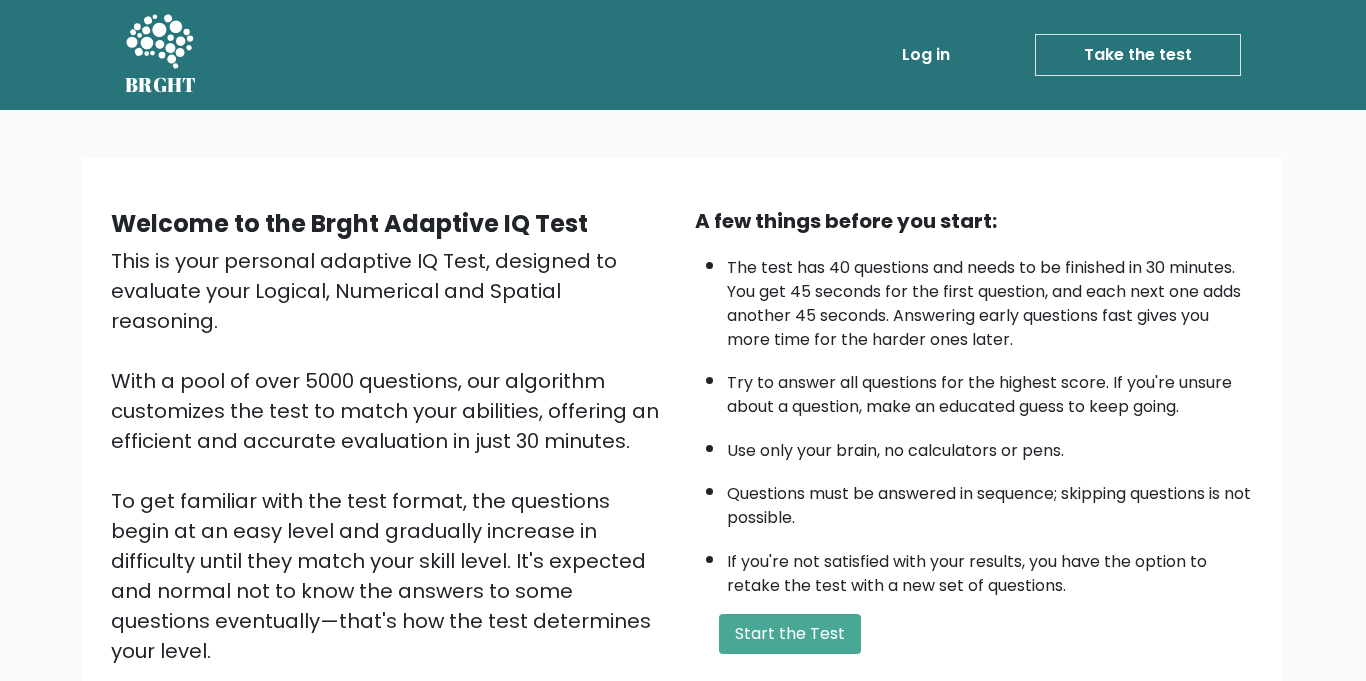 scroll, scrollTop: 181, scrollLeft: 0, axis: vertical 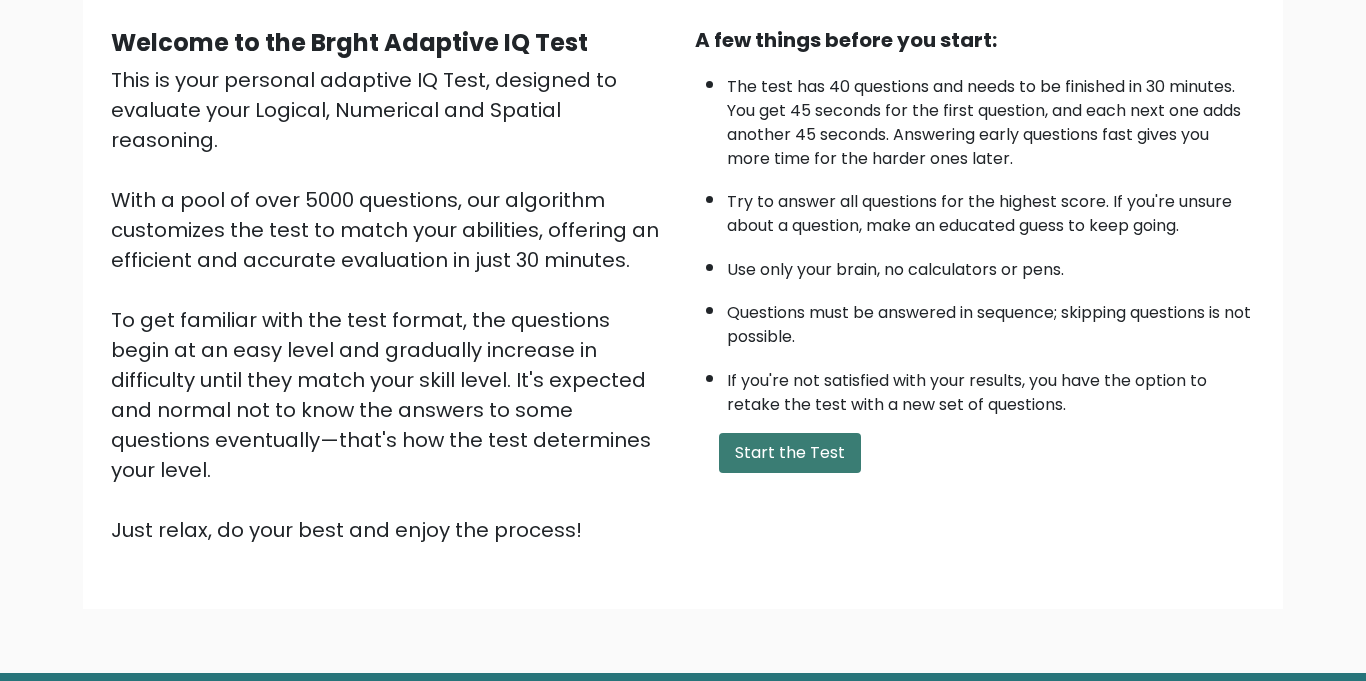 click on "Start the Test" at bounding box center (790, 453) 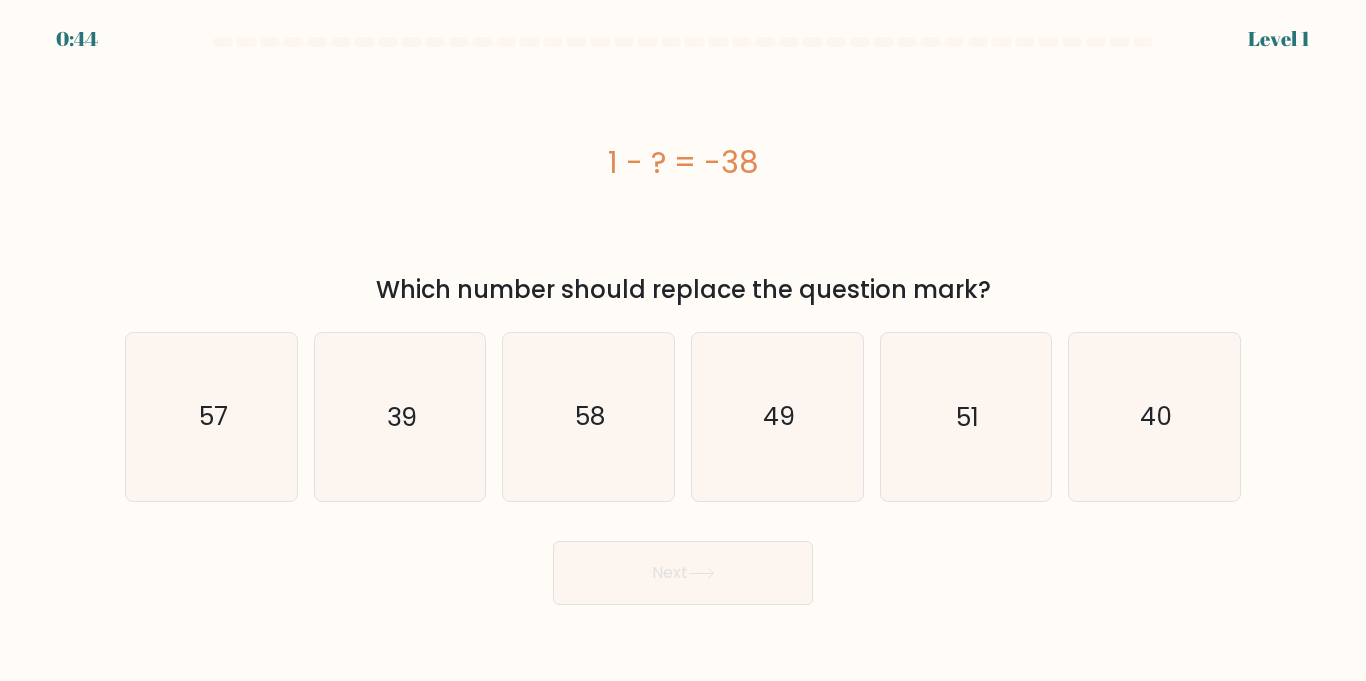 scroll, scrollTop: 0, scrollLeft: 0, axis: both 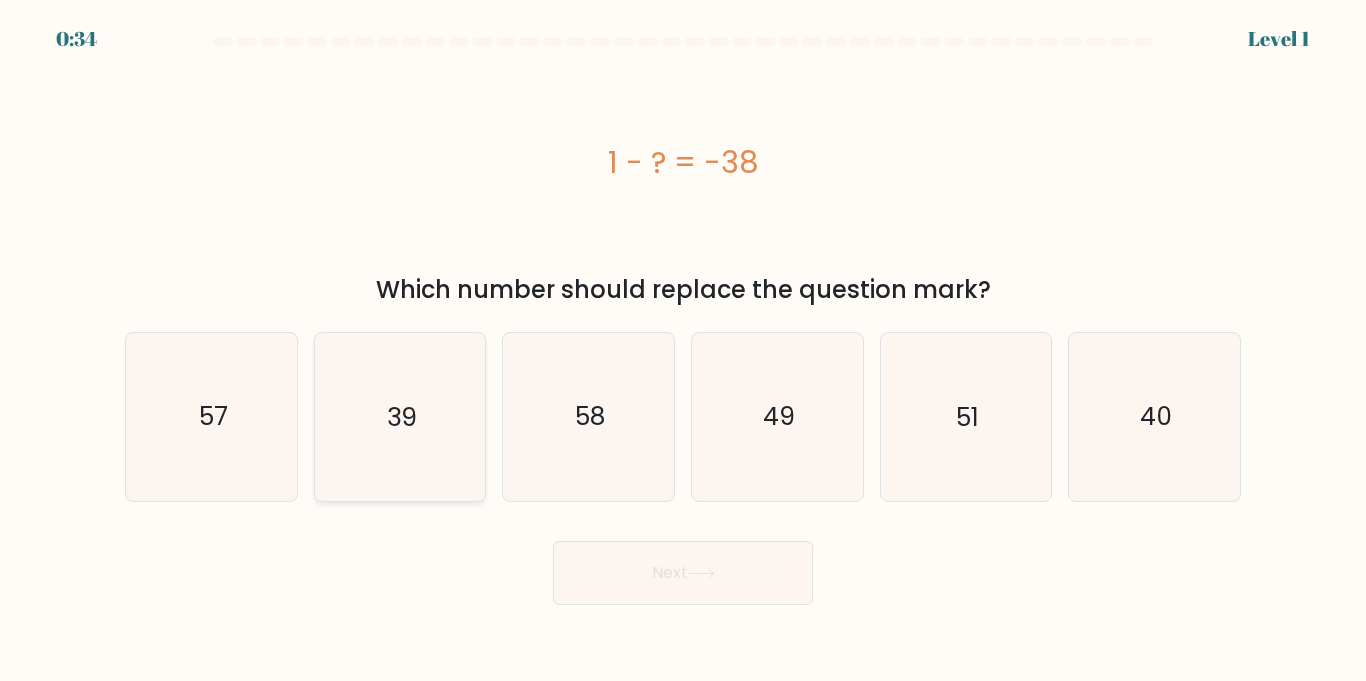 click on "39" 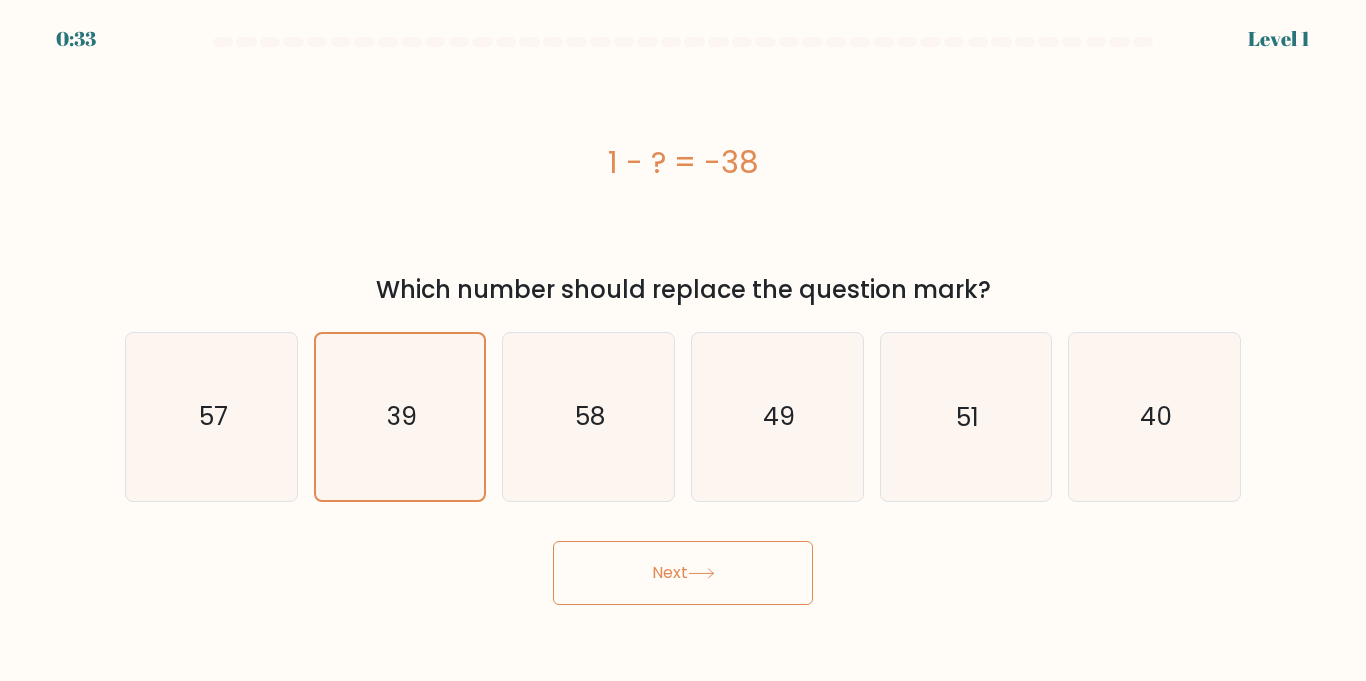 click on "Next" at bounding box center [683, 573] 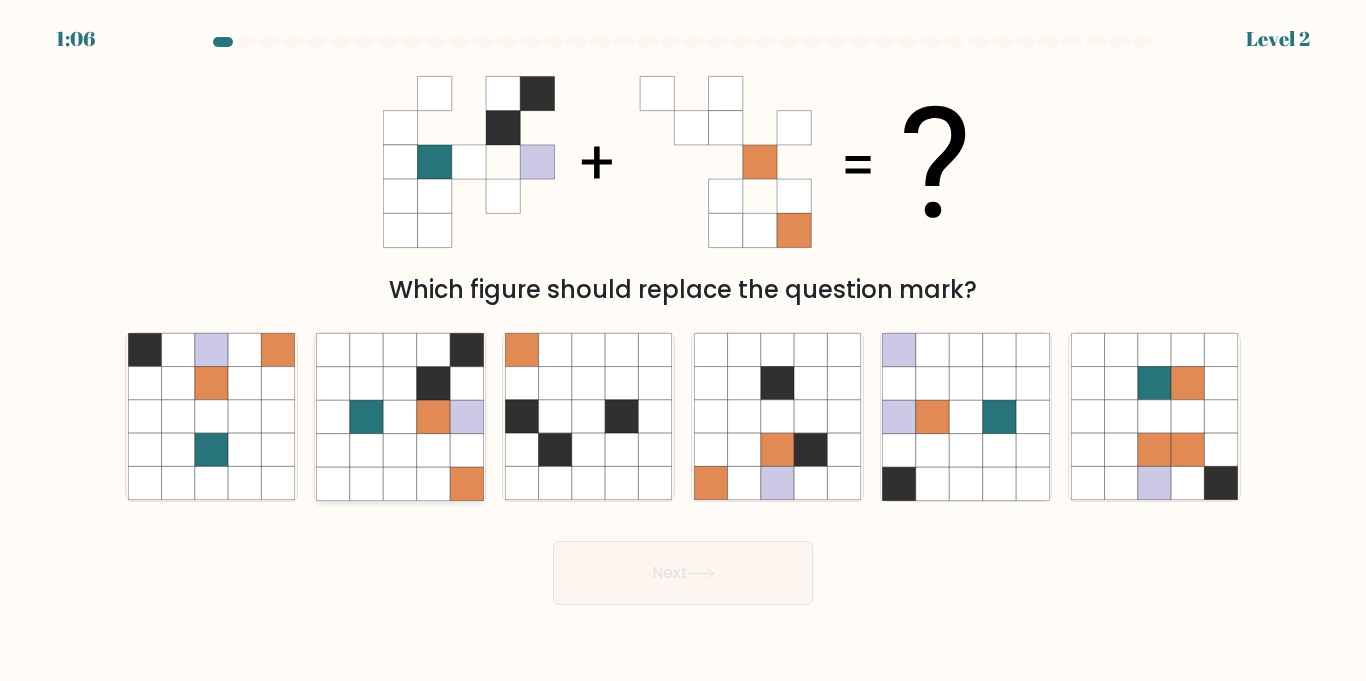 click 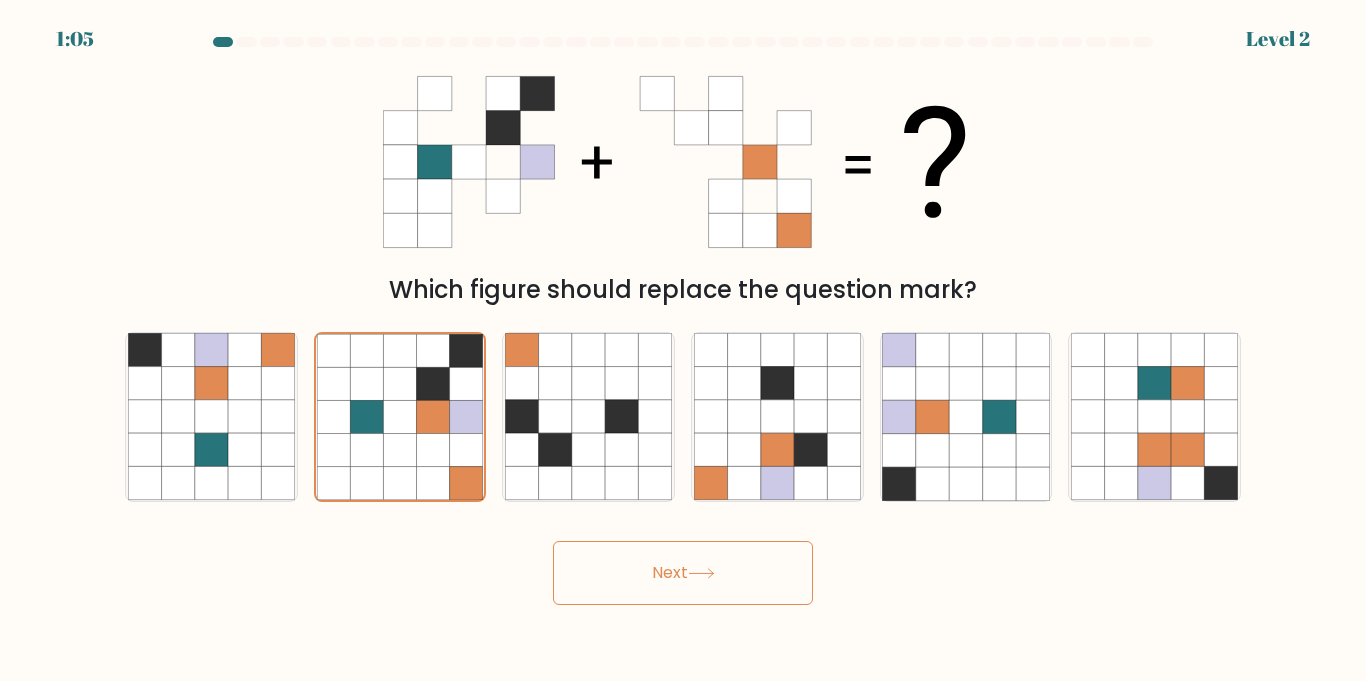 click on "Next" at bounding box center [683, 573] 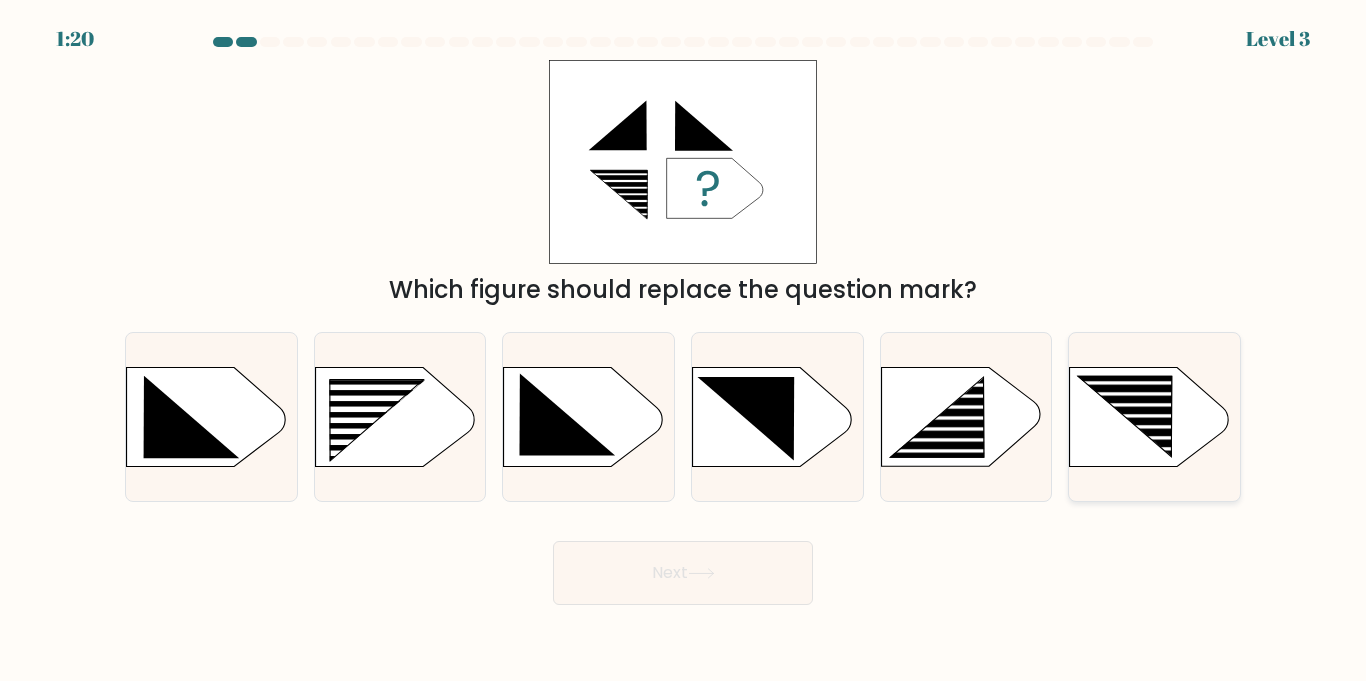click 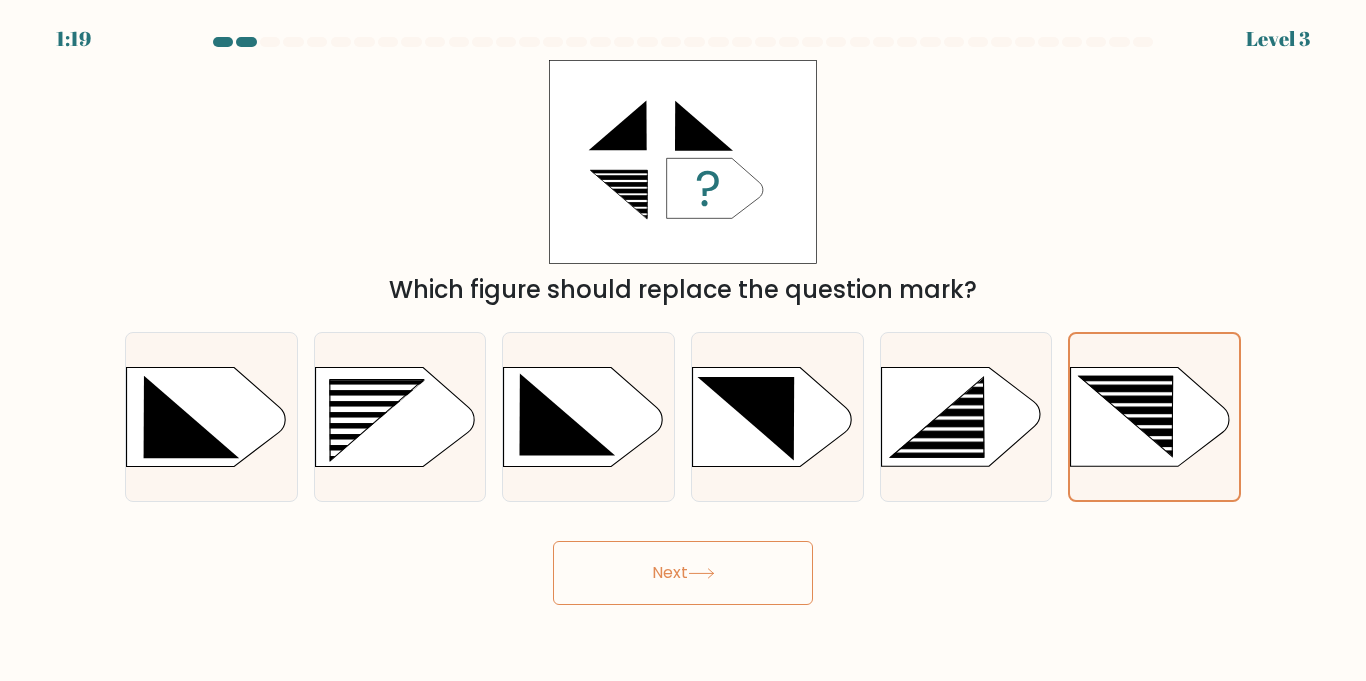 click on "Next" at bounding box center (683, 573) 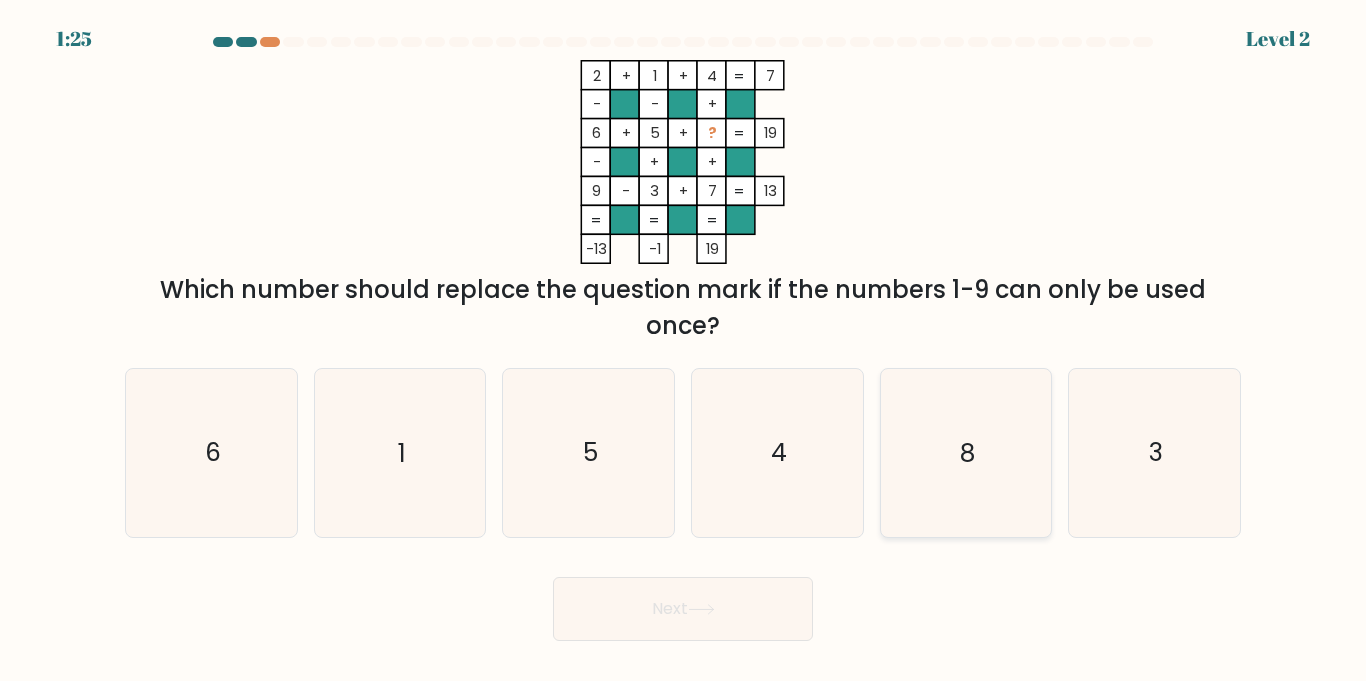 click on "8" 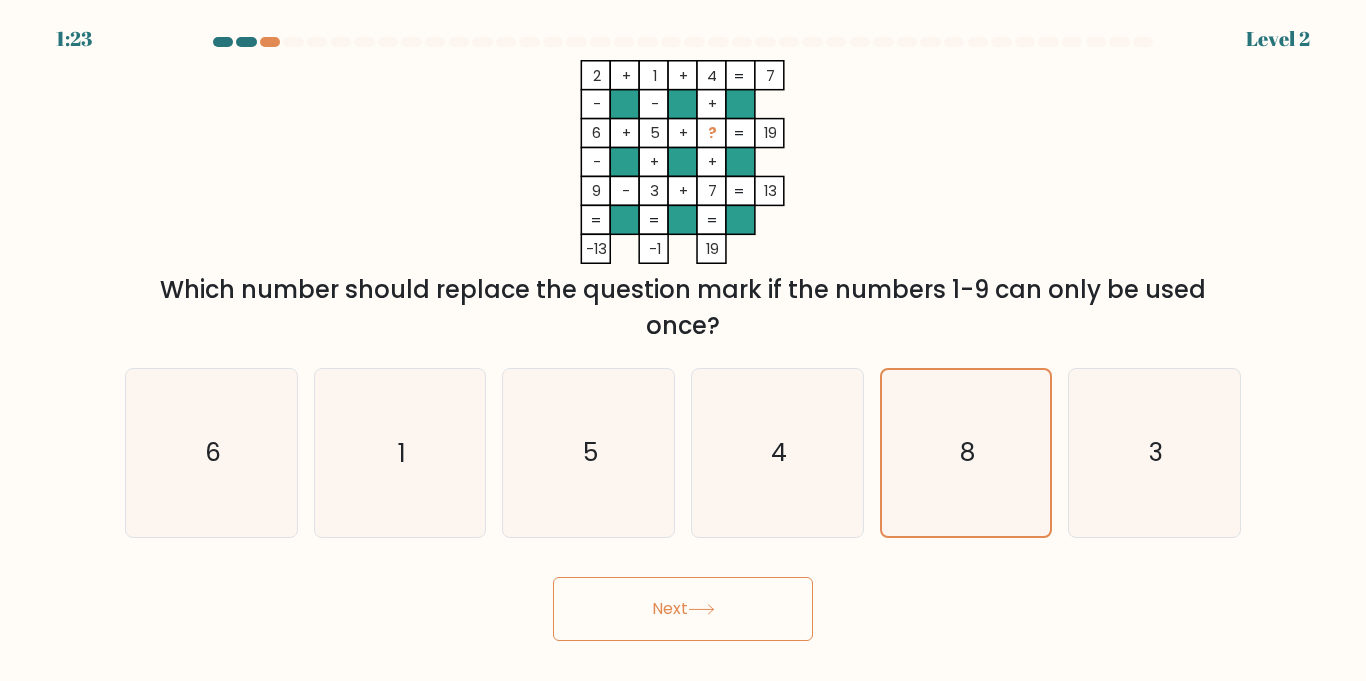 click on "Next" at bounding box center (683, 609) 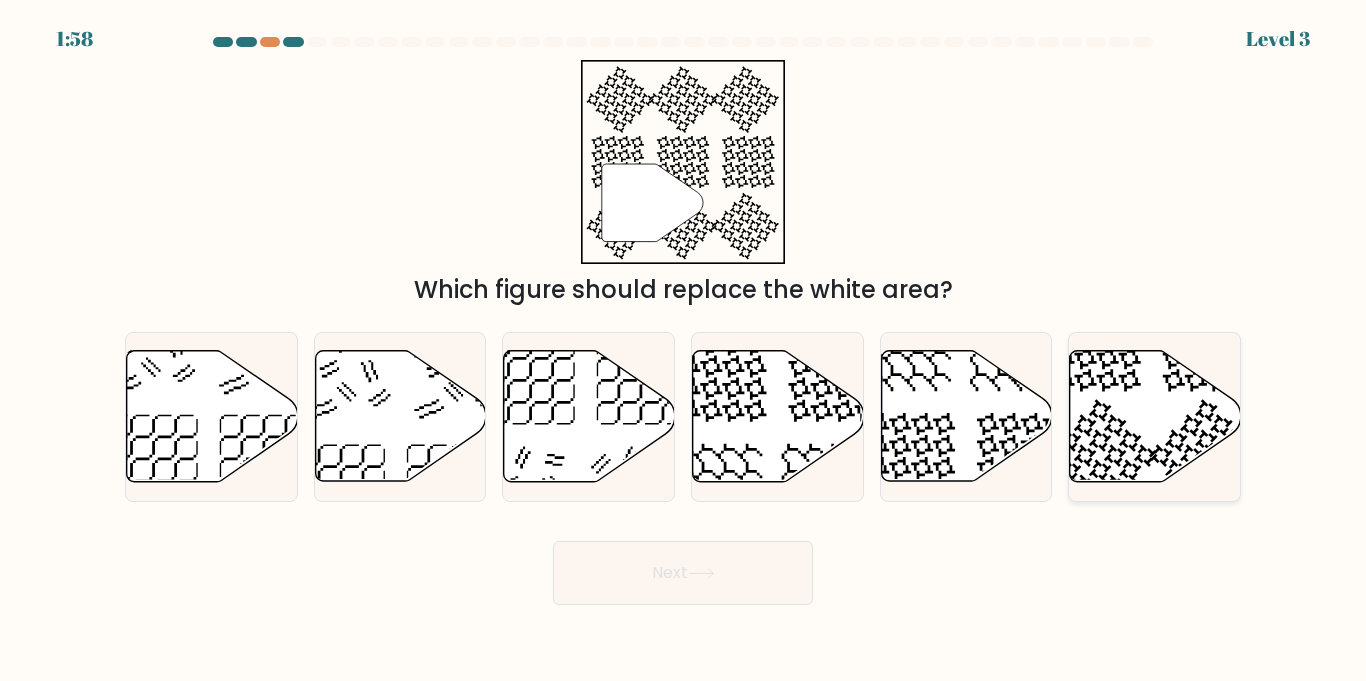 click 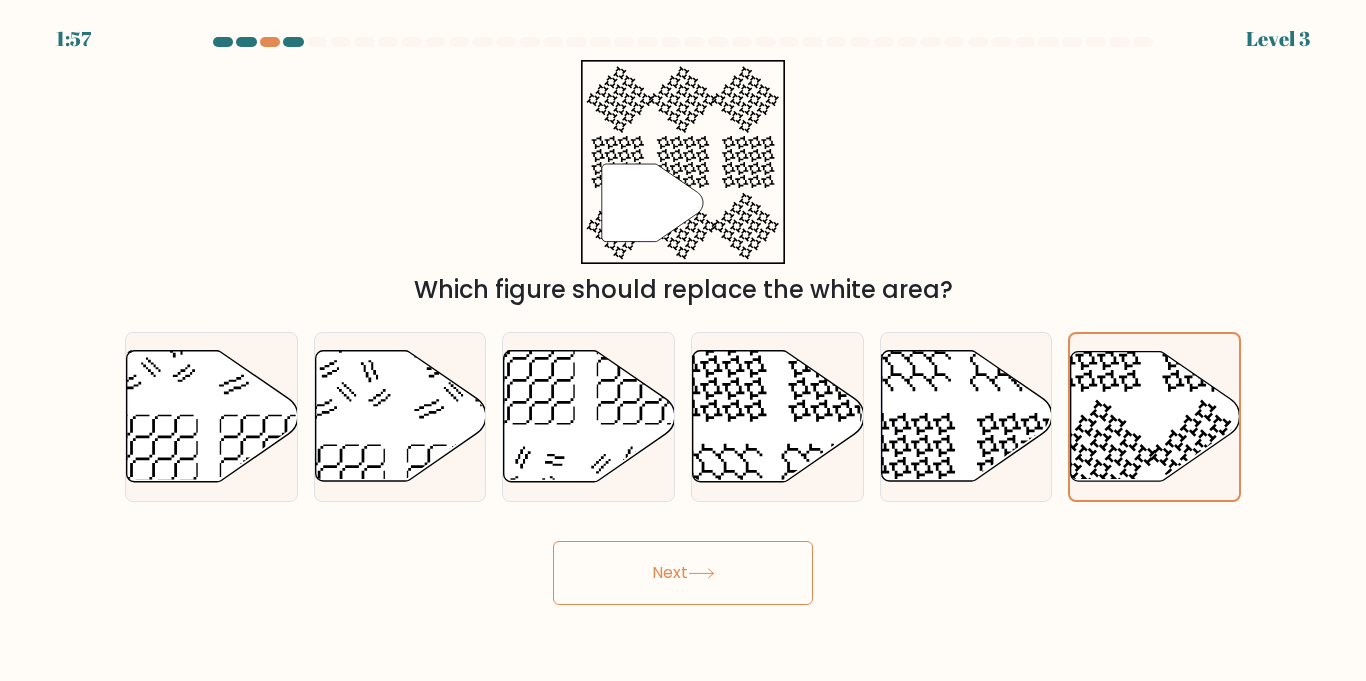 click on "Next" at bounding box center (683, 573) 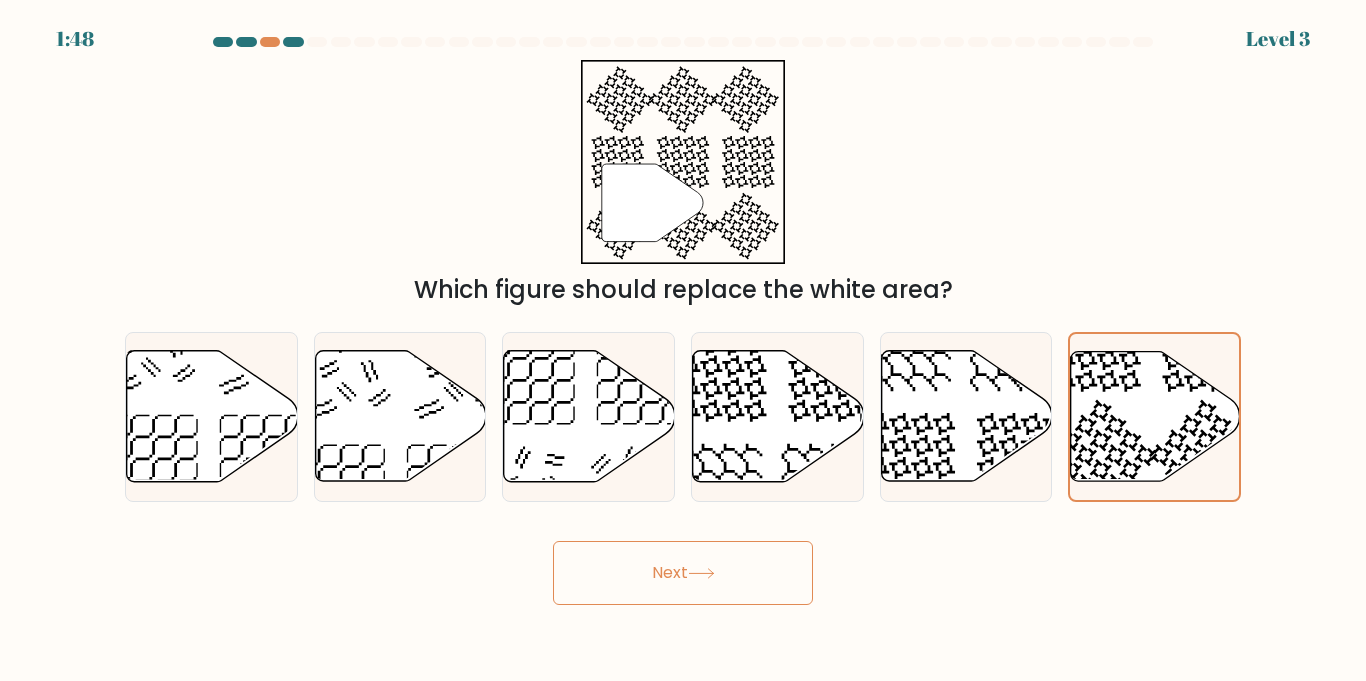 click on "Next" at bounding box center [683, 573] 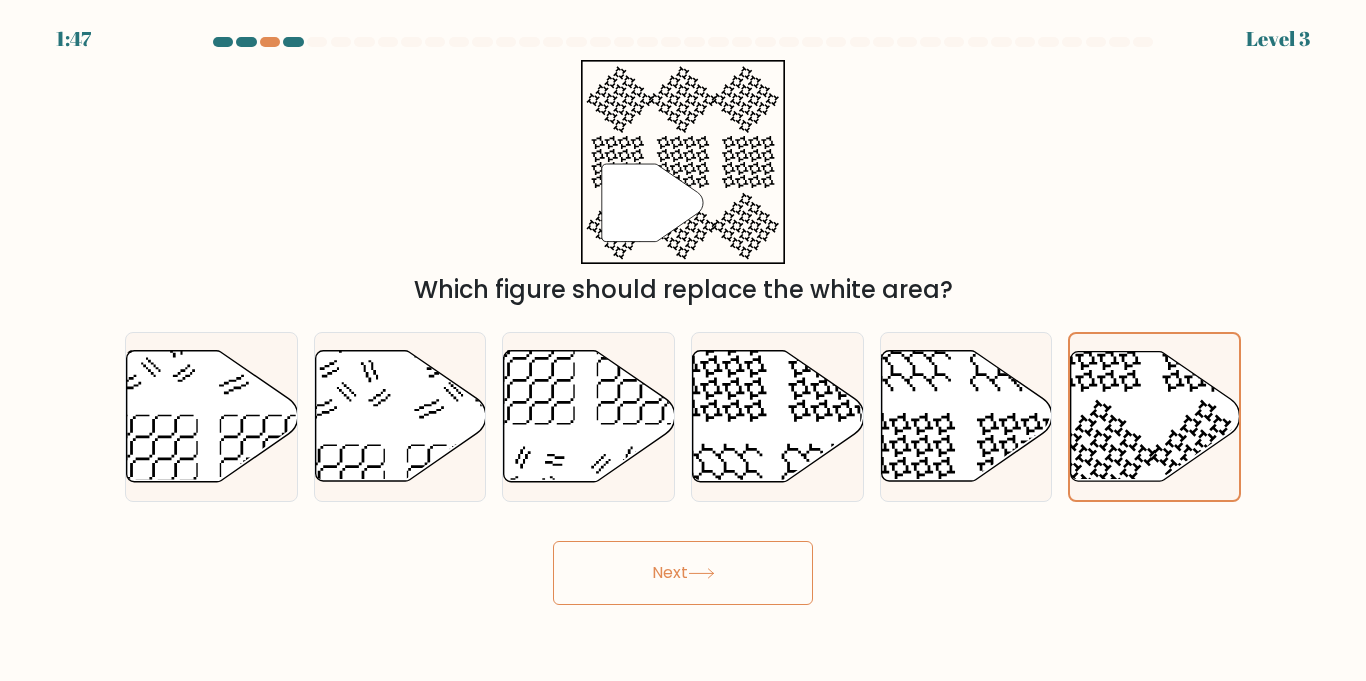 click on "Next" at bounding box center (683, 573) 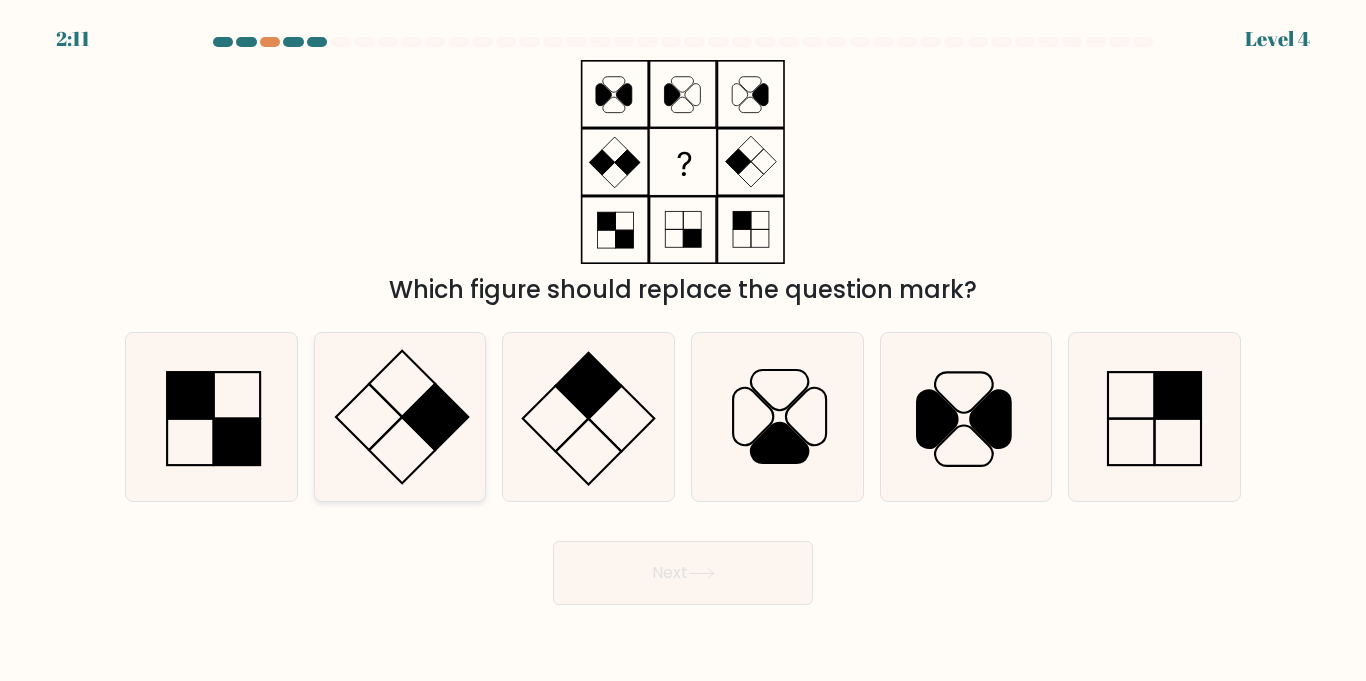 click 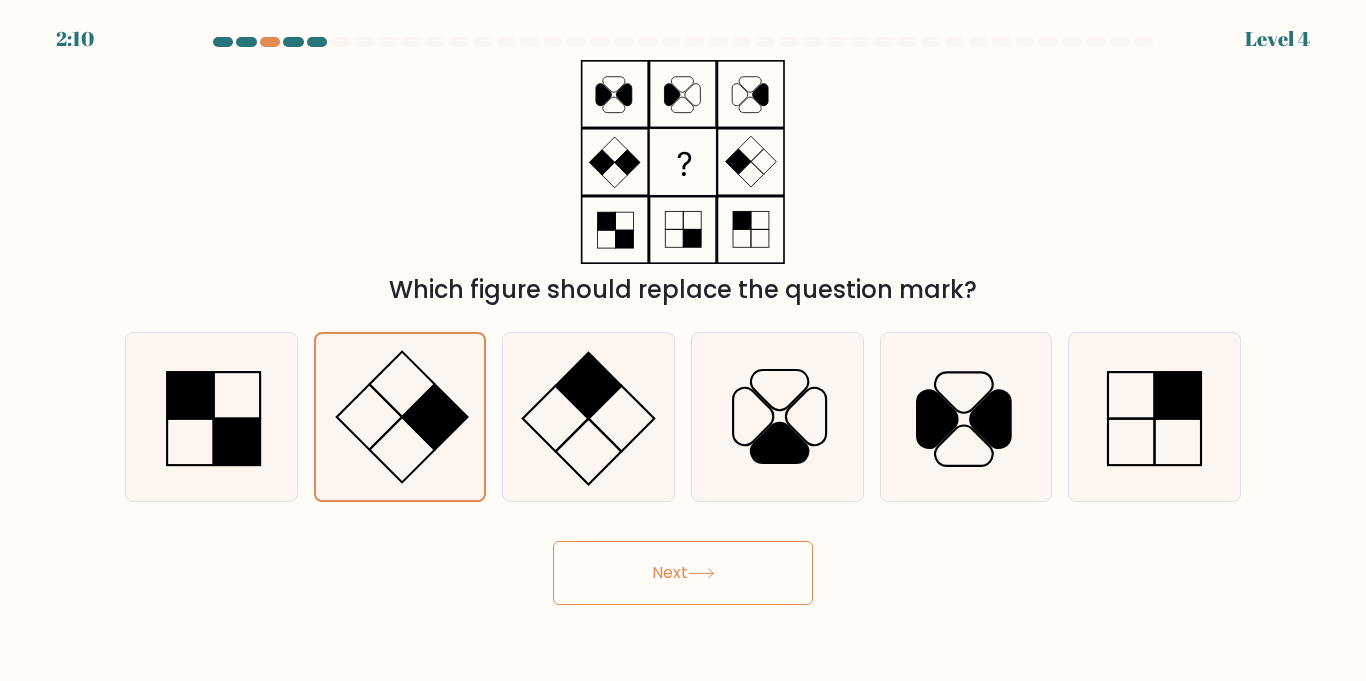 click on "Next" at bounding box center [683, 573] 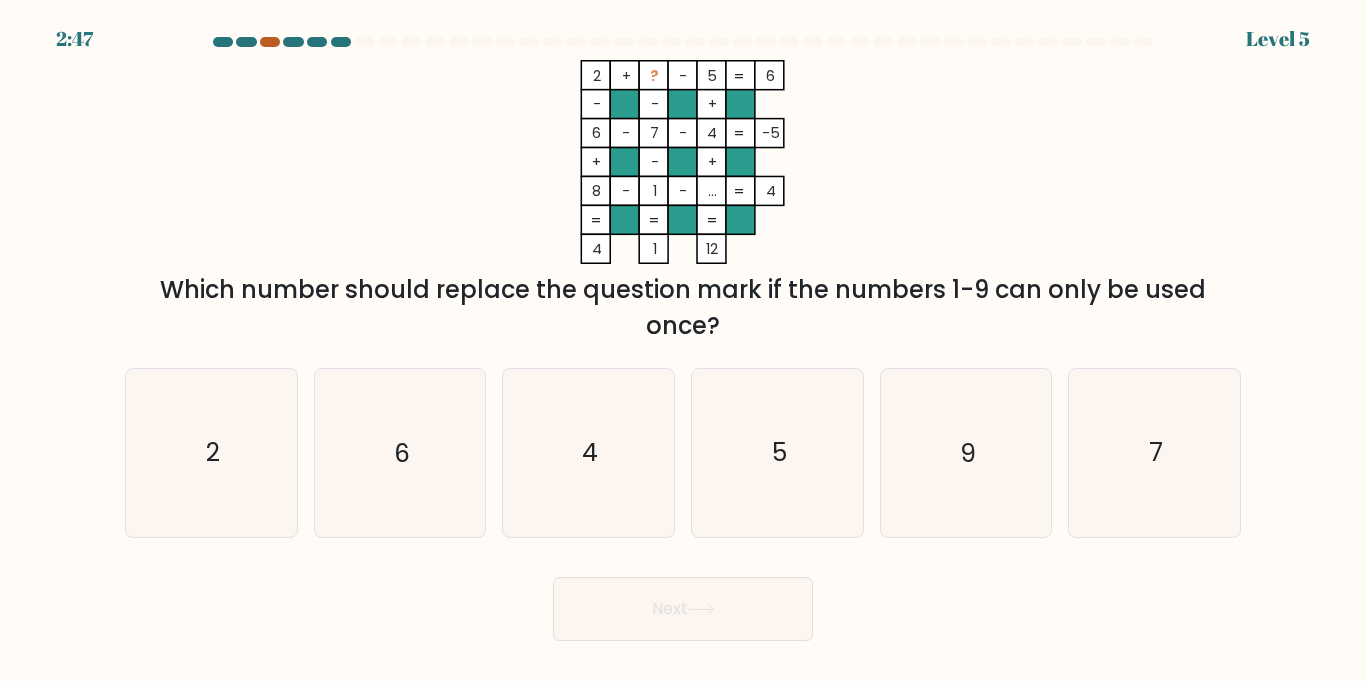 click at bounding box center [270, 42] 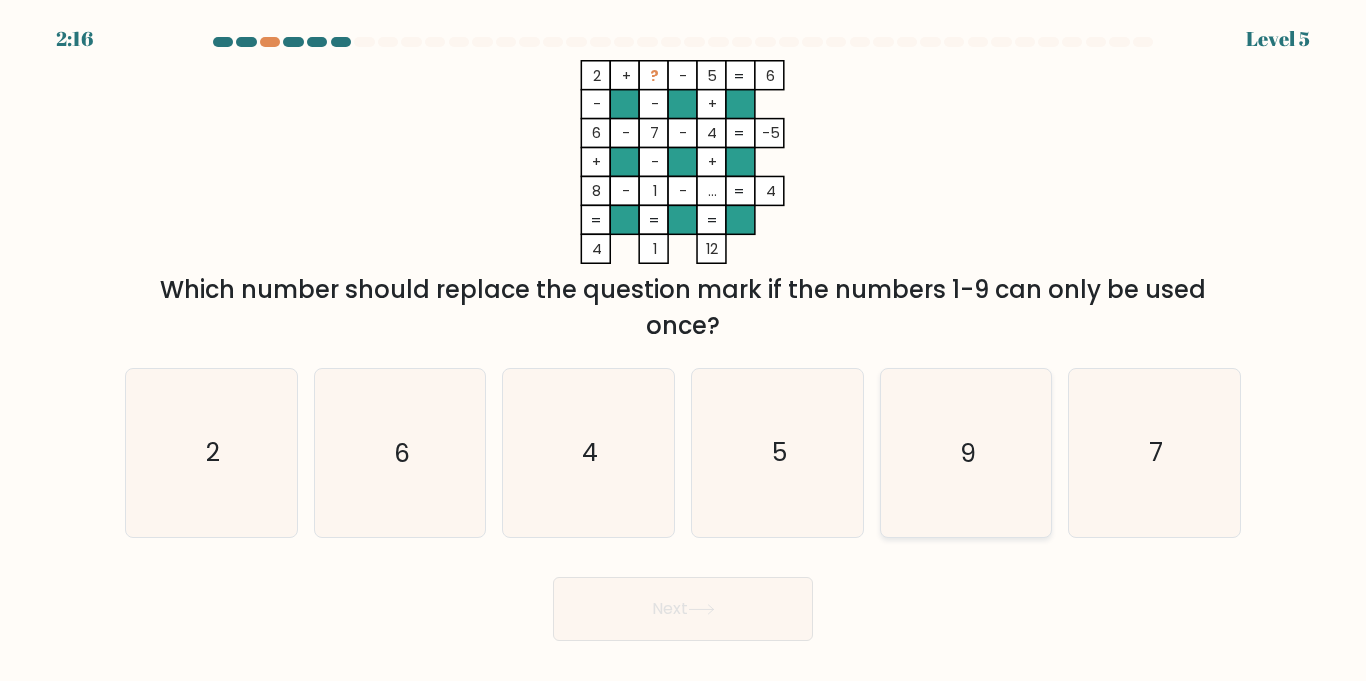 click on "9" 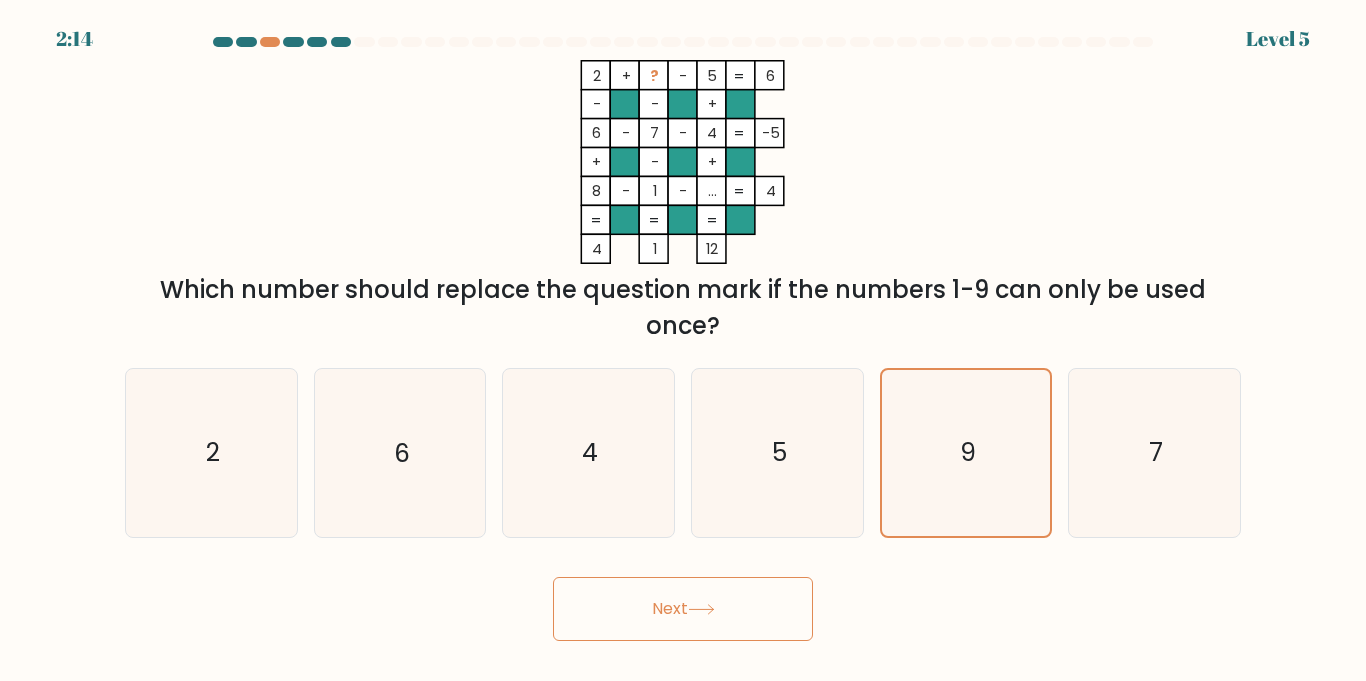 click on "Next" at bounding box center [683, 609] 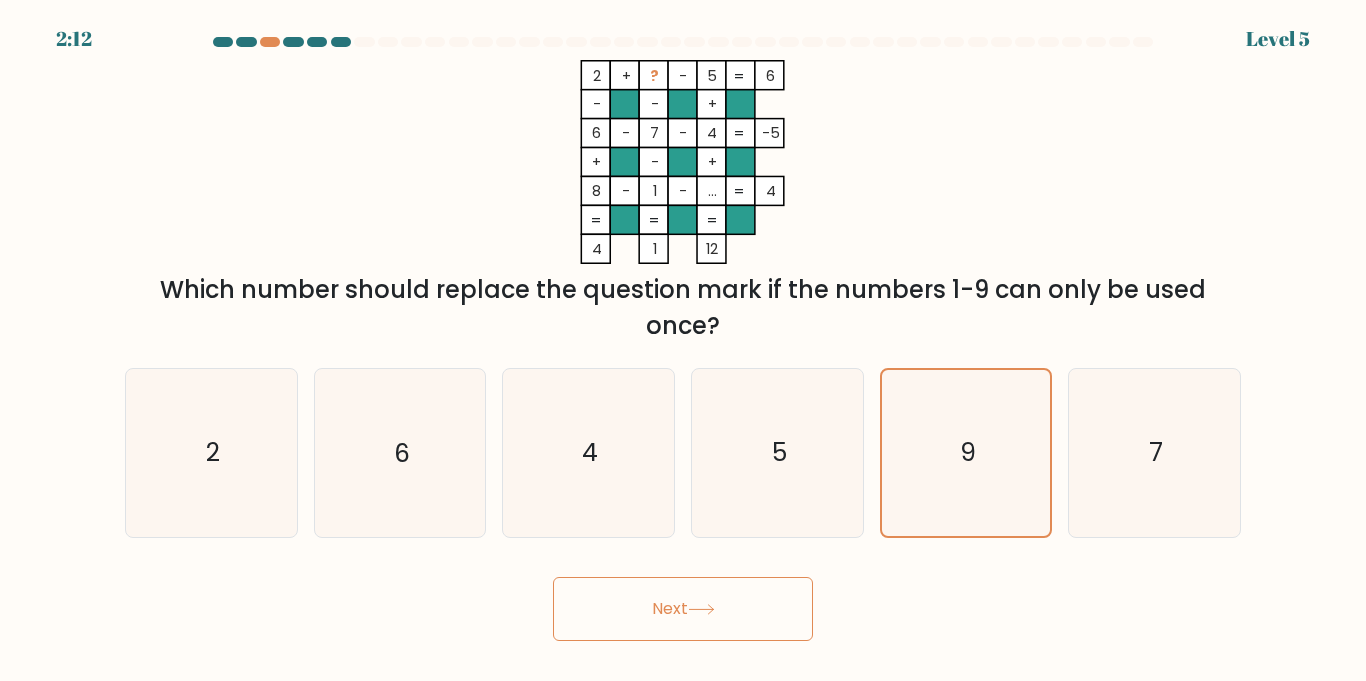 click on "Next" at bounding box center [683, 609] 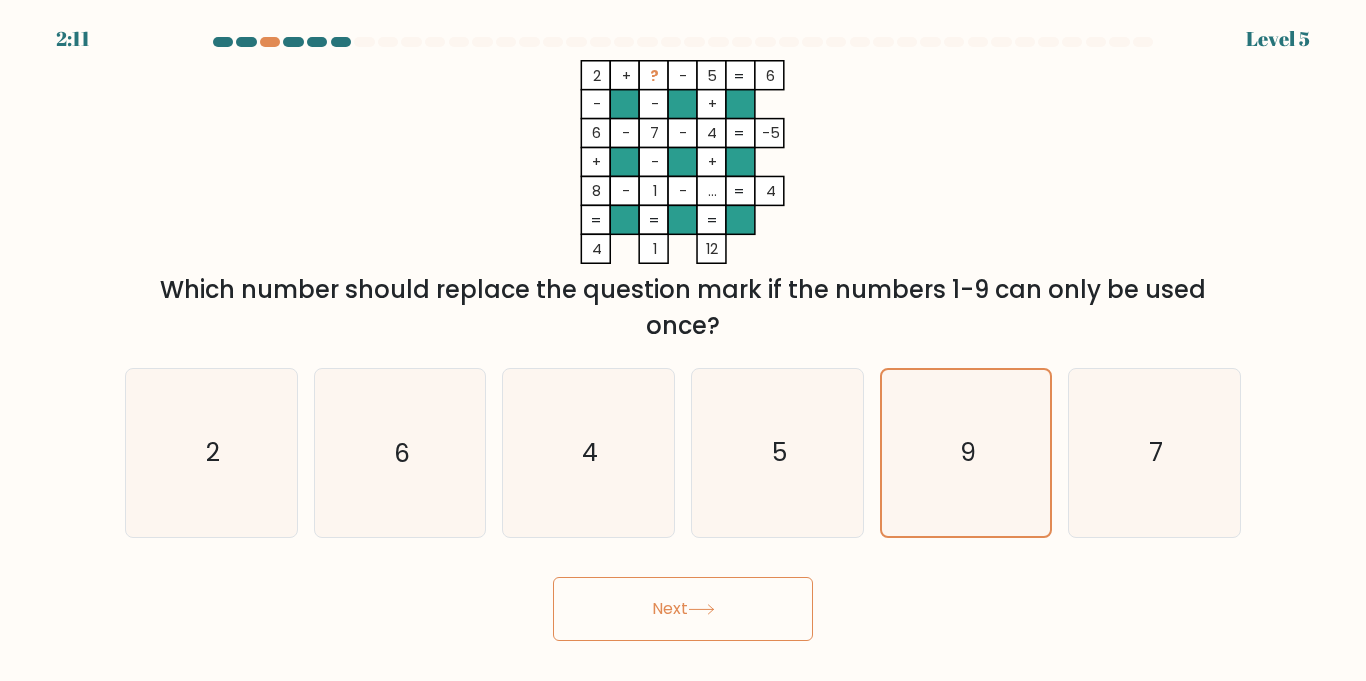 click on "Next" at bounding box center (683, 609) 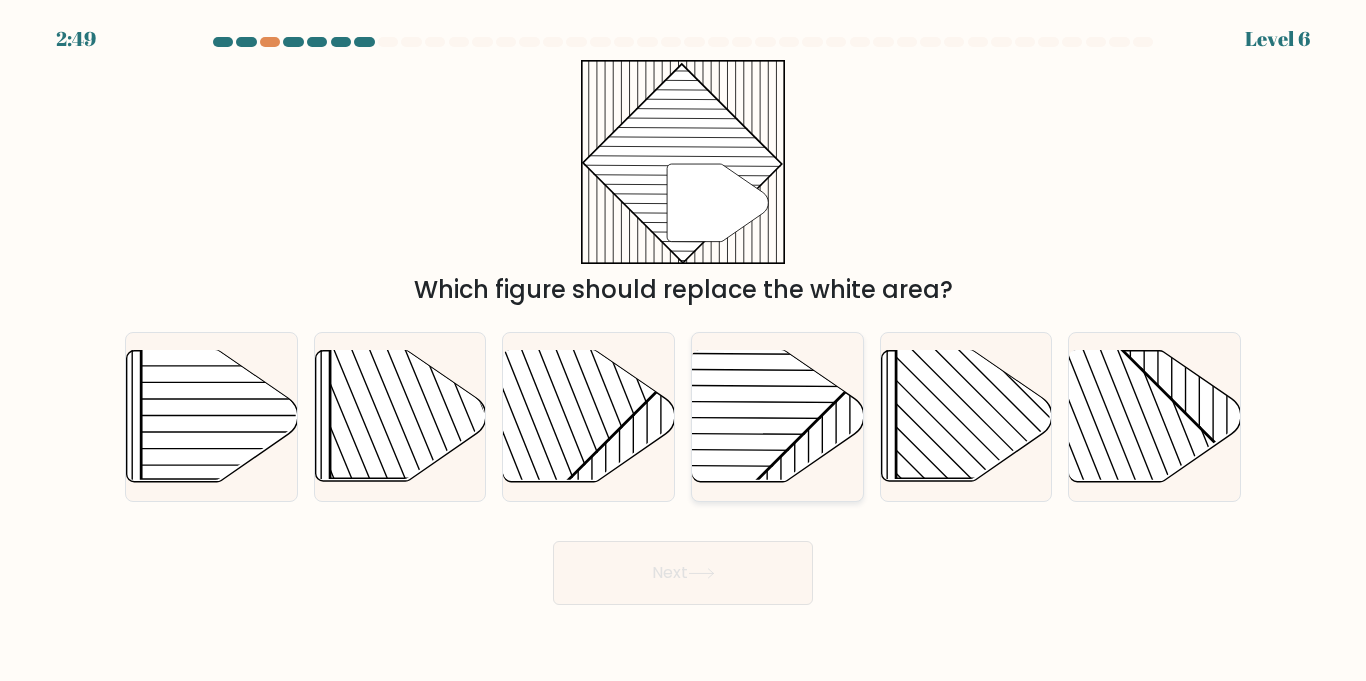 click 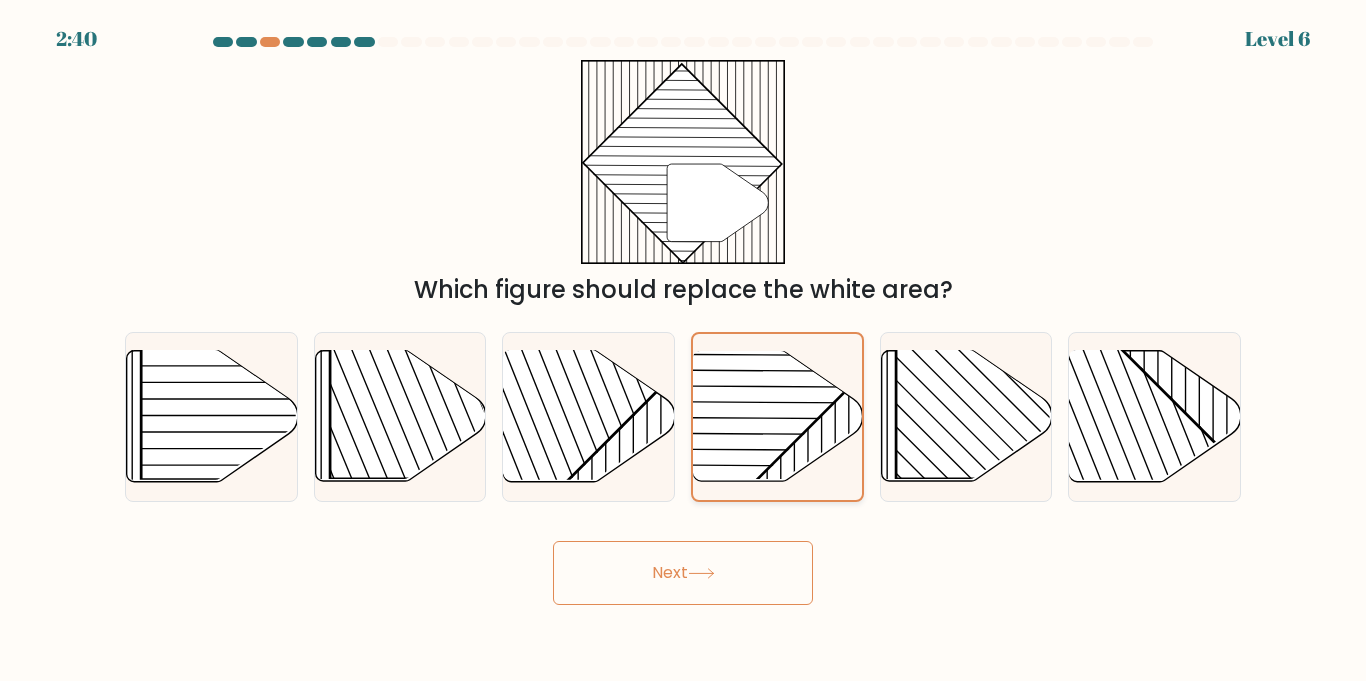 click 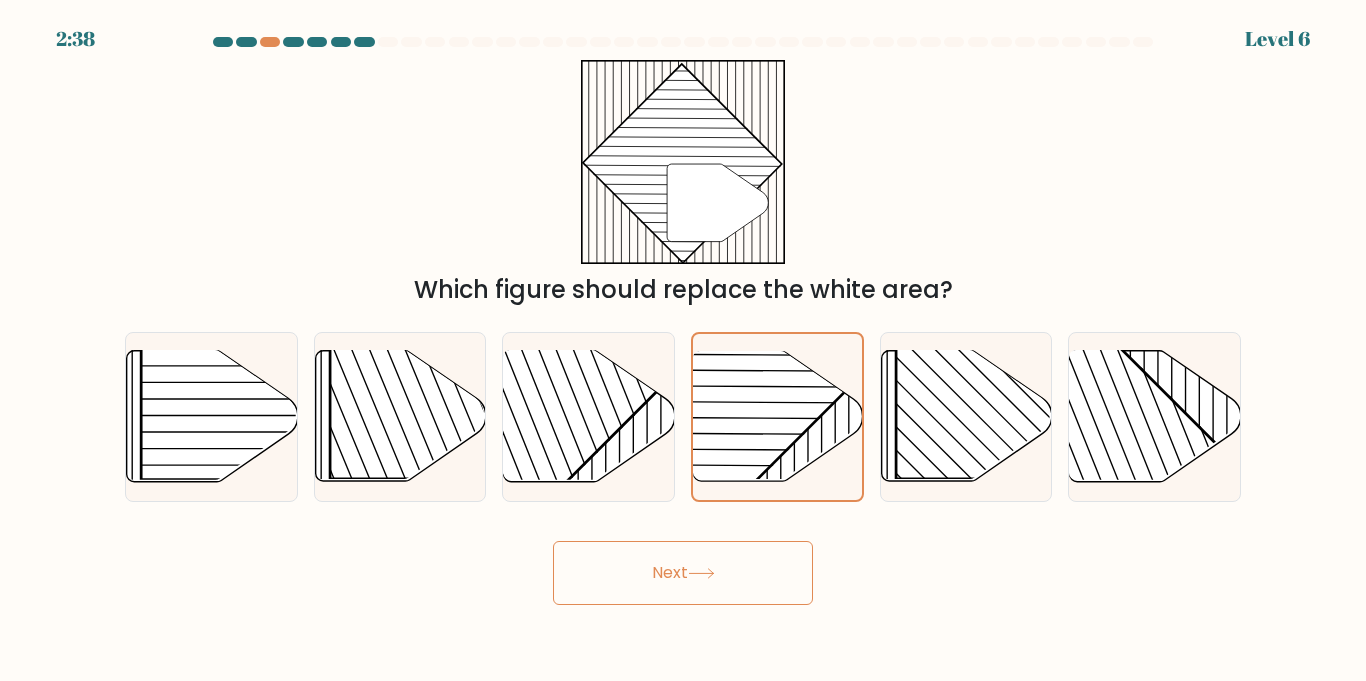 click 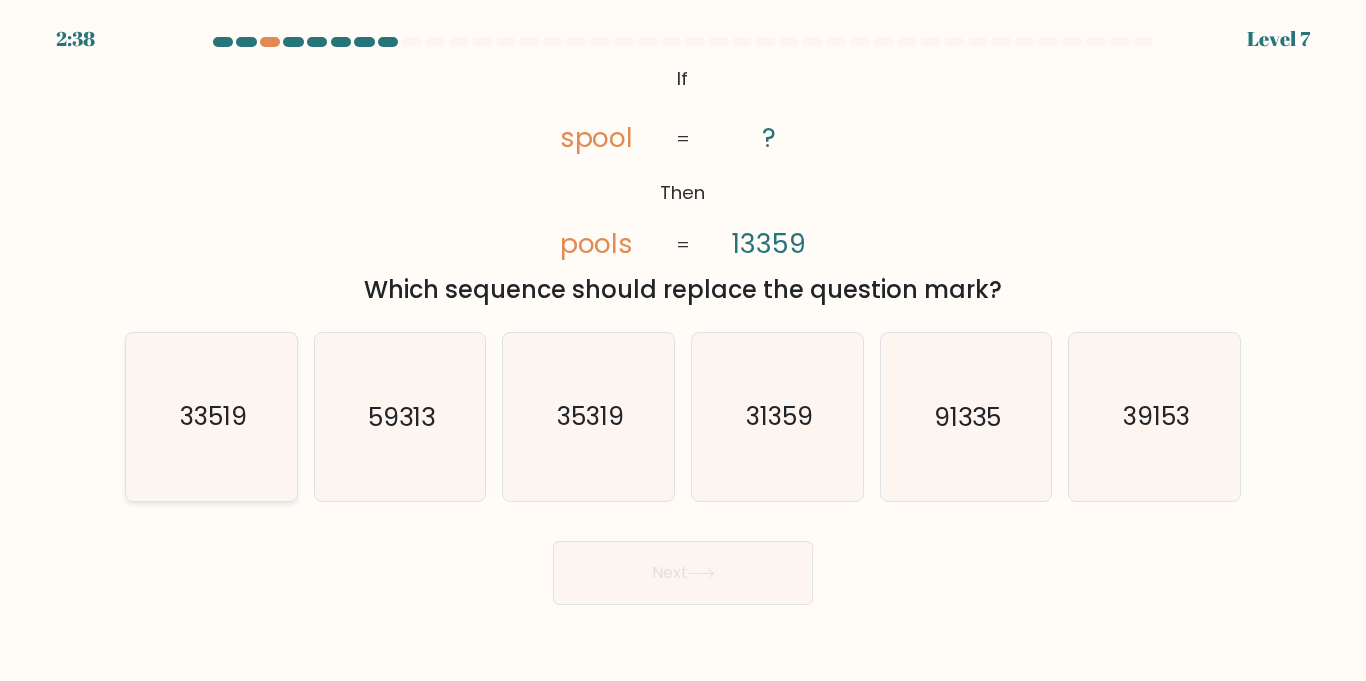 click on "33519" 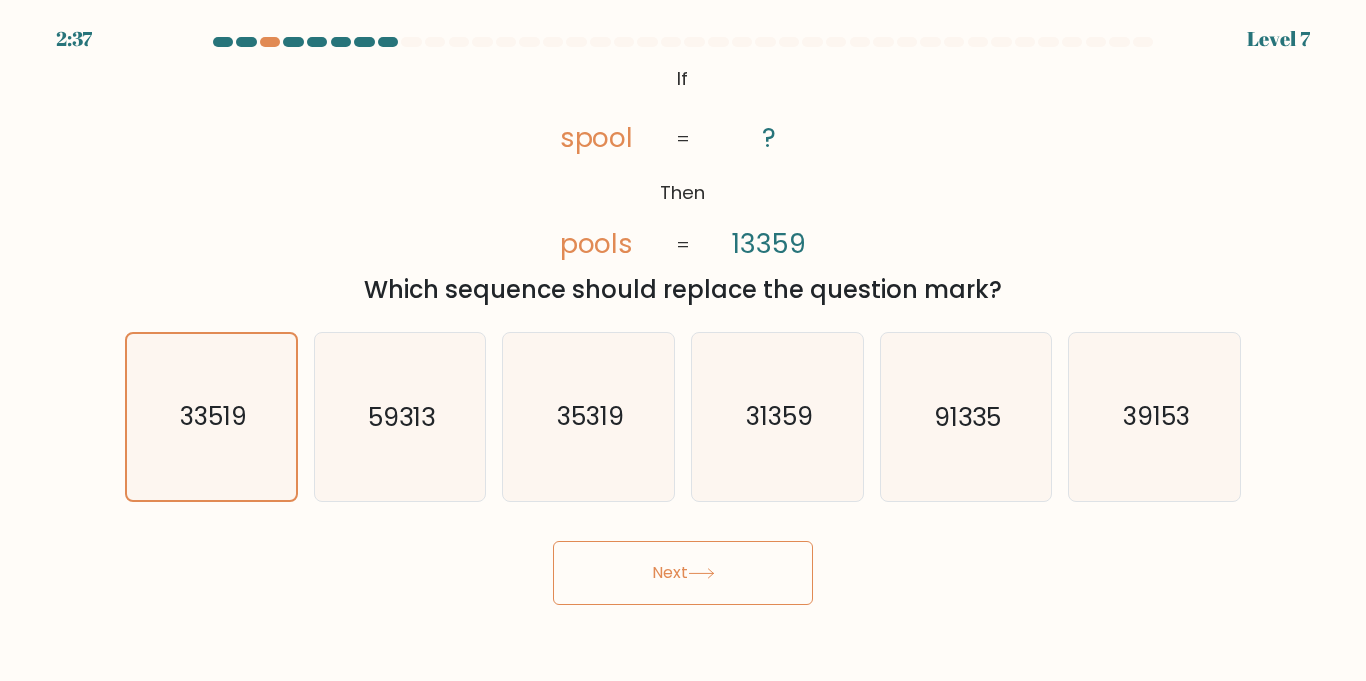 click on "Next" at bounding box center (683, 573) 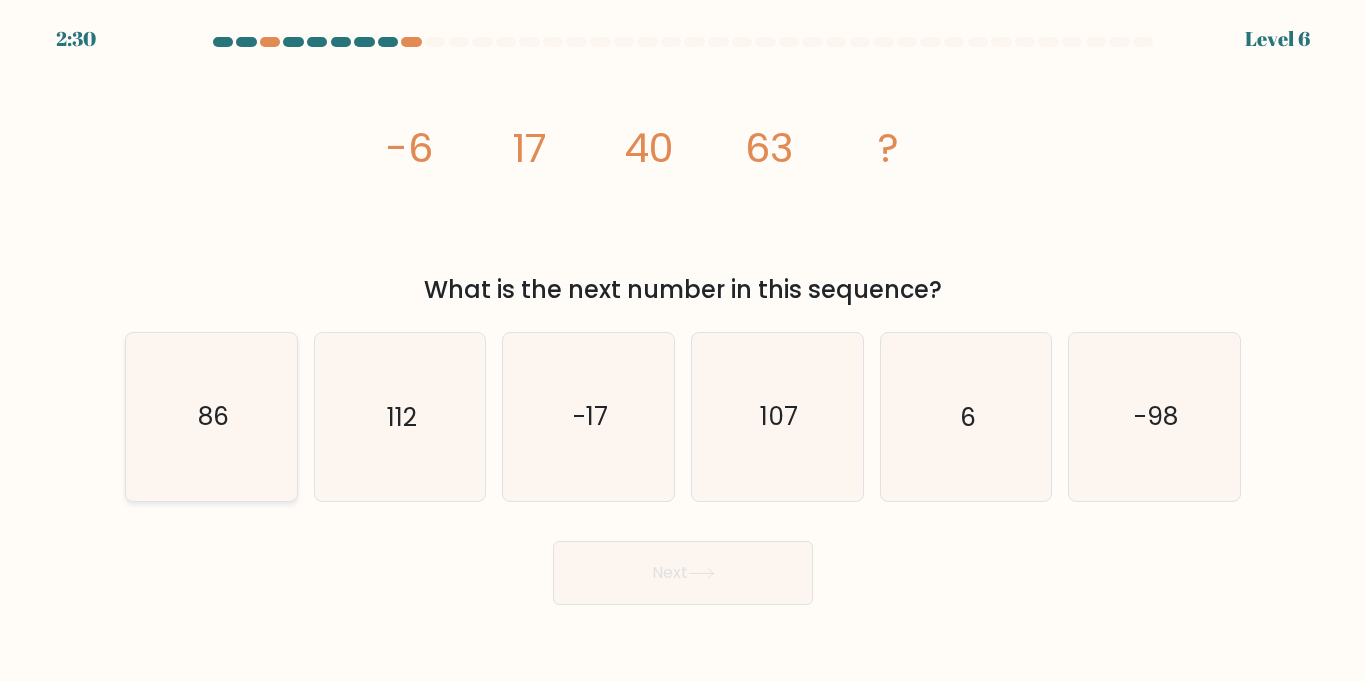 click on "86" 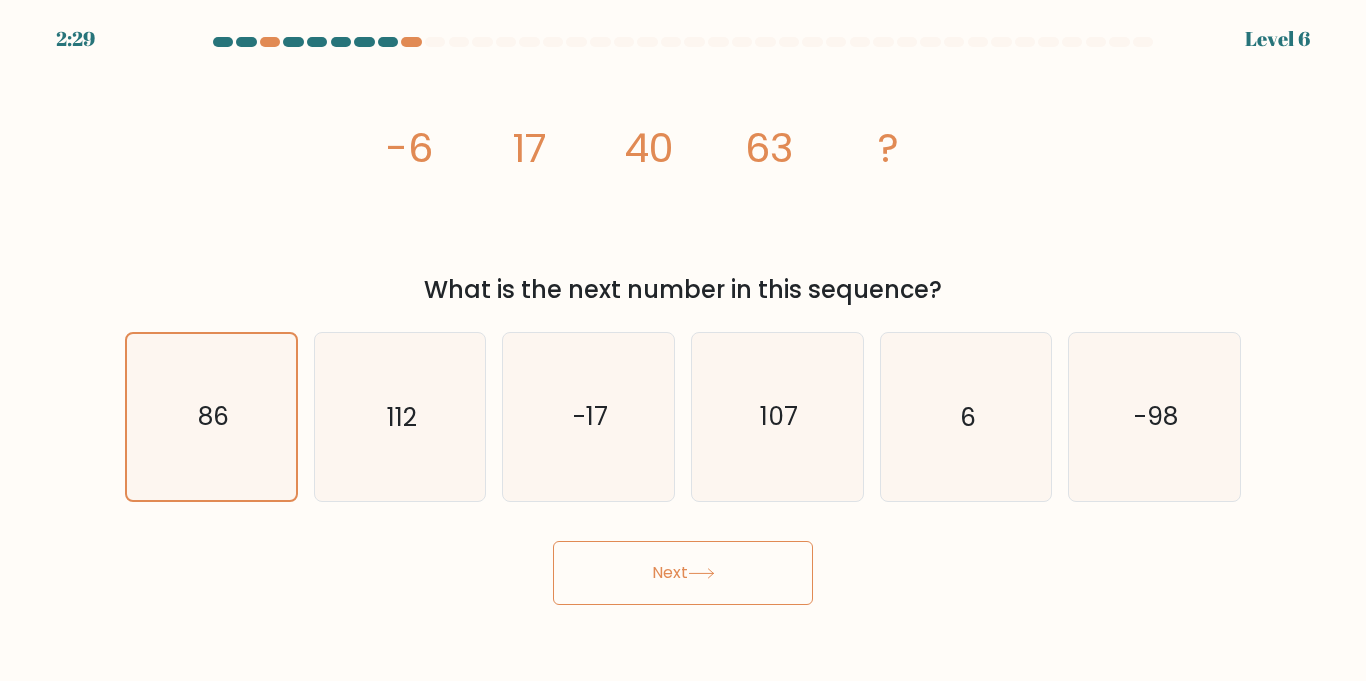 click on "Next" at bounding box center (683, 573) 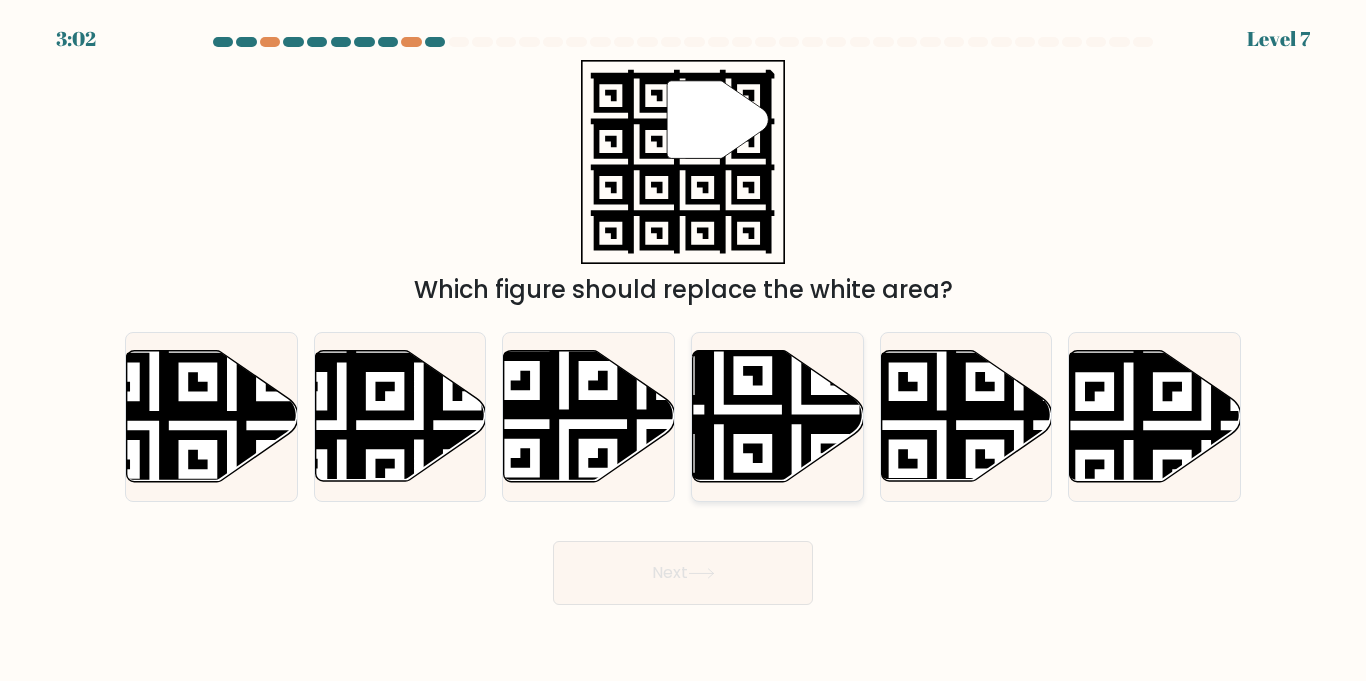 click 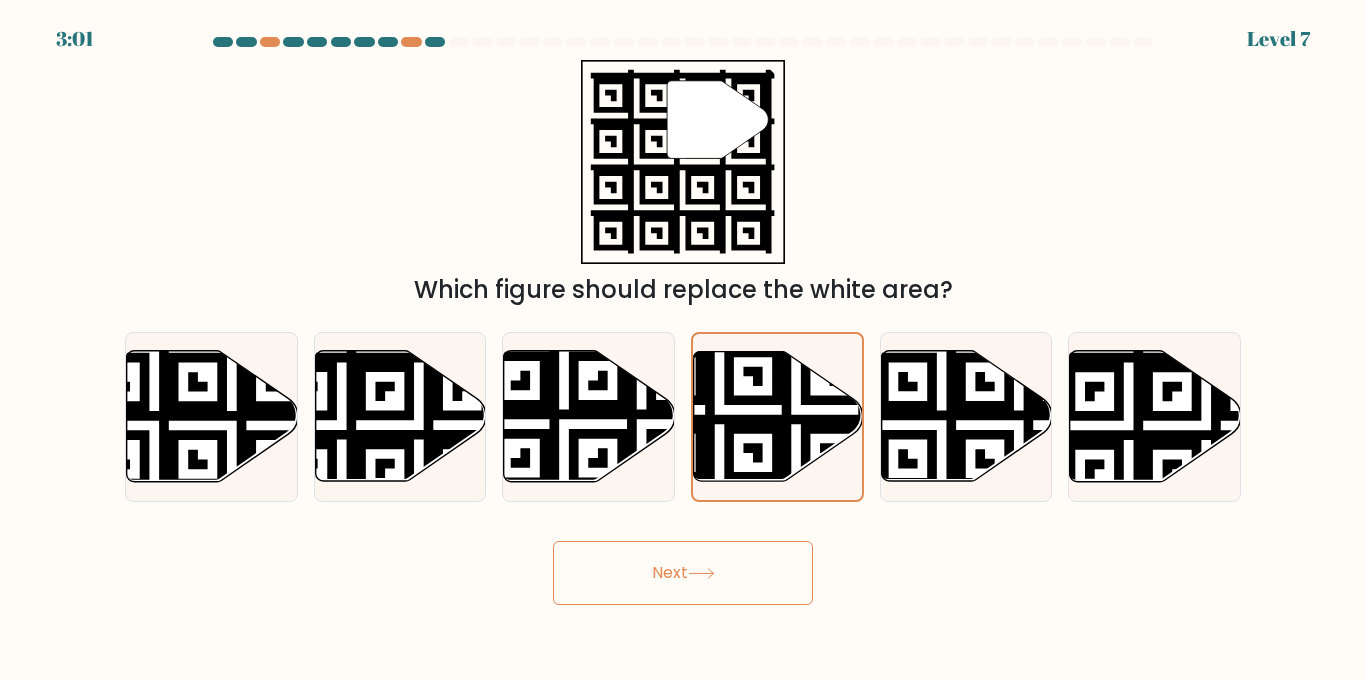 click on "Next" at bounding box center (683, 573) 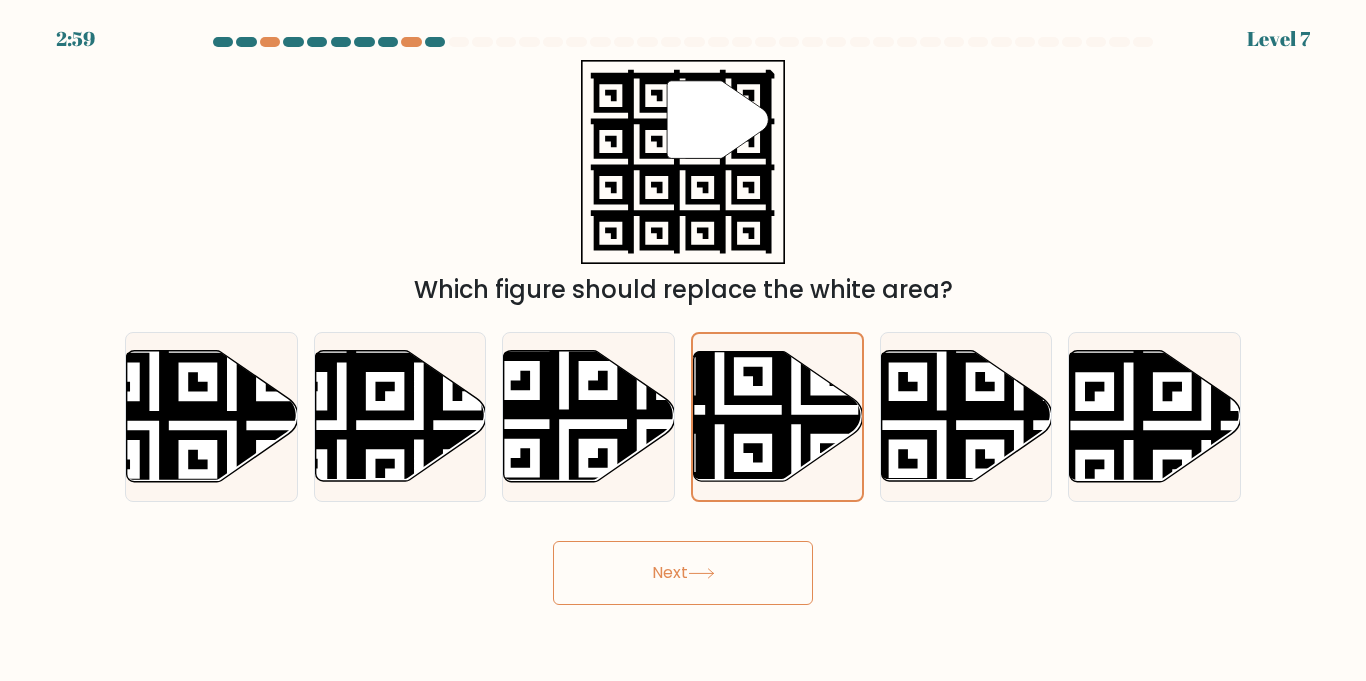 click on "Next" at bounding box center (683, 573) 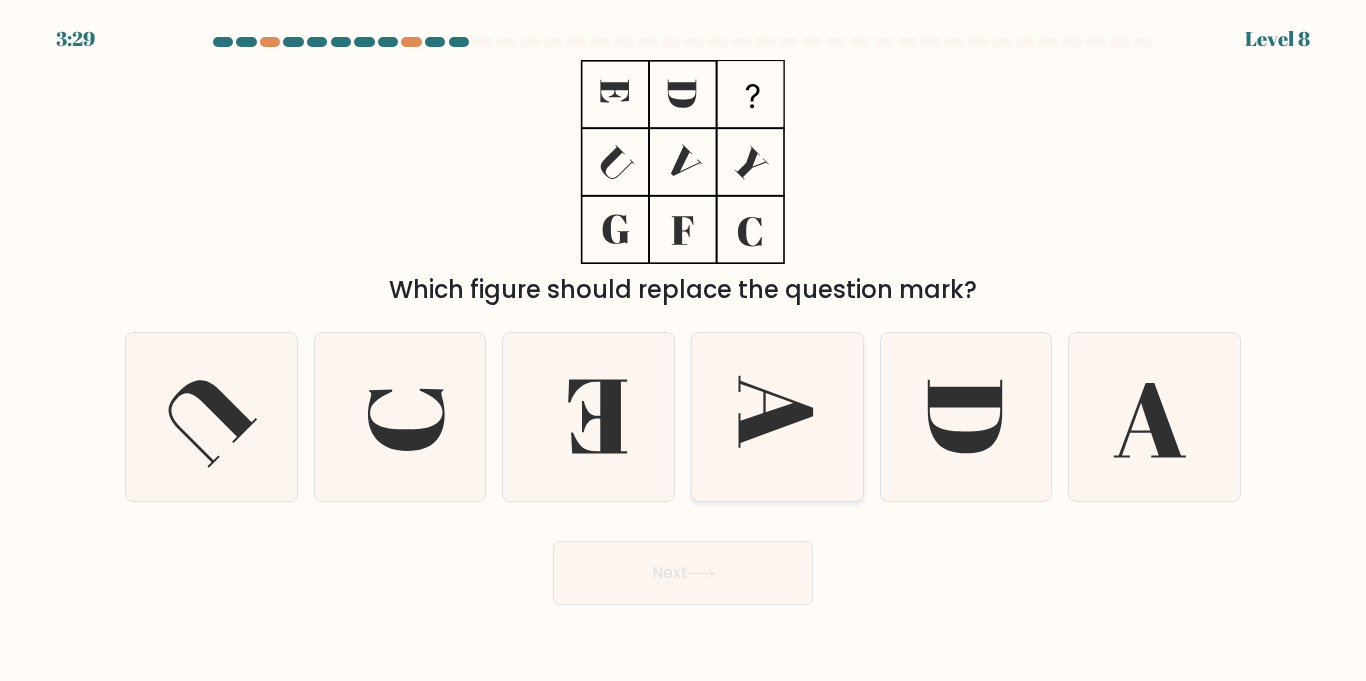 click 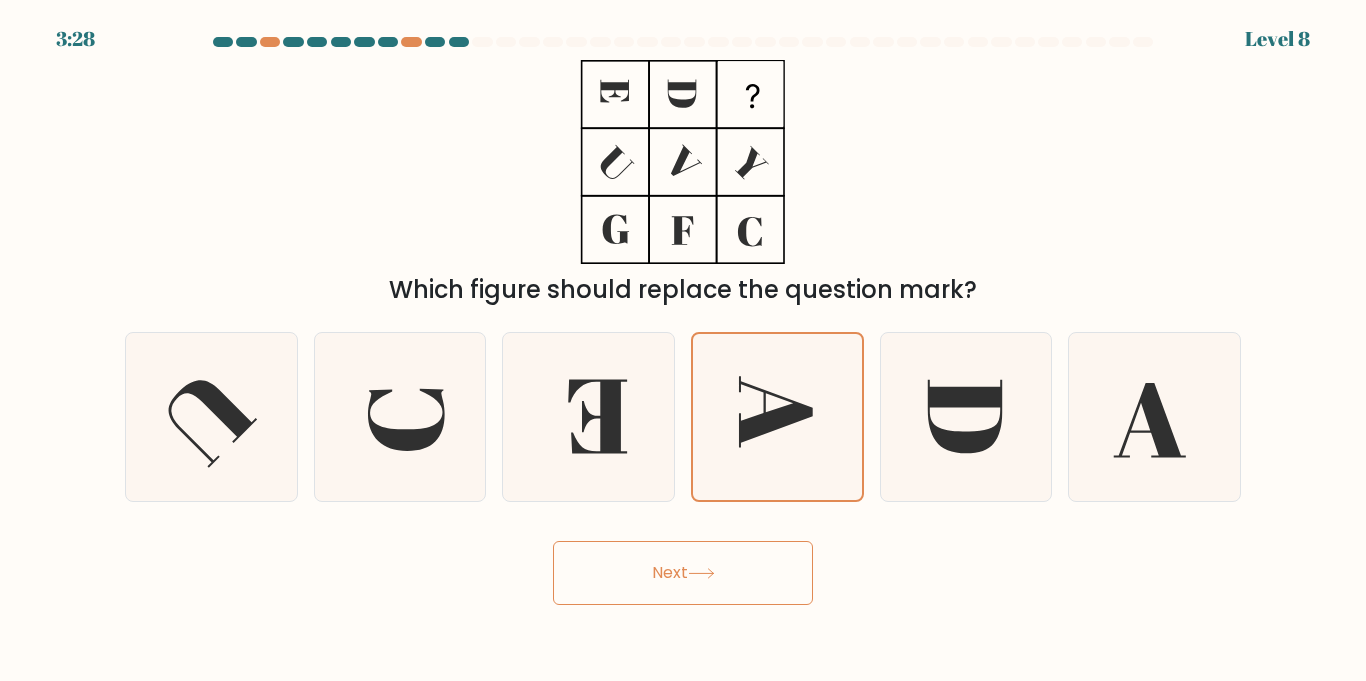 click on "Next" at bounding box center [683, 573] 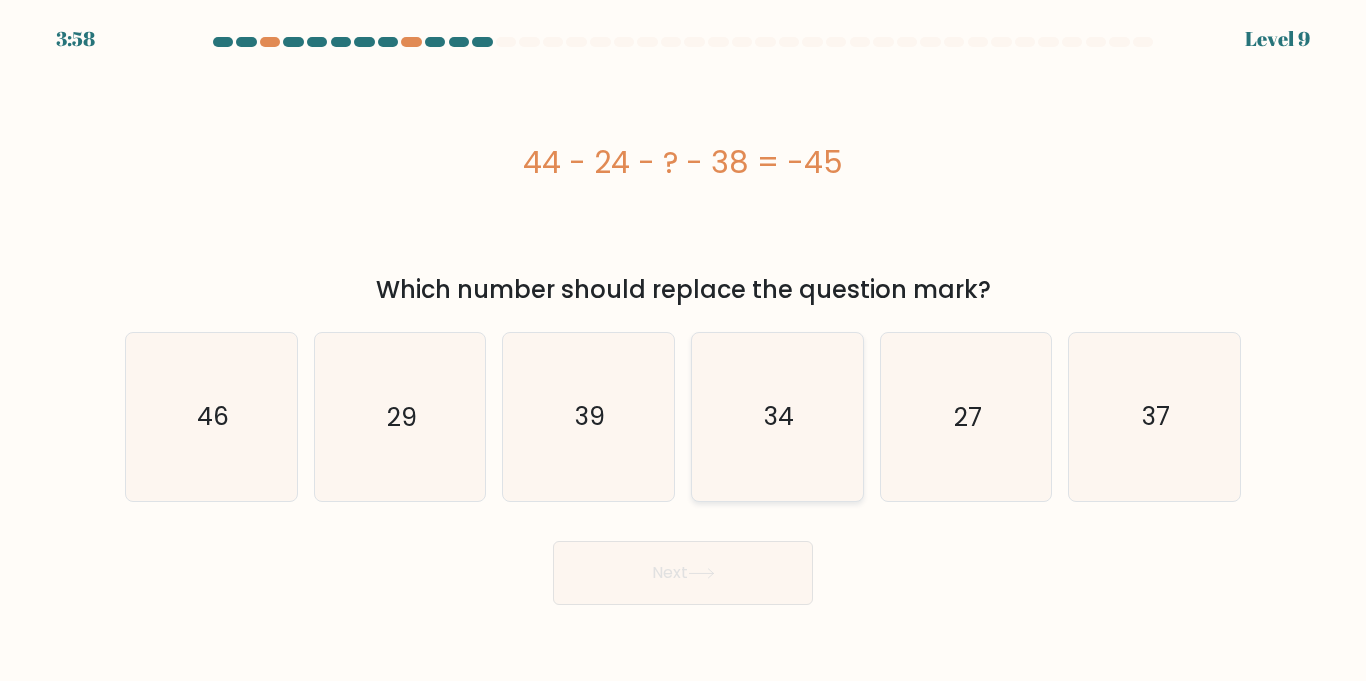 click on "34" 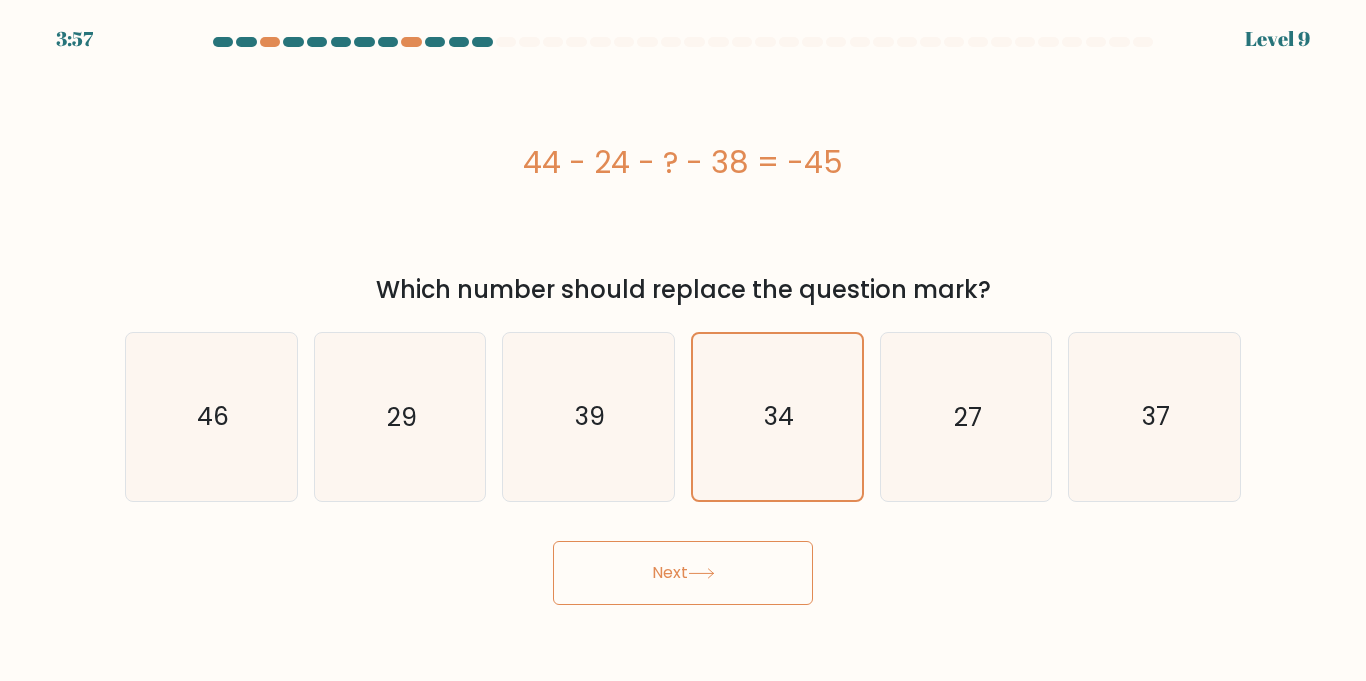 click on "Next" at bounding box center (683, 573) 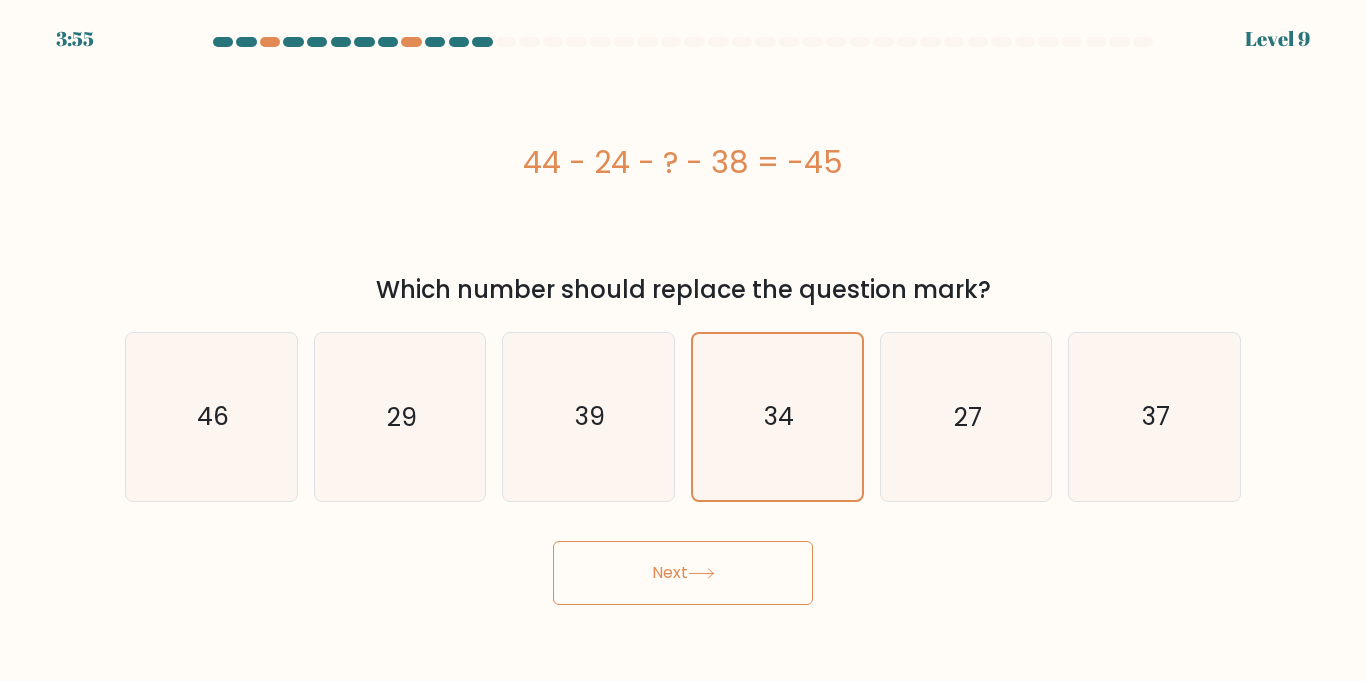 click on "Next" at bounding box center [683, 573] 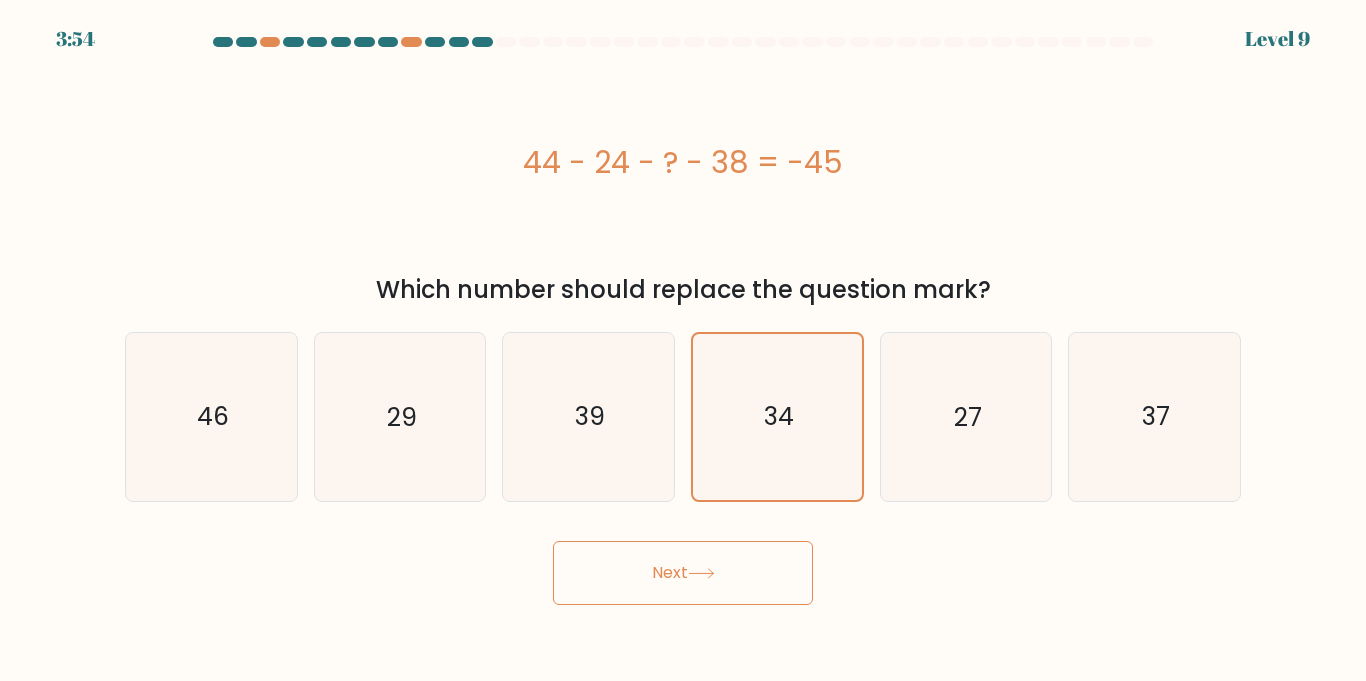 click on "Next" at bounding box center (683, 573) 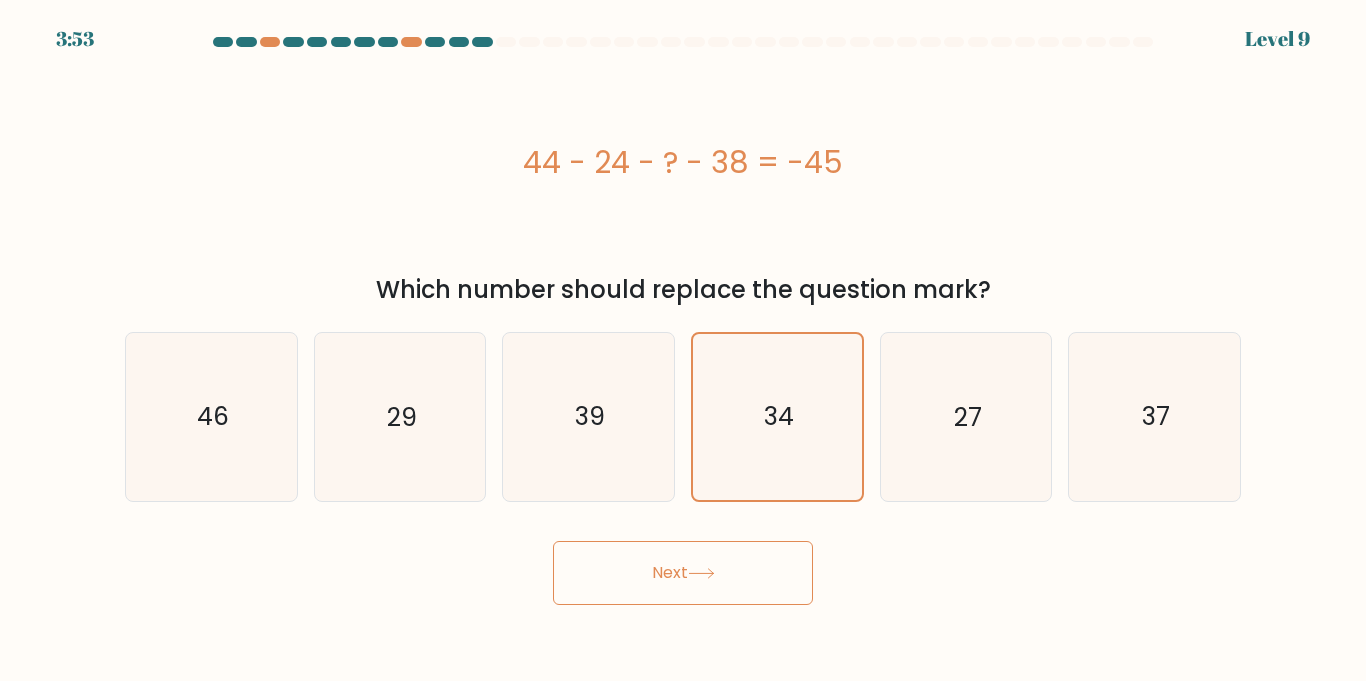 click on "Next" at bounding box center [683, 573] 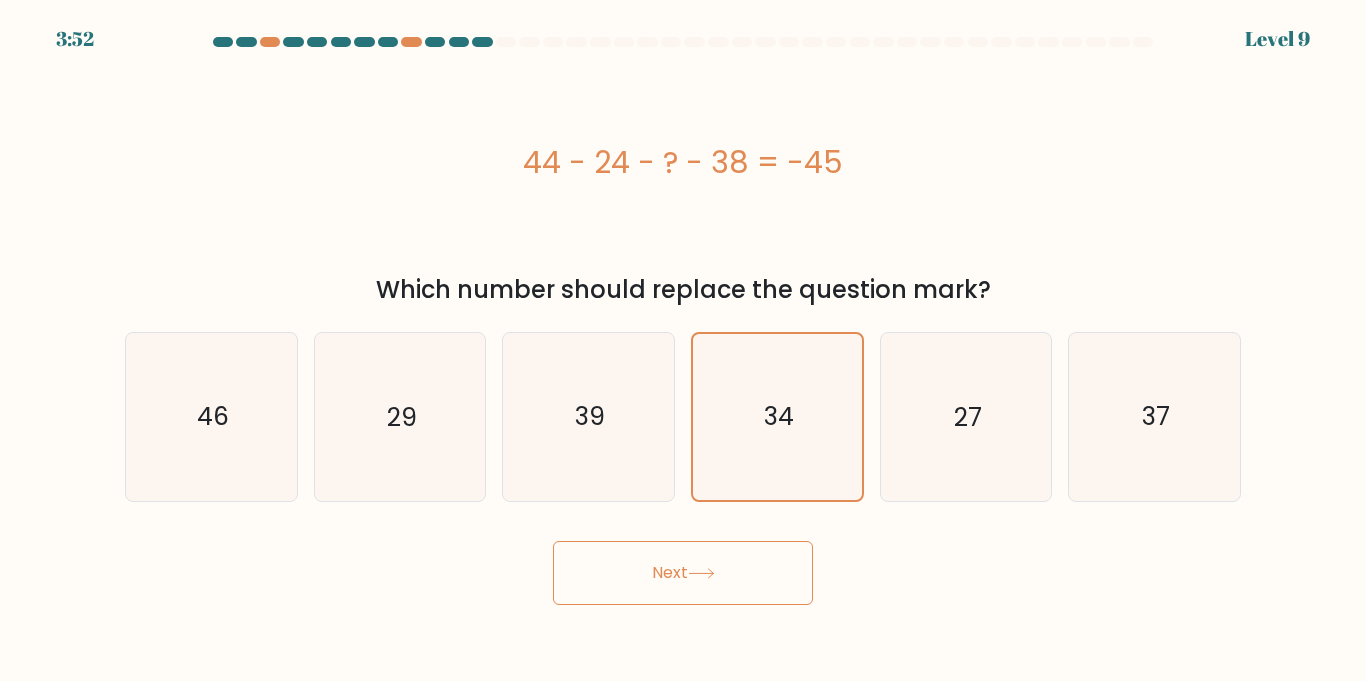 click on "Next" at bounding box center [683, 573] 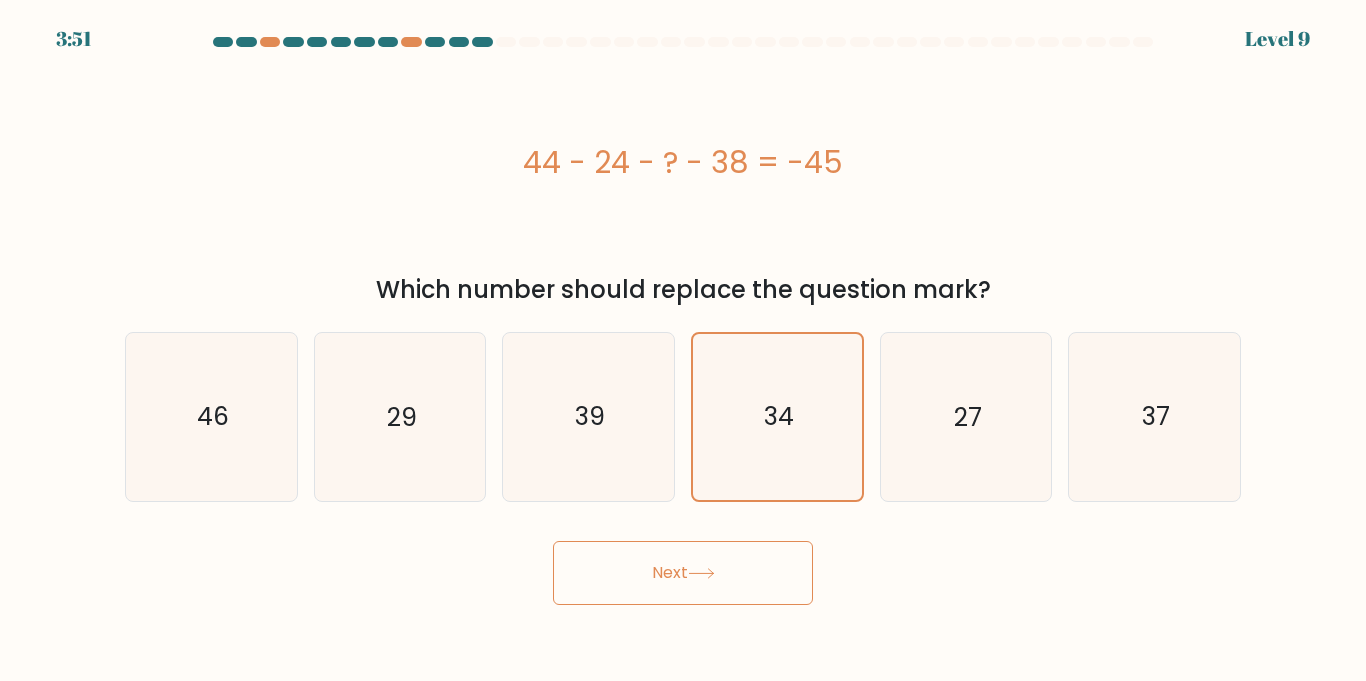click on "Next" at bounding box center (683, 573) 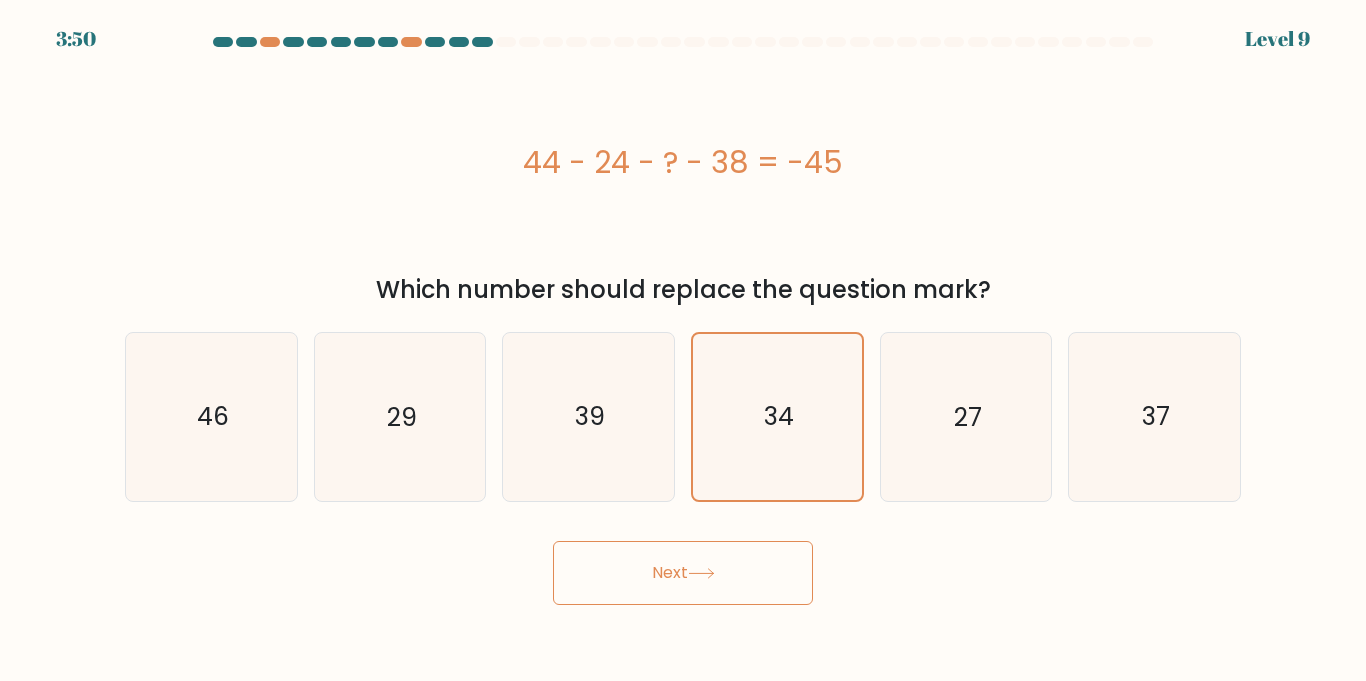 click on "Next" at bounding box center [683, 573] 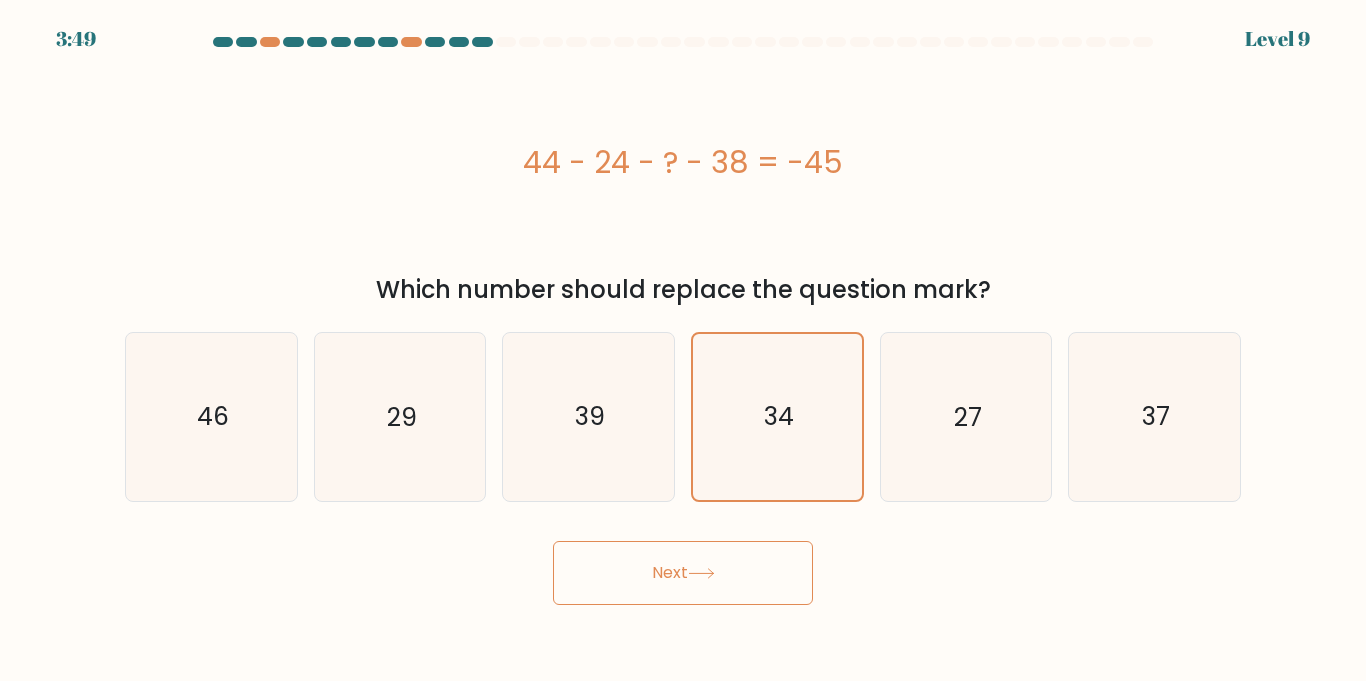 click on "Next" at bounding box center (683, 573) 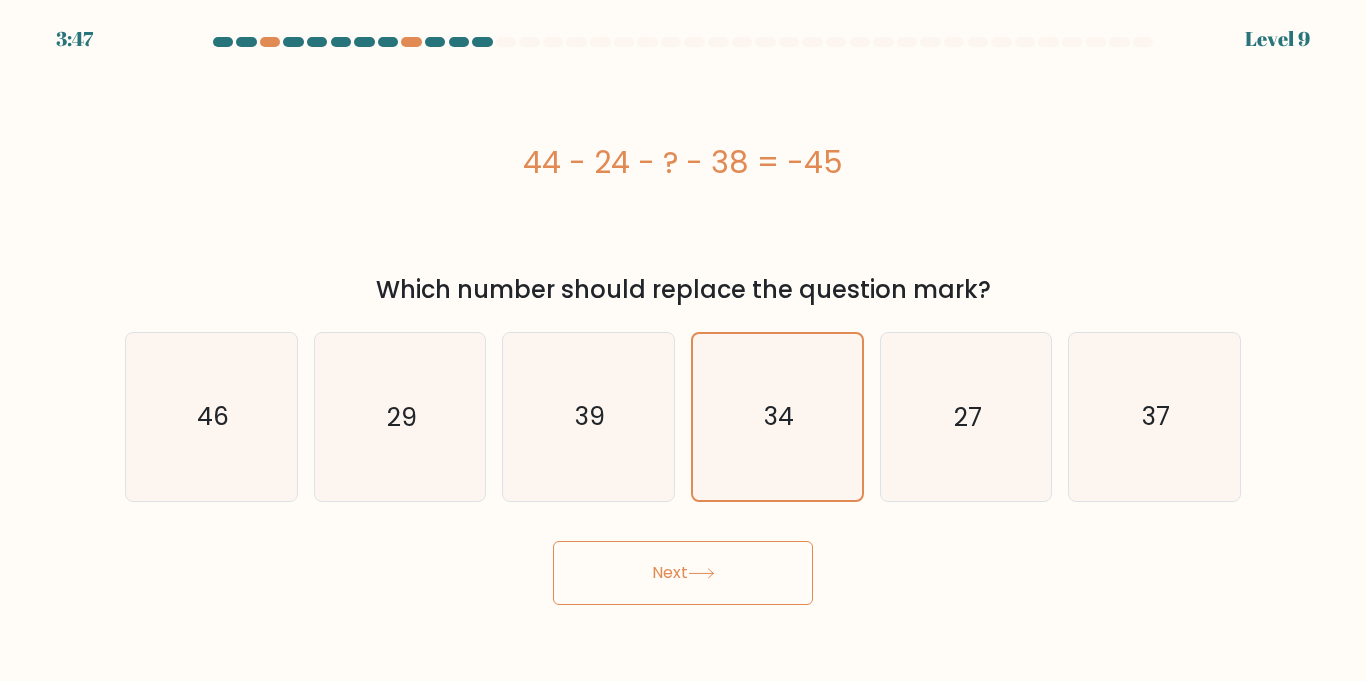 click on "Next" at bounding box center (683, 573) 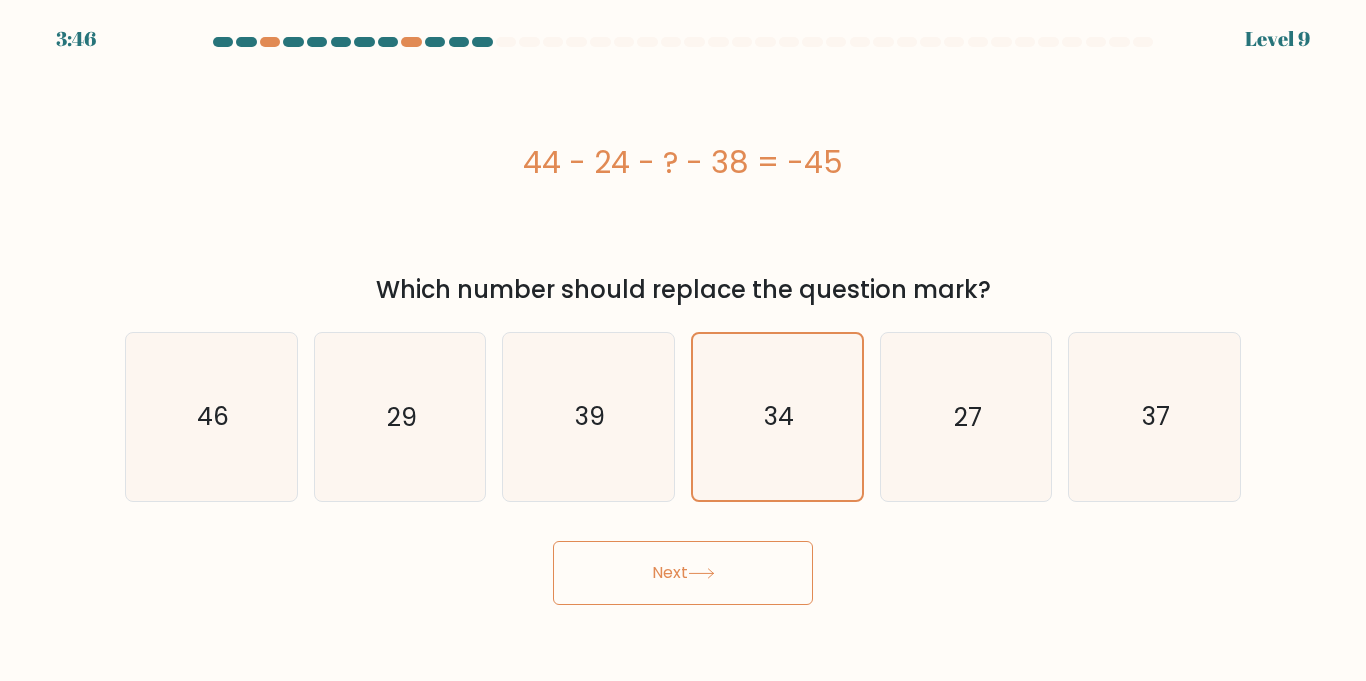 click on "Next" at bounding box center (683, 573) 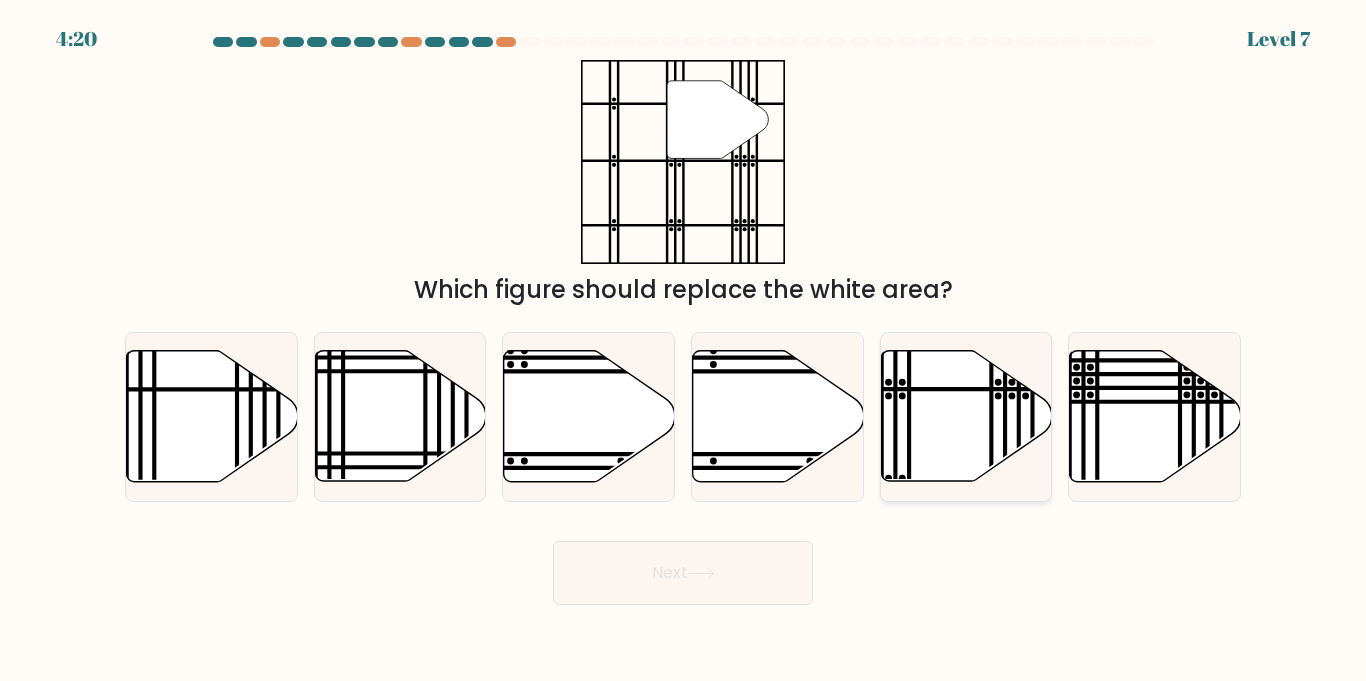 click 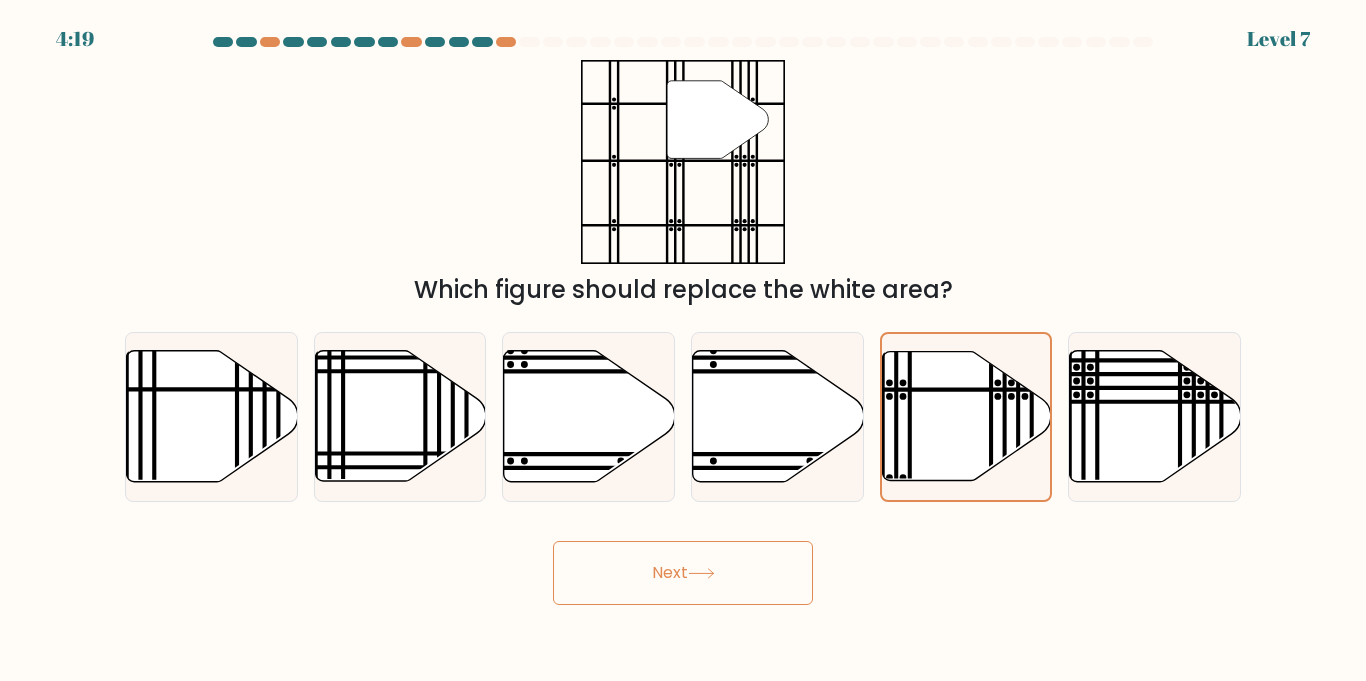 click on "Next" at bounding box center [683, 573] 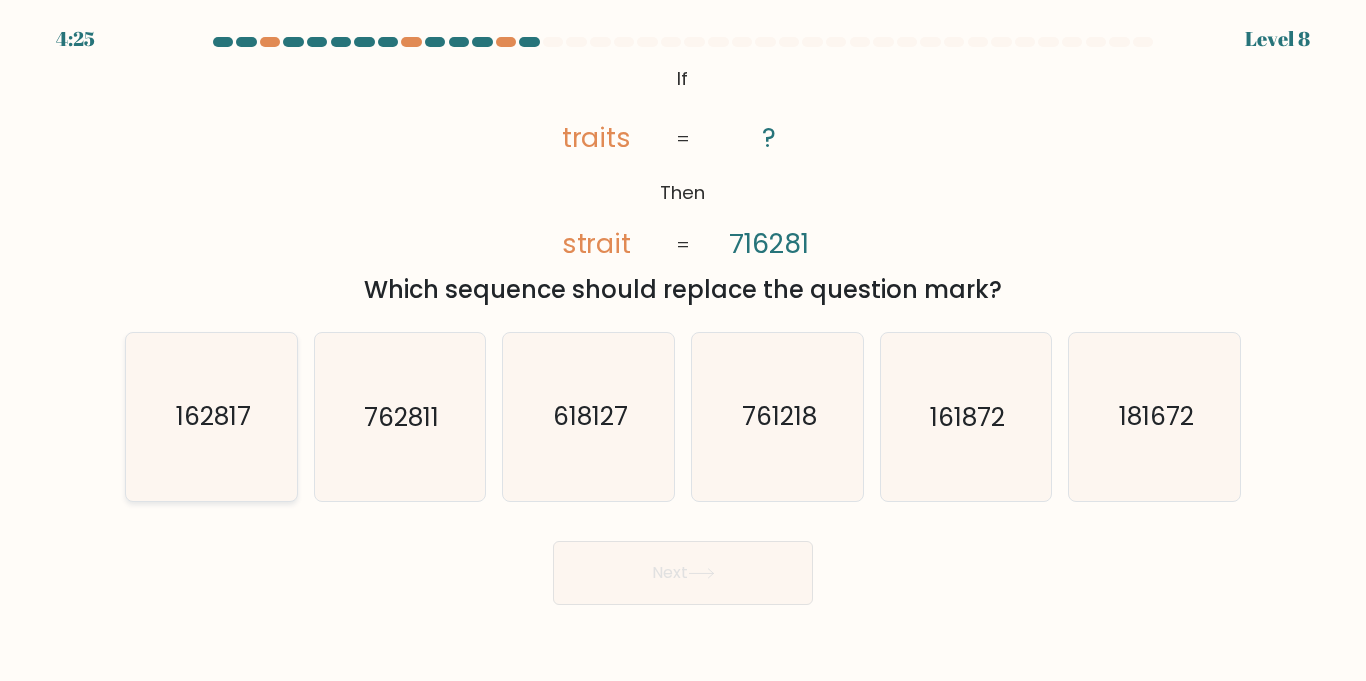 click on "162817" 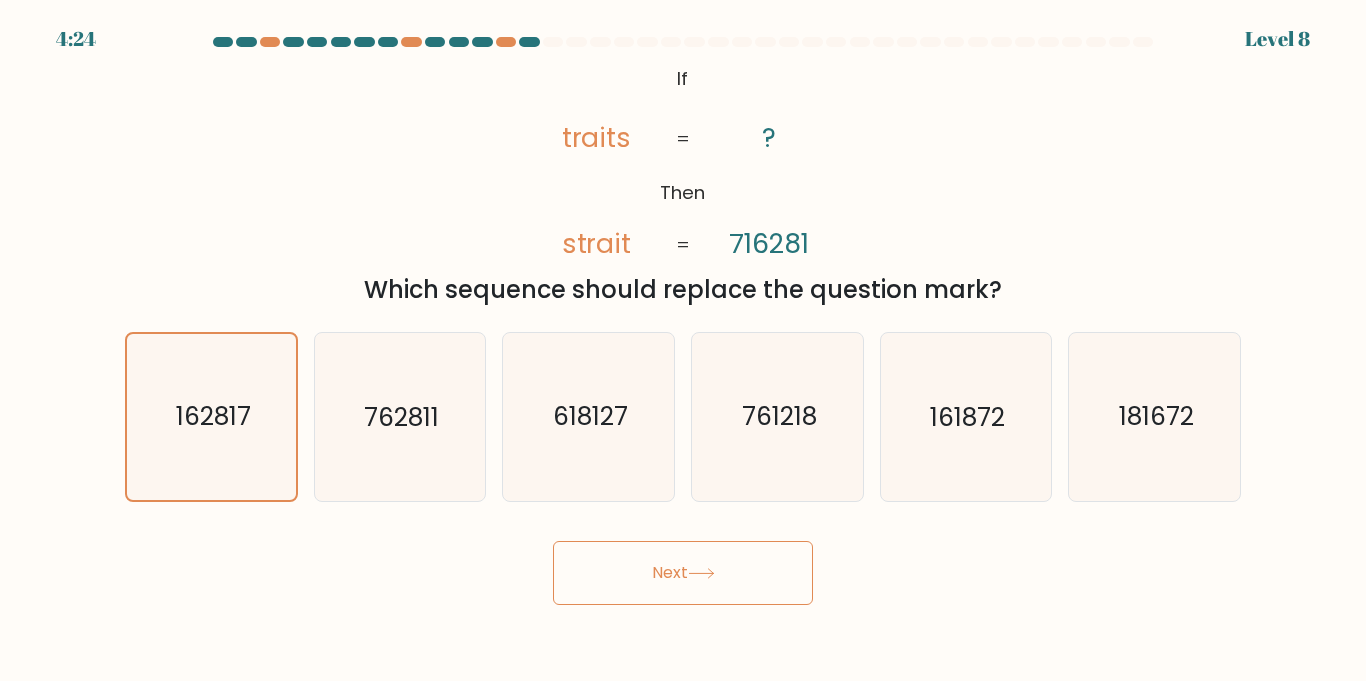 click on "Next" at bounding box center [683, 573] 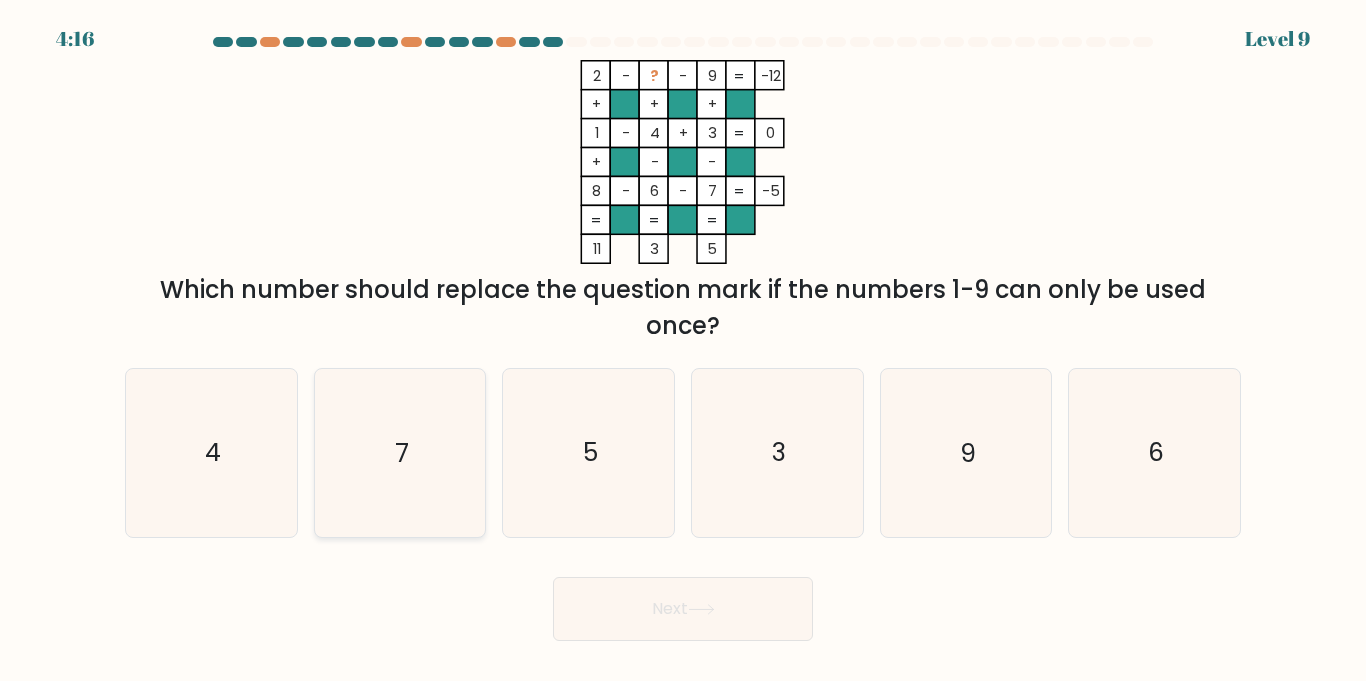 click on "7" 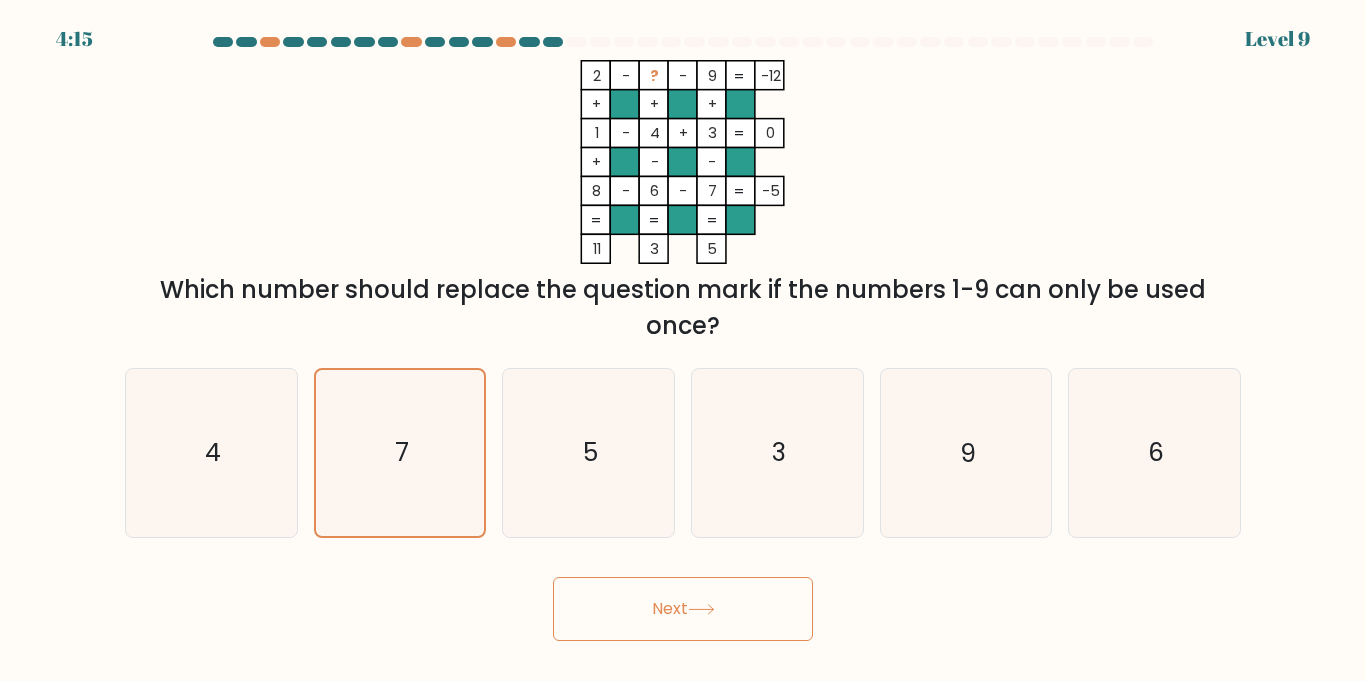 click 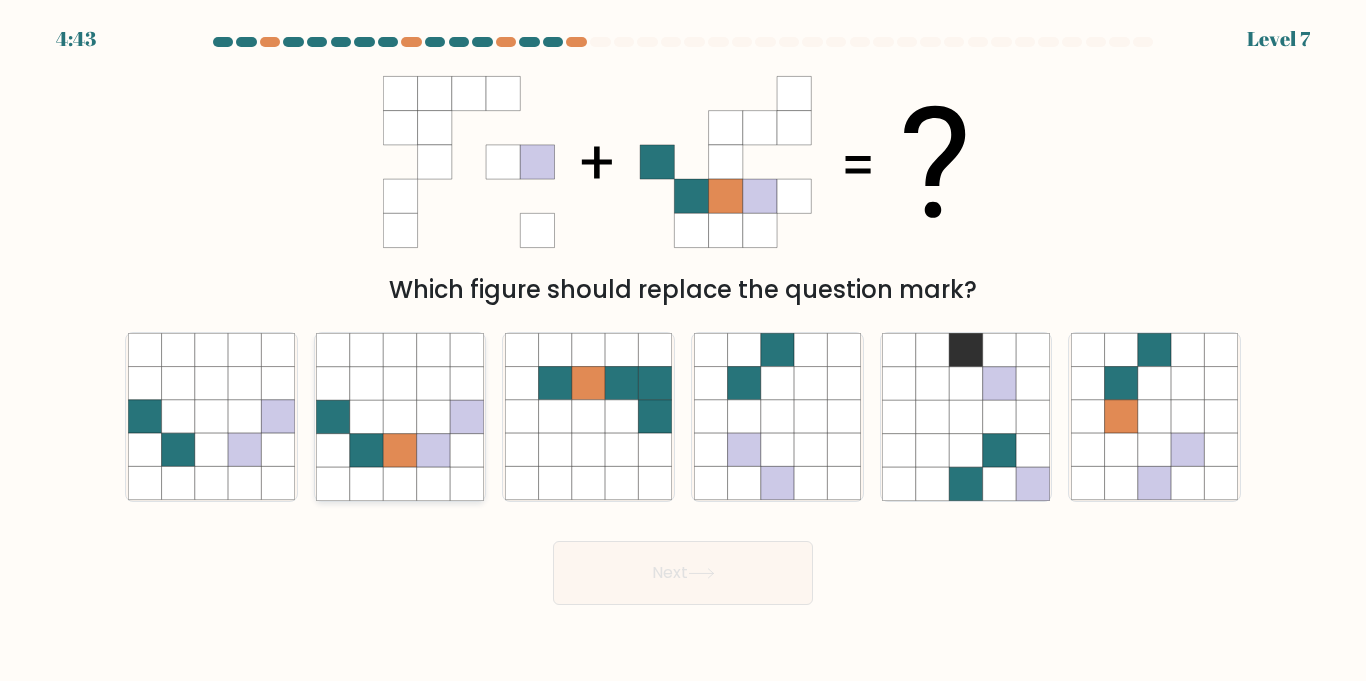 click 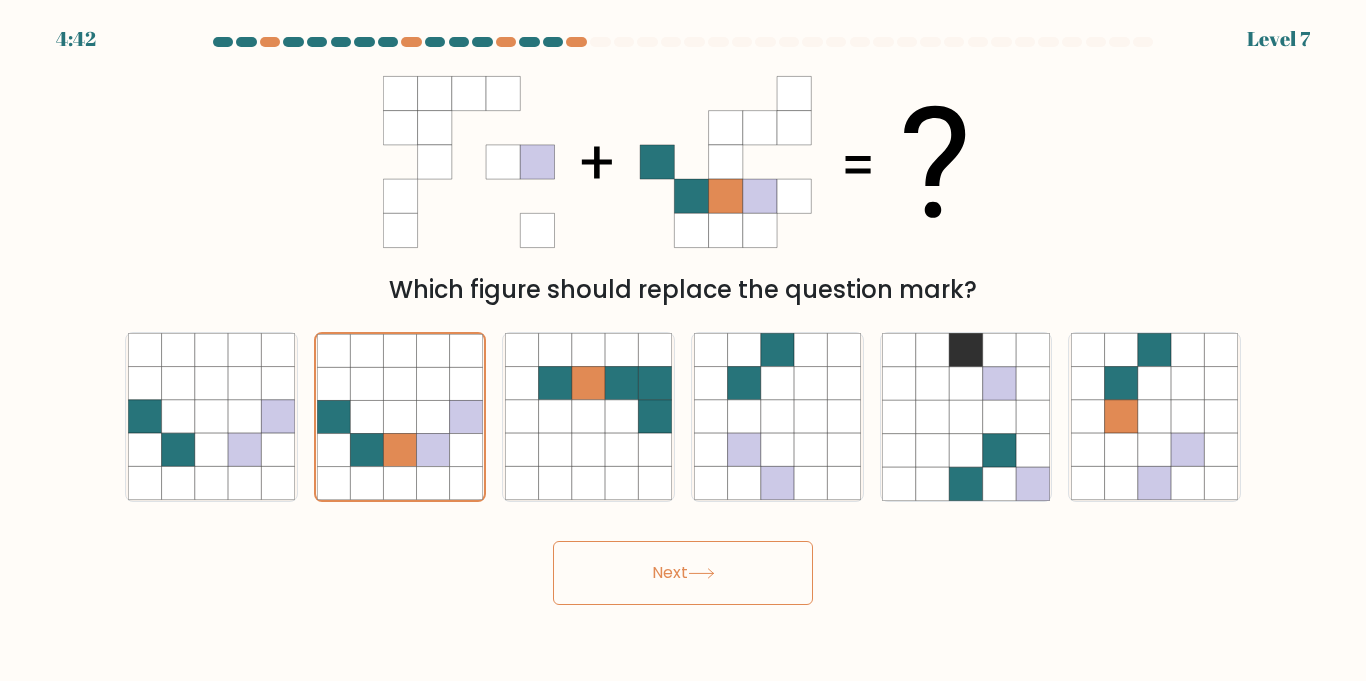 click on "Next" at bounding box center [683, 573] 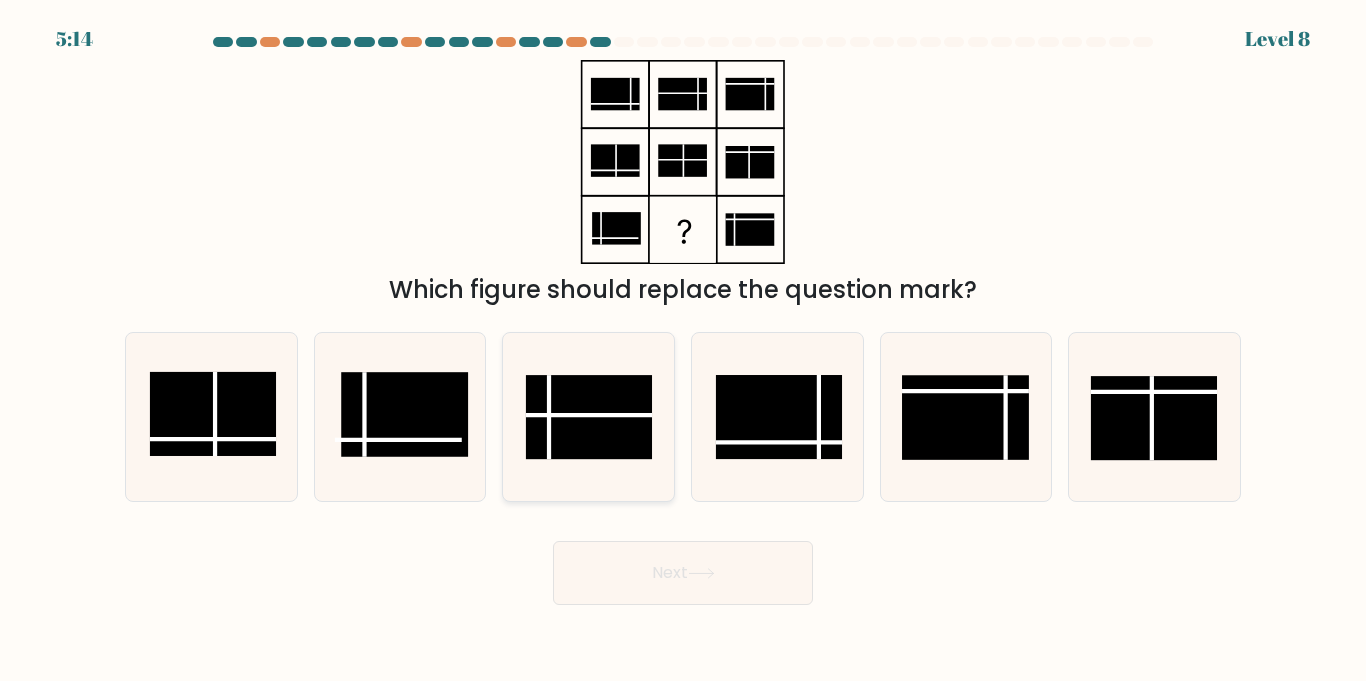 click 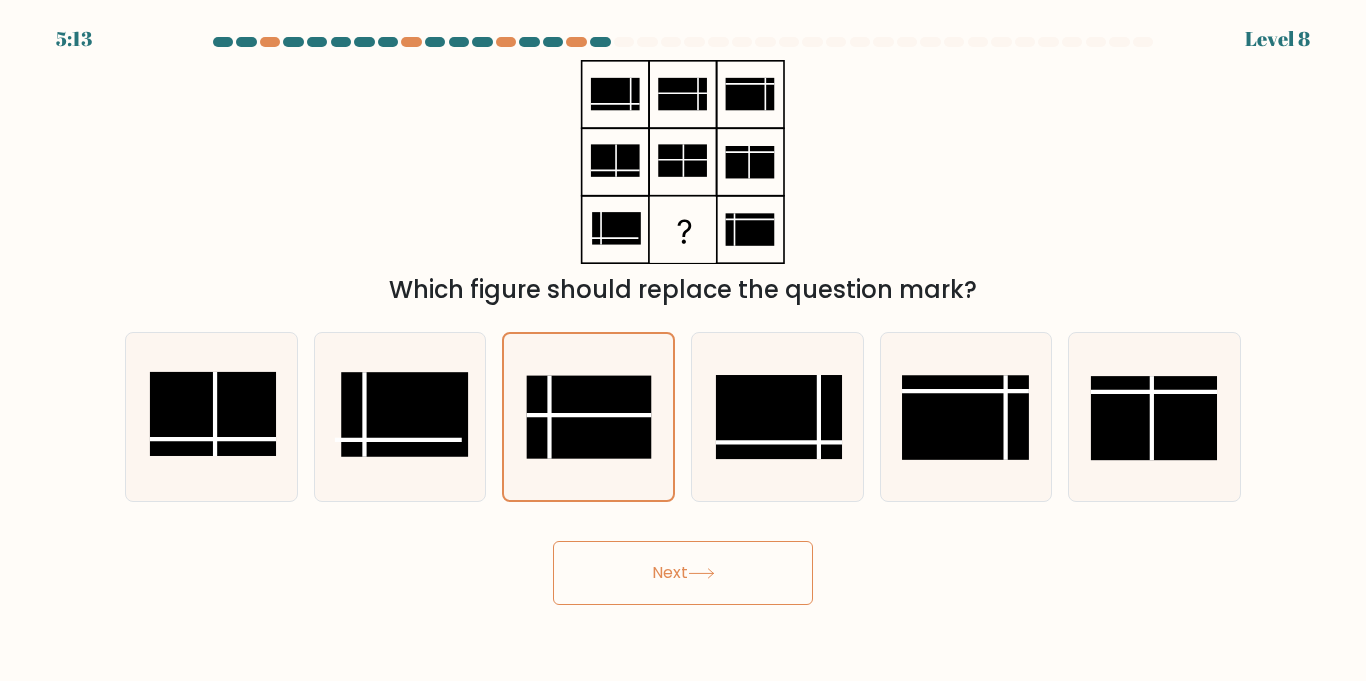 click on "Next" at bounding box center (683, 573) 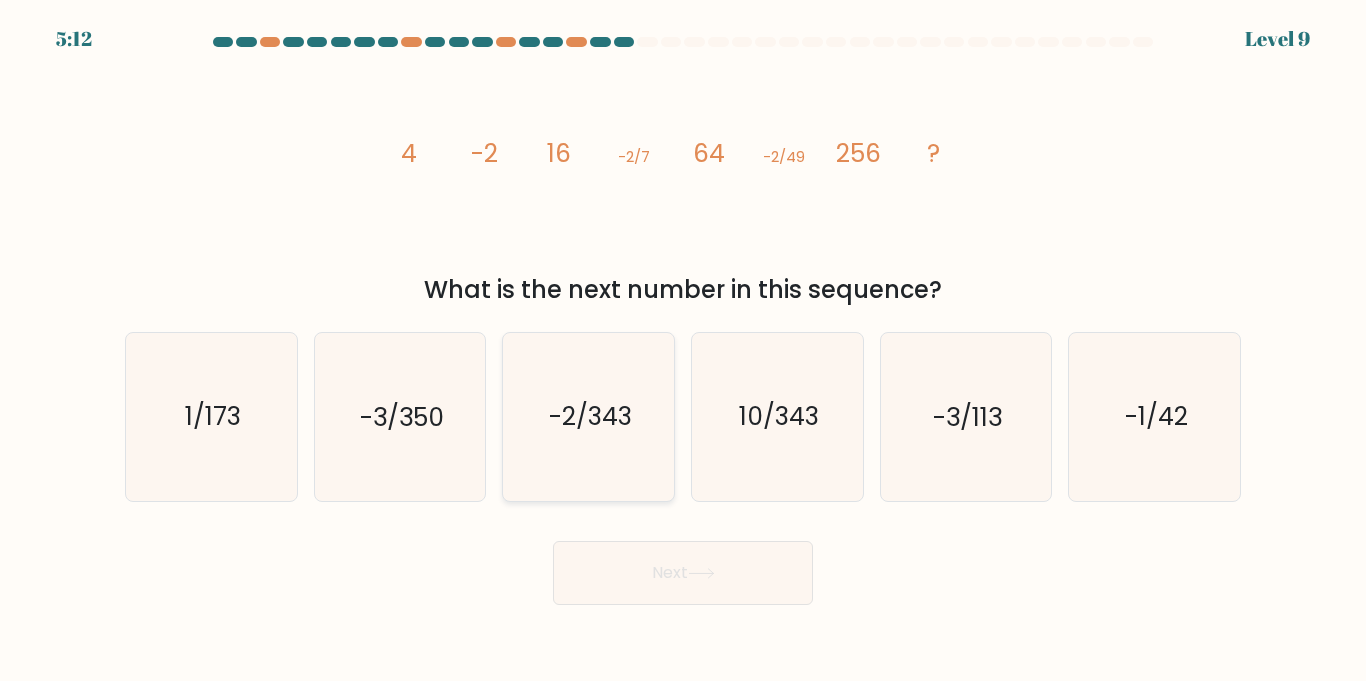click on "-2/343" 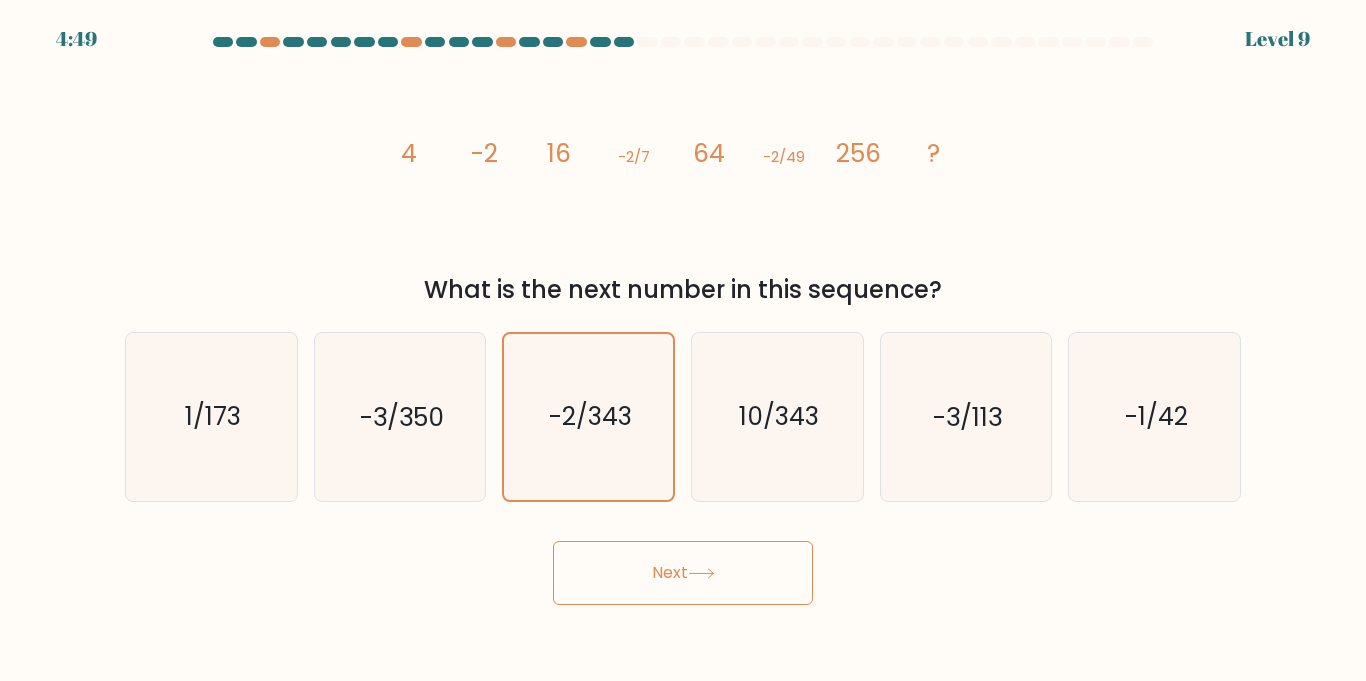 click on "Next" at bounding box center (683, 573) 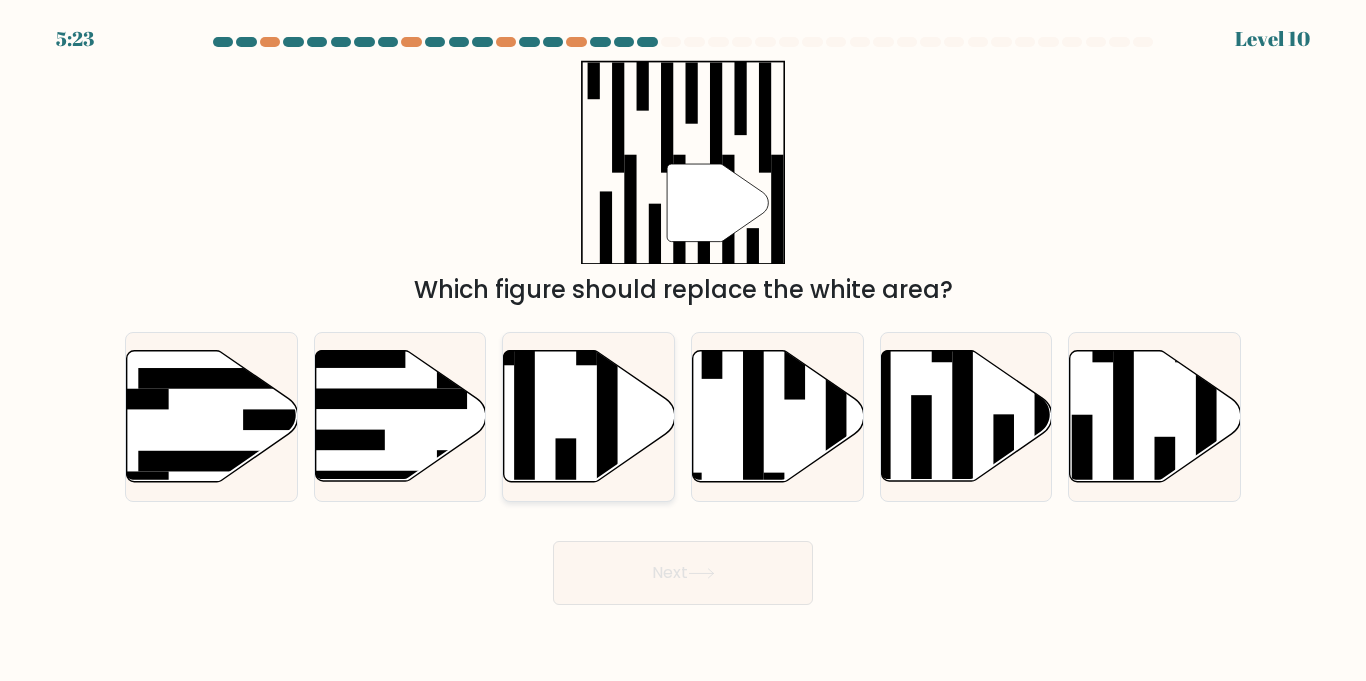click 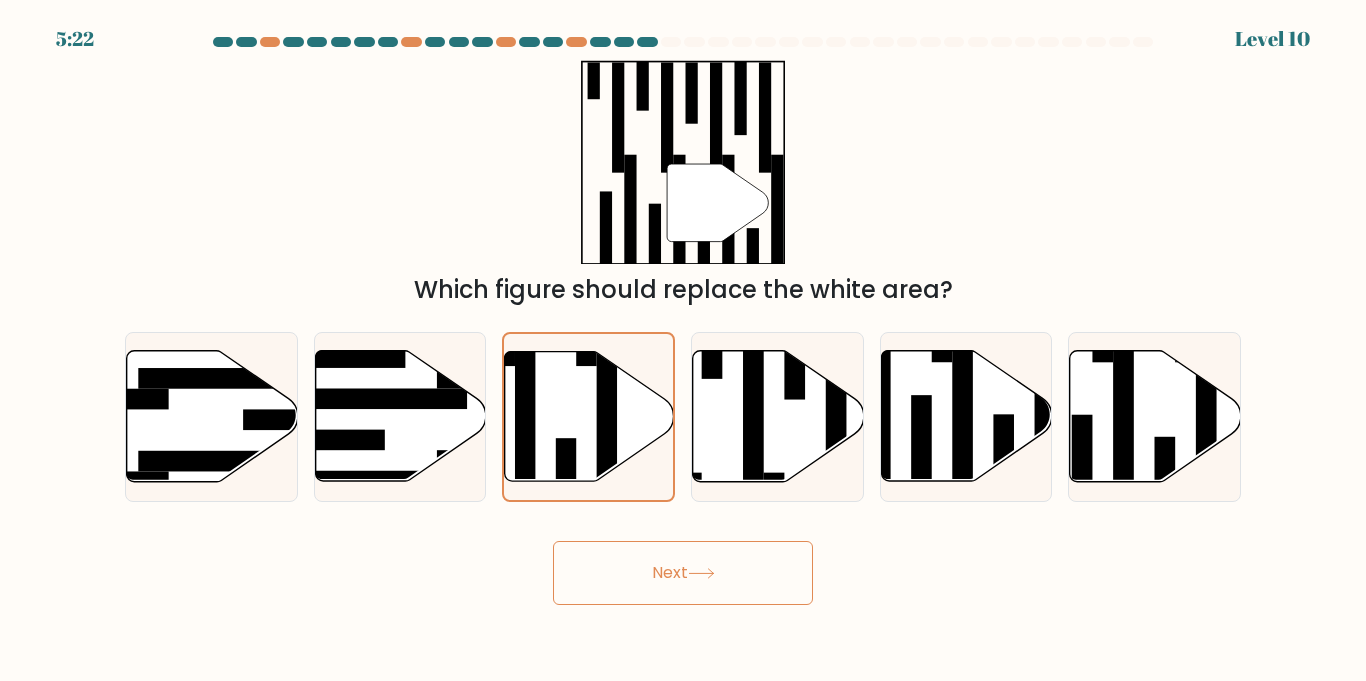 click on "Next" at bounding box center [683, 573] 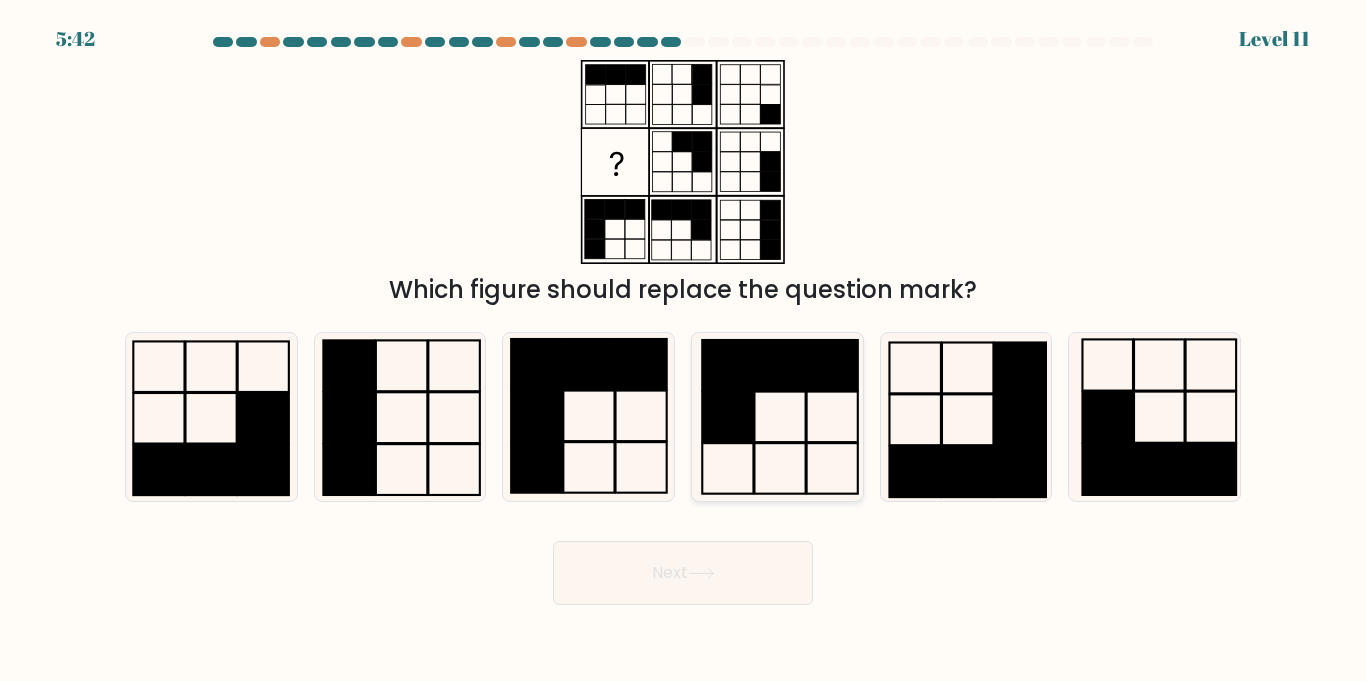 click 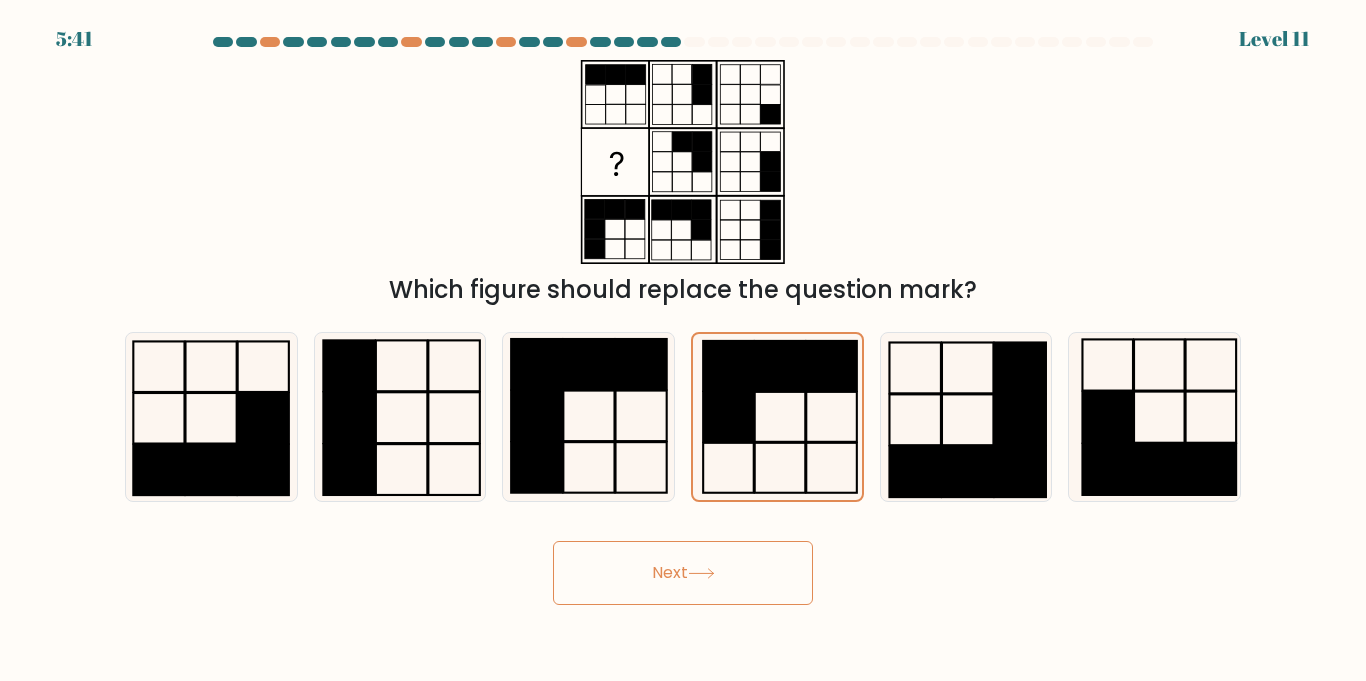 click 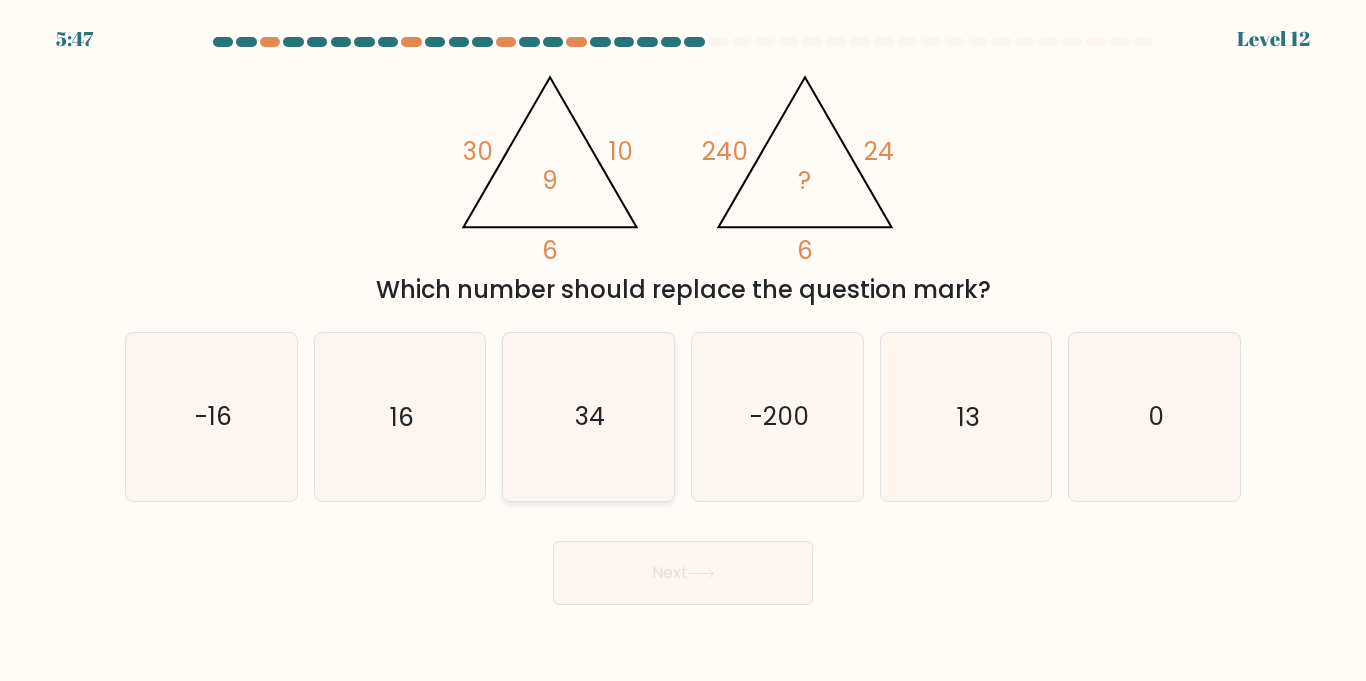 click on "34" 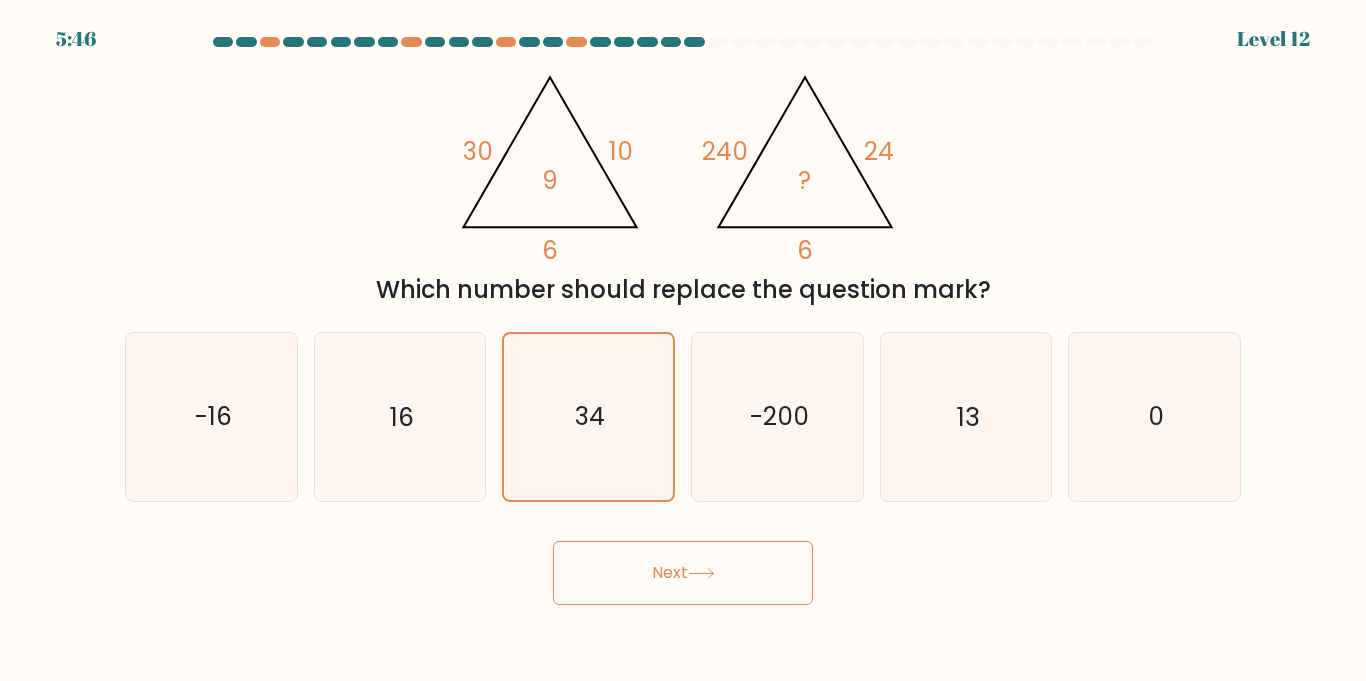 click on "Next" at bounding box center [683, 573] 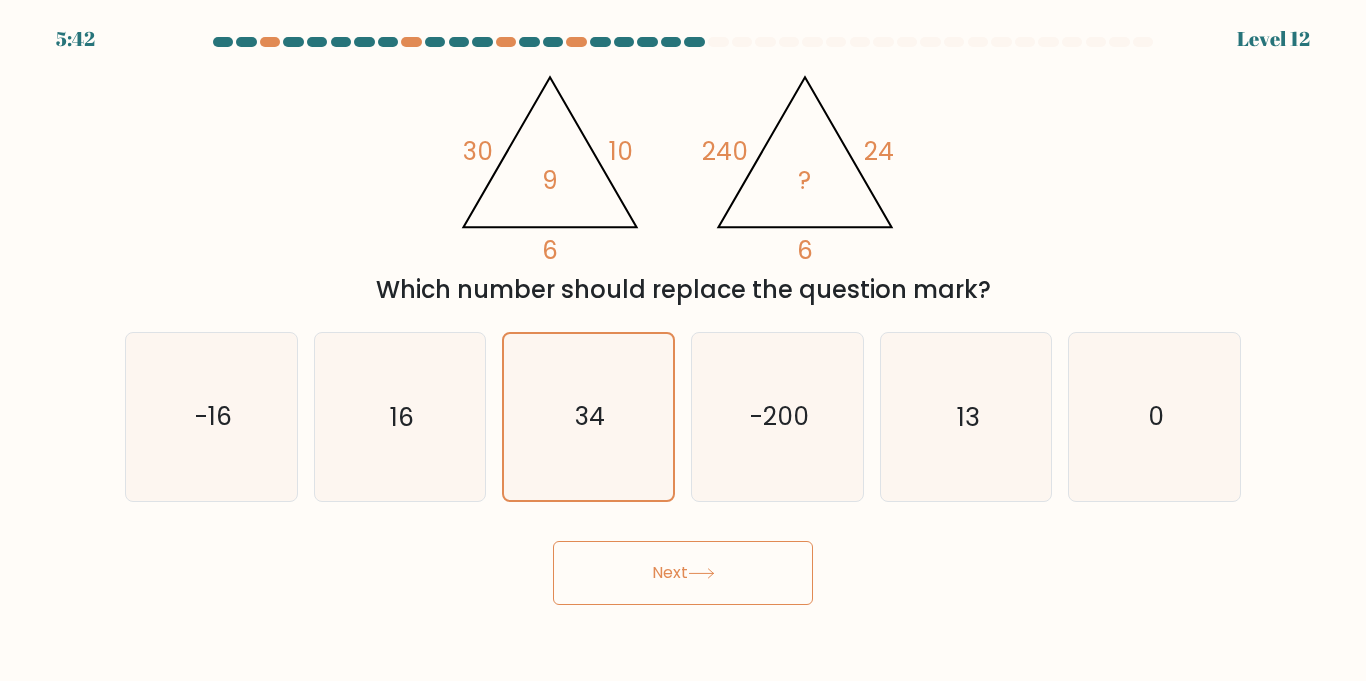 click on "Next" at bounding box center [683, 573] 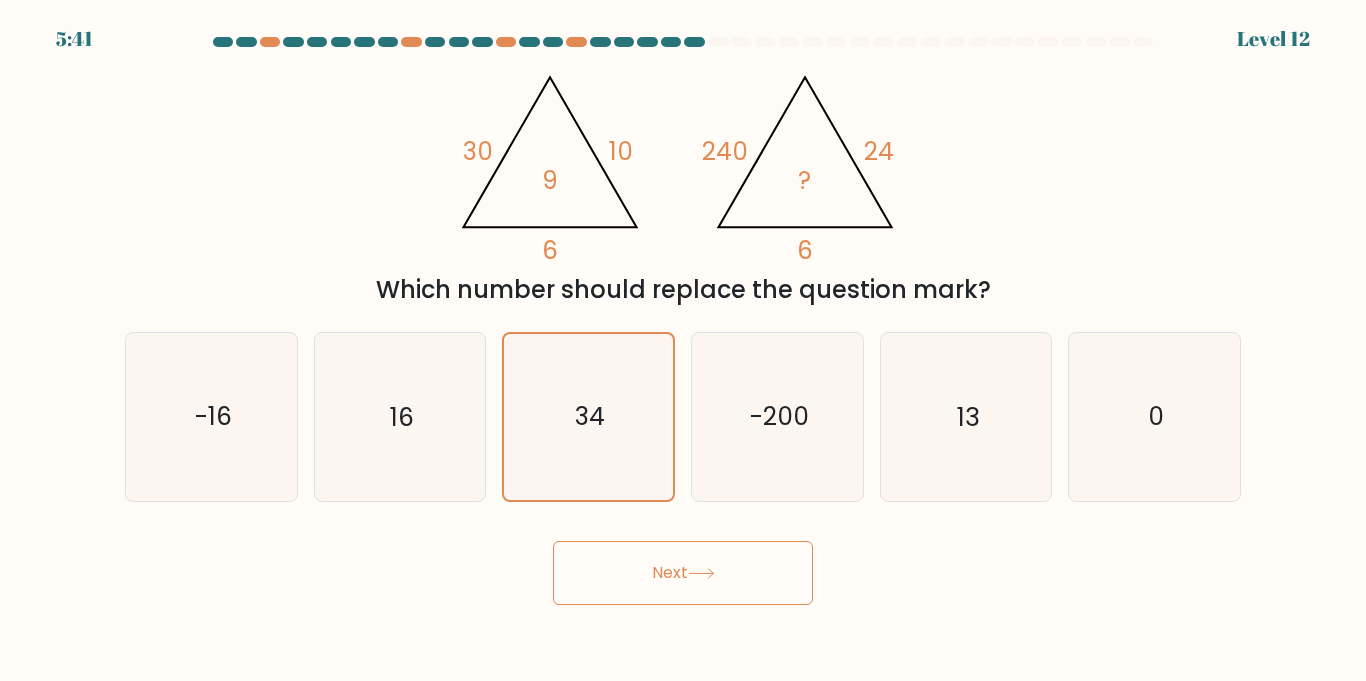 click on "Next" at bounding box center [683, 573] 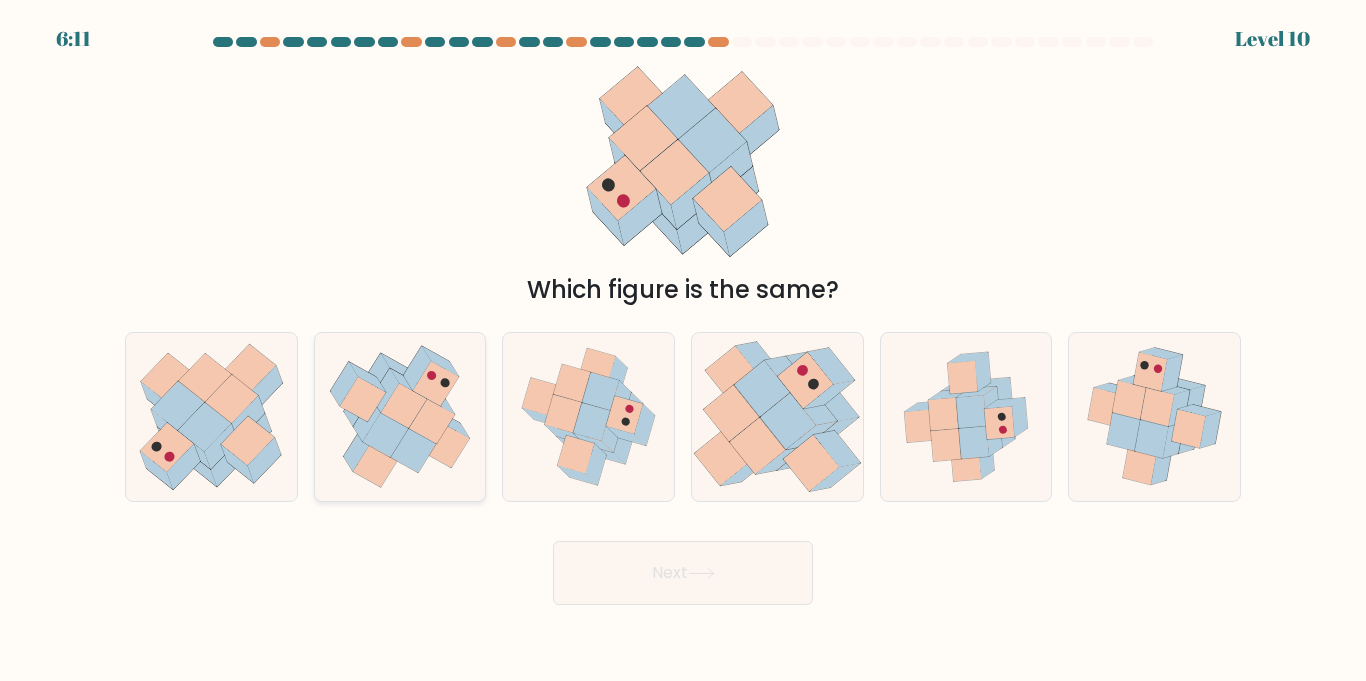 click 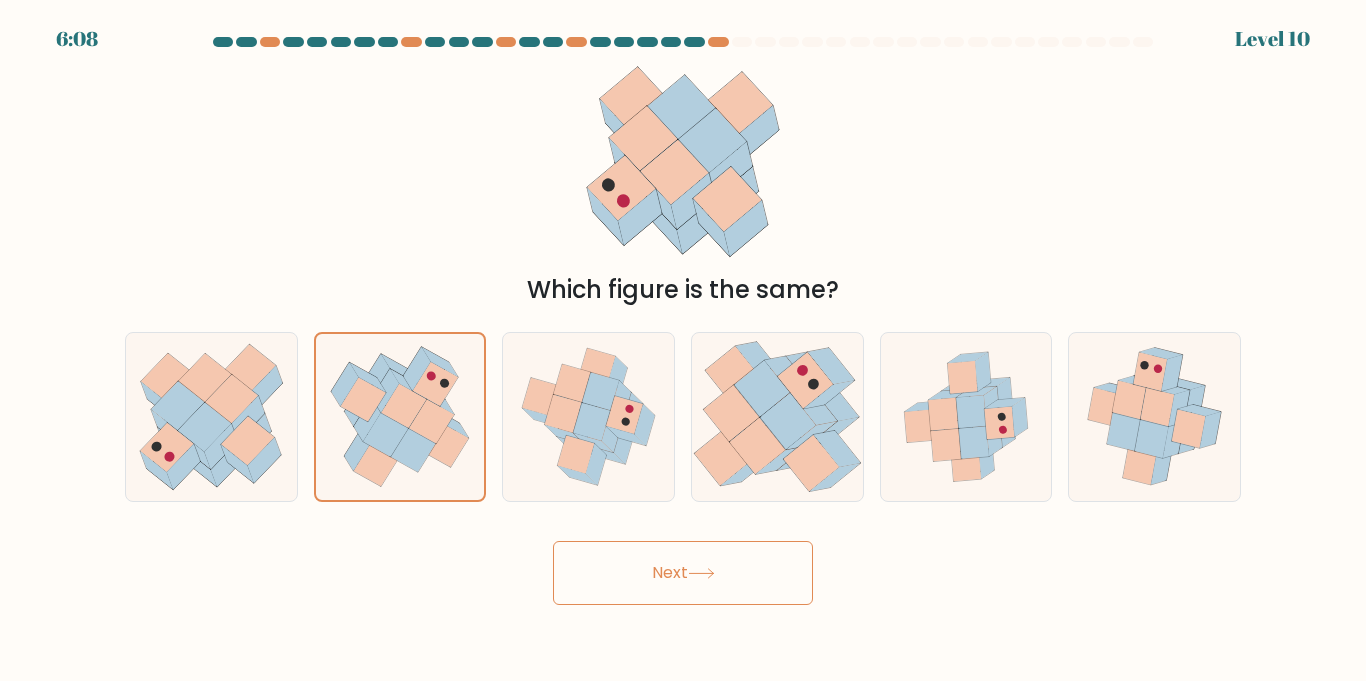 click on "Next" at bounding box center (683, 573) 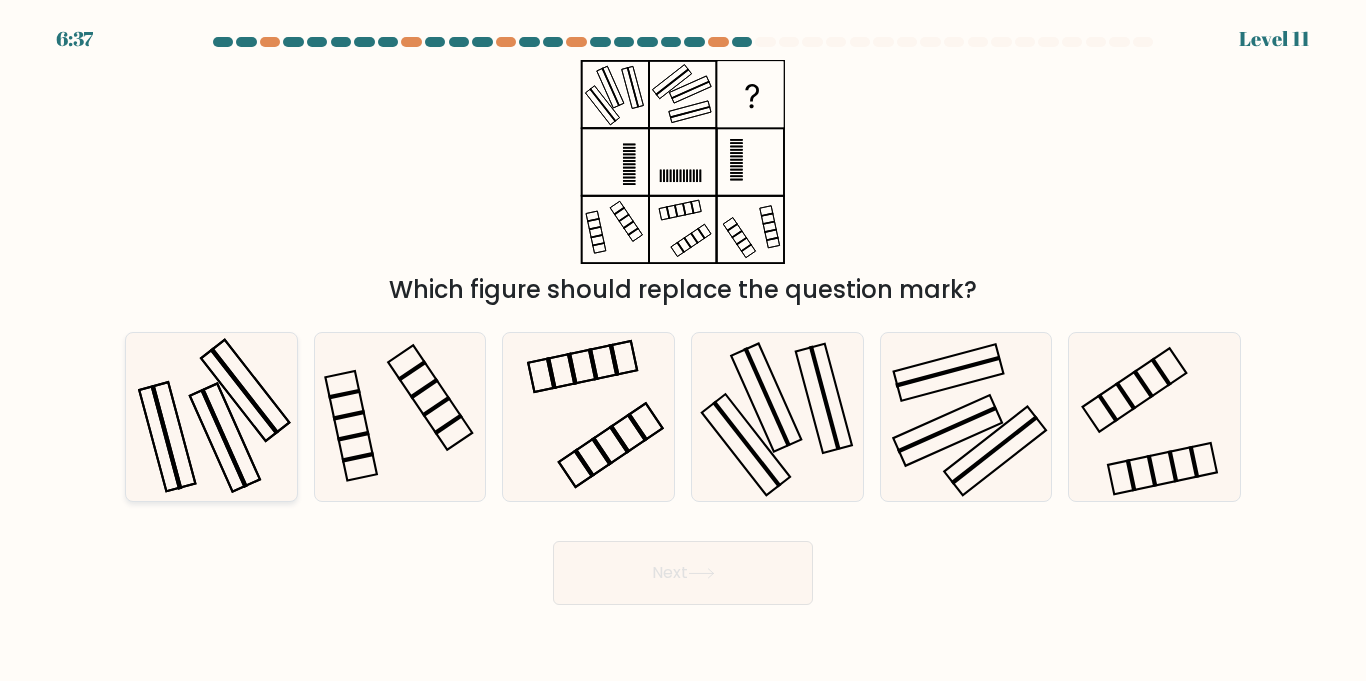 click 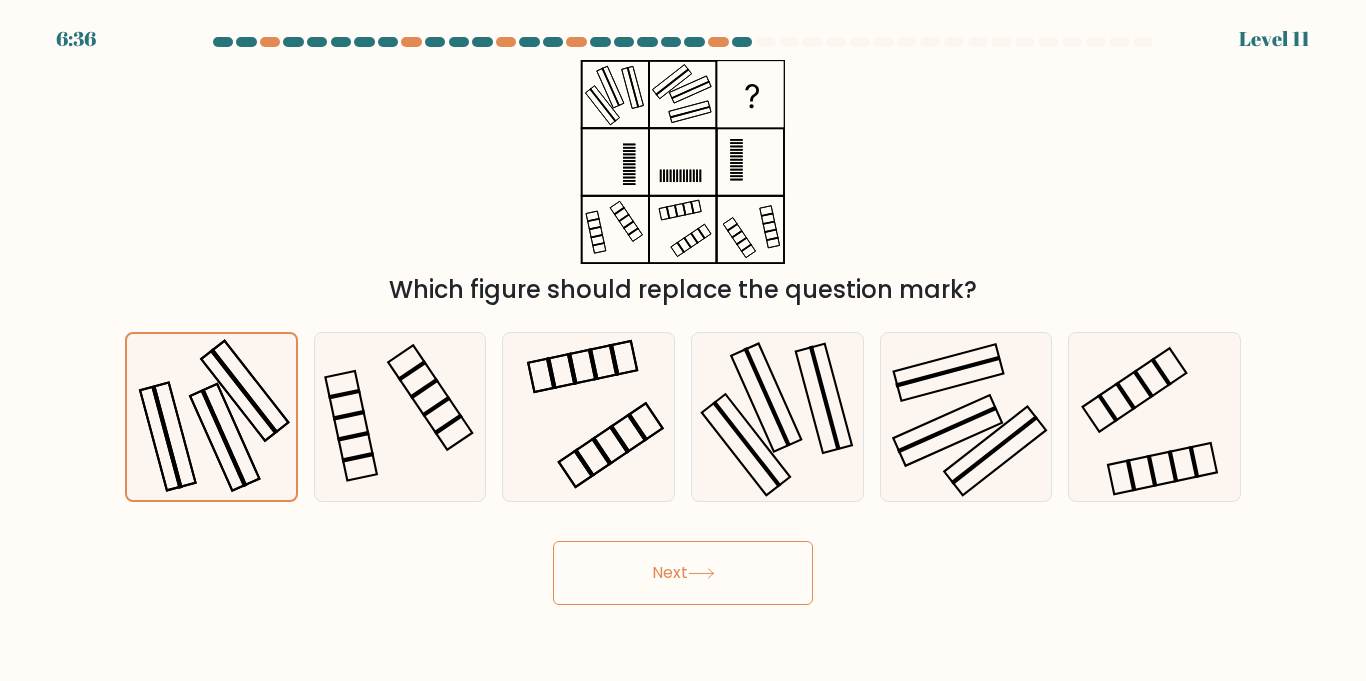 click on "Next" at bounding box center (683, 573) 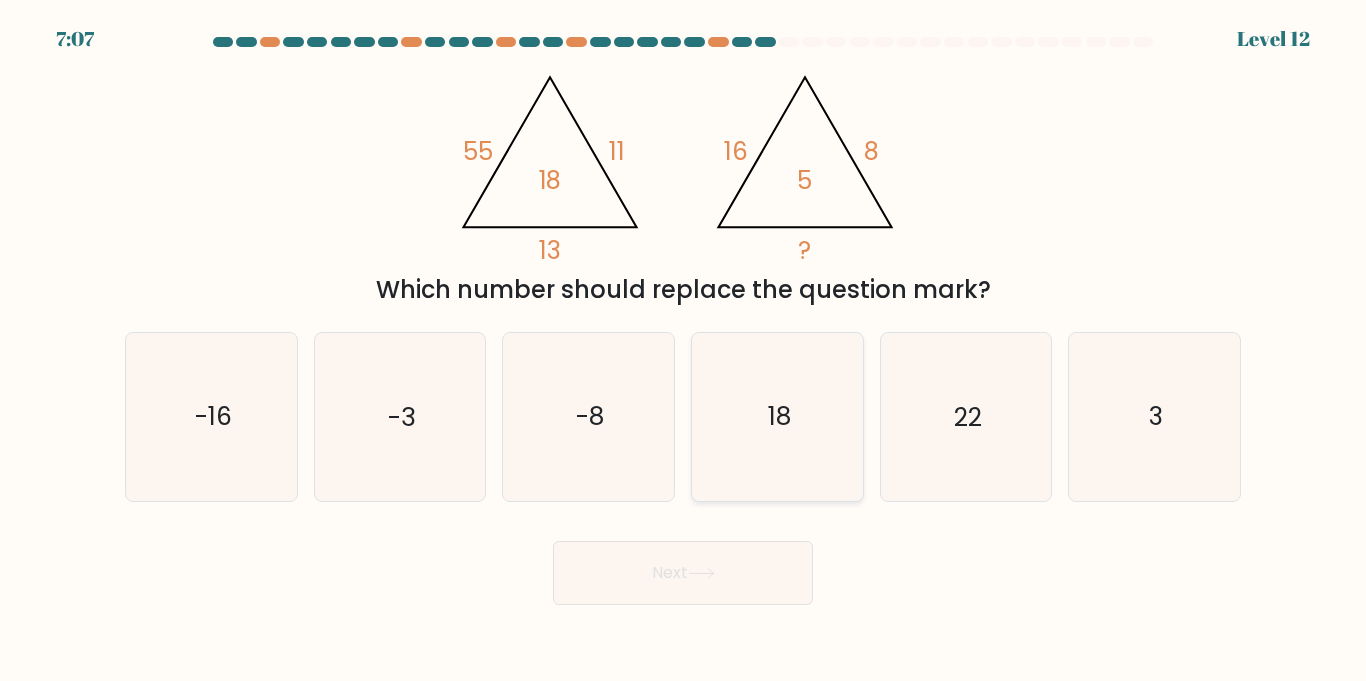click on "18" 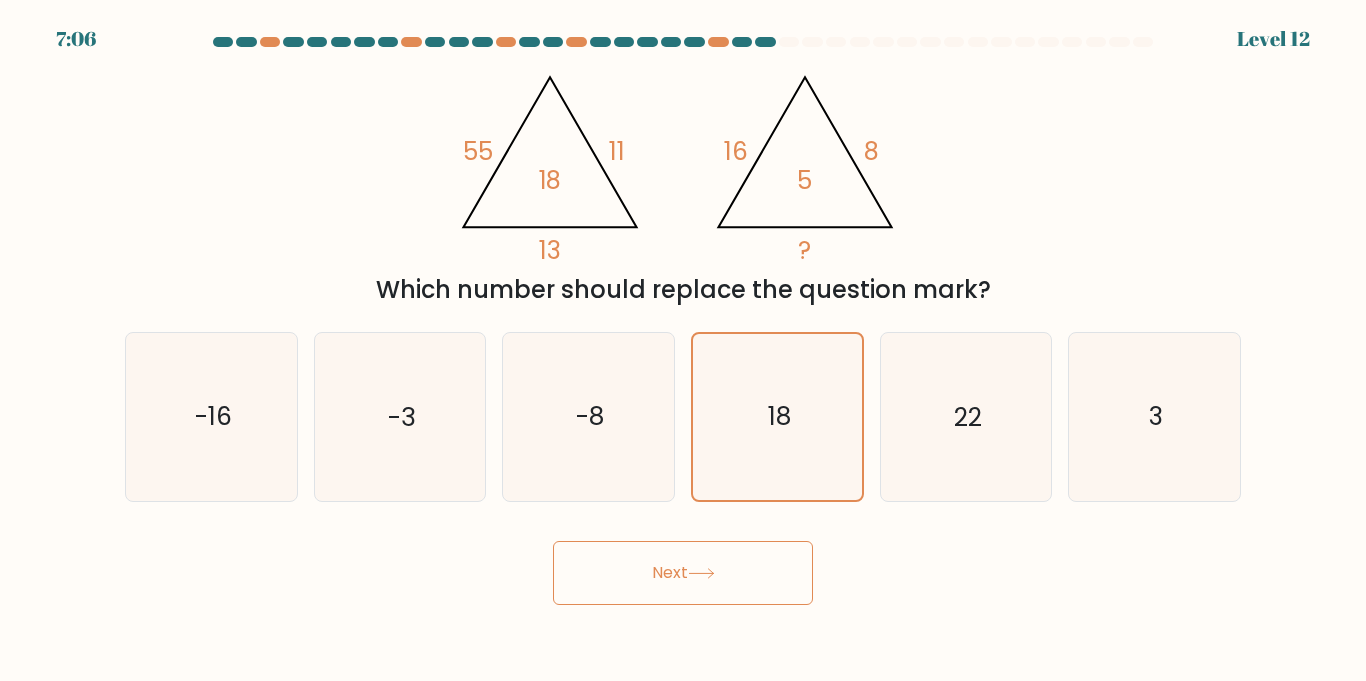 click on "Next" at bounding box center (683, 573) 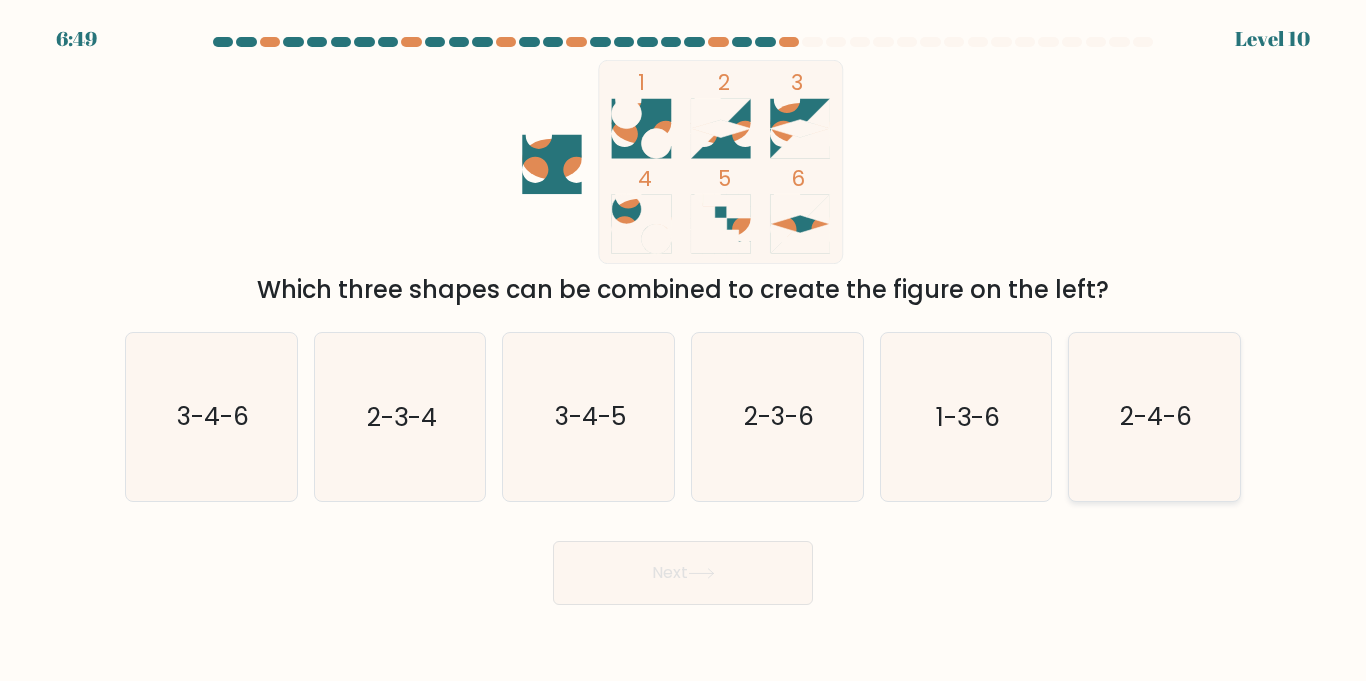 click on "2-4-6" 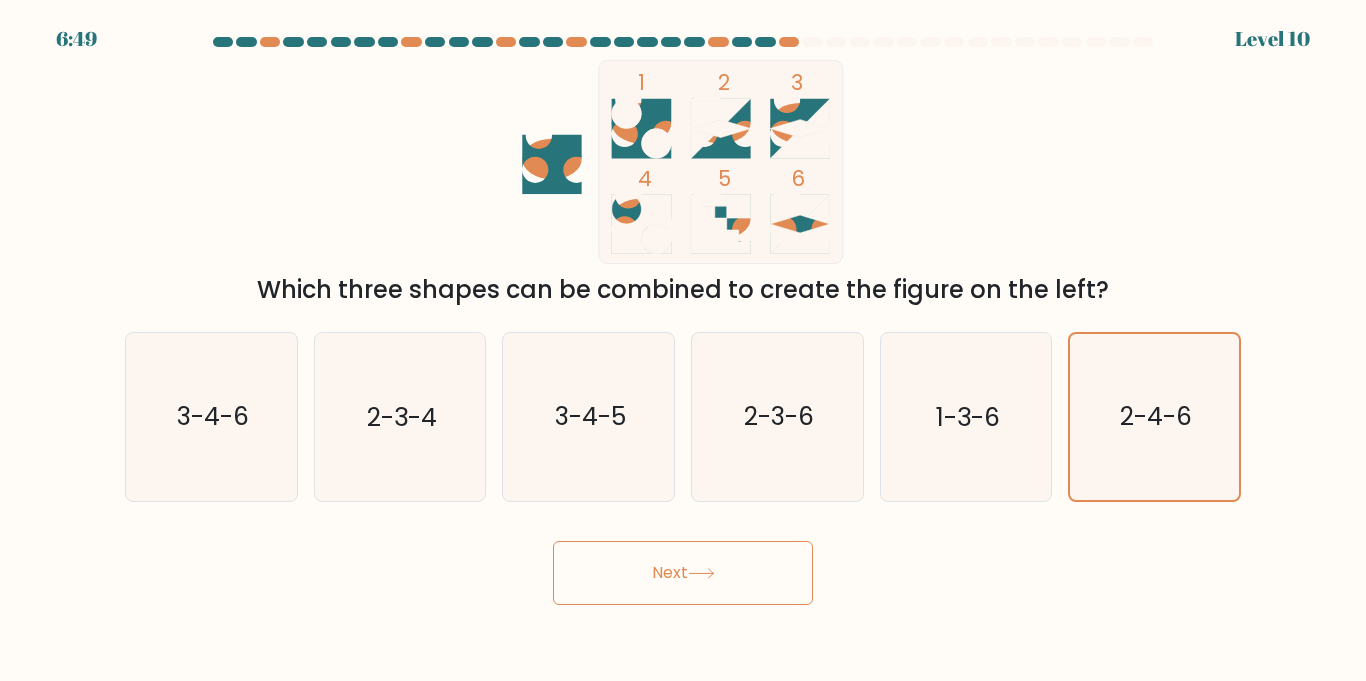 click on "Next" at bounding box center [683, 573] 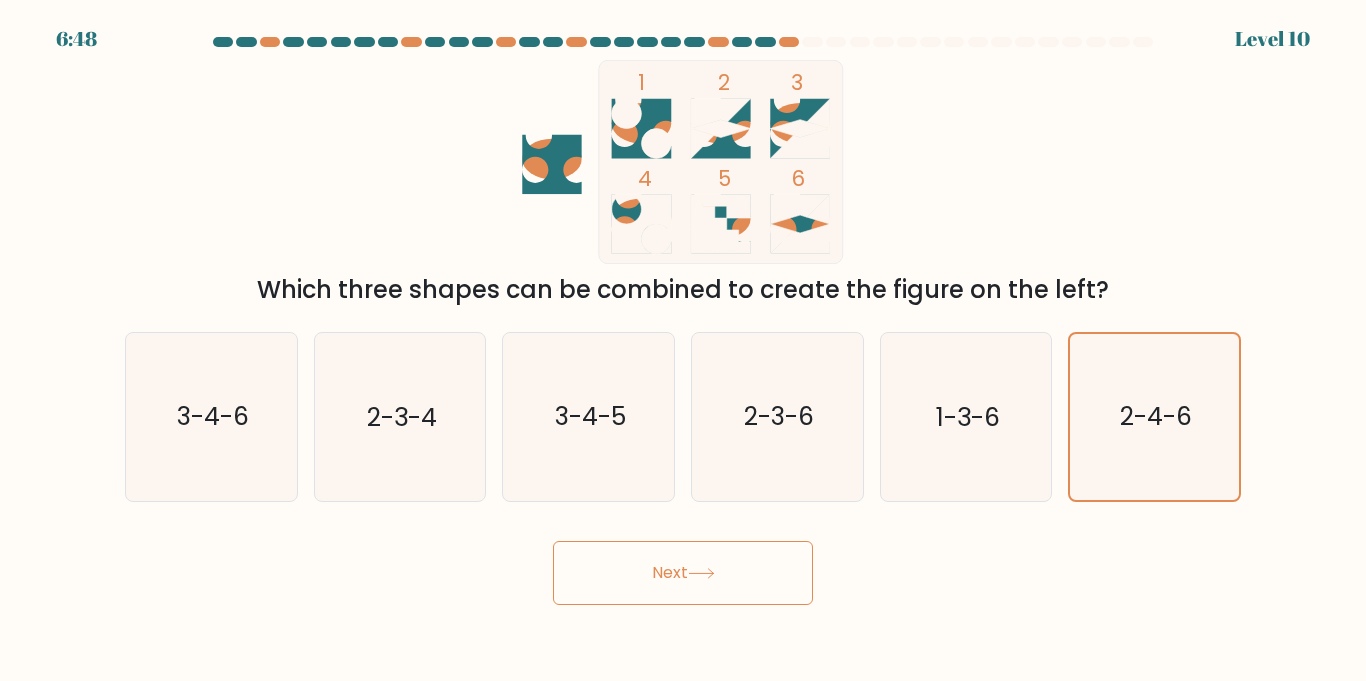 click on "Next" at bounding box center (683, 573) 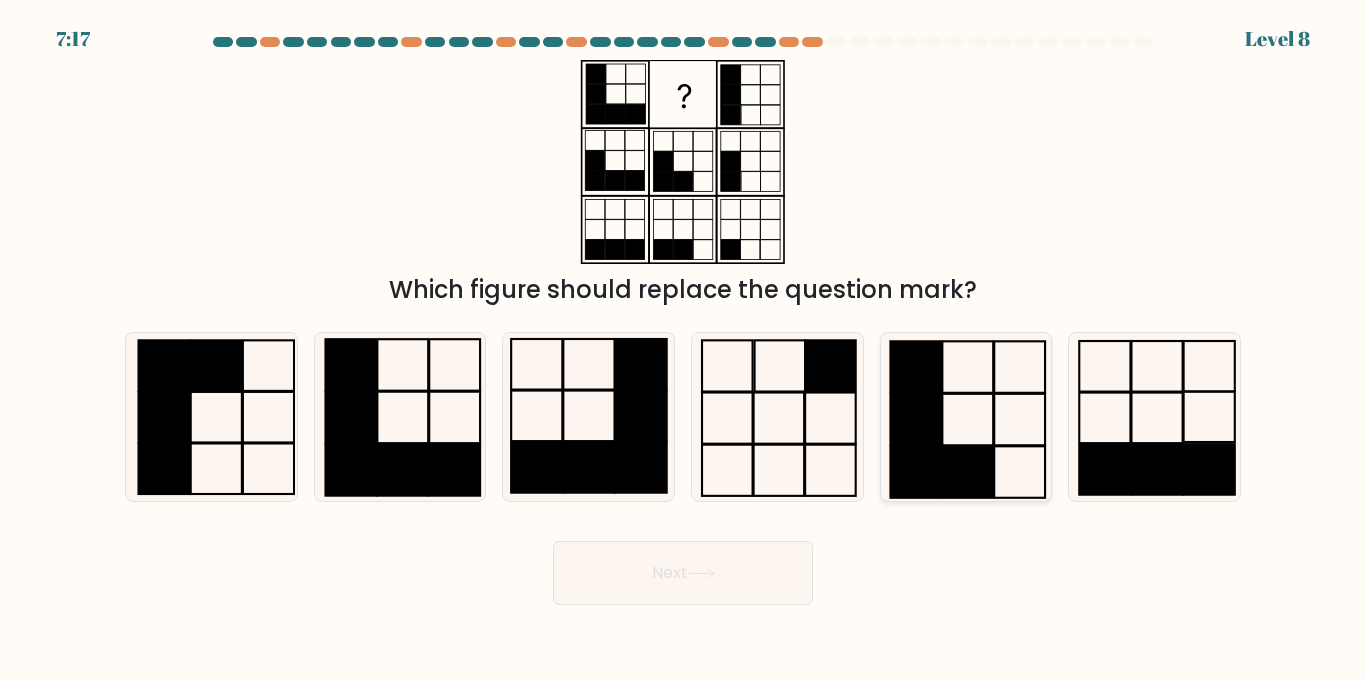 click 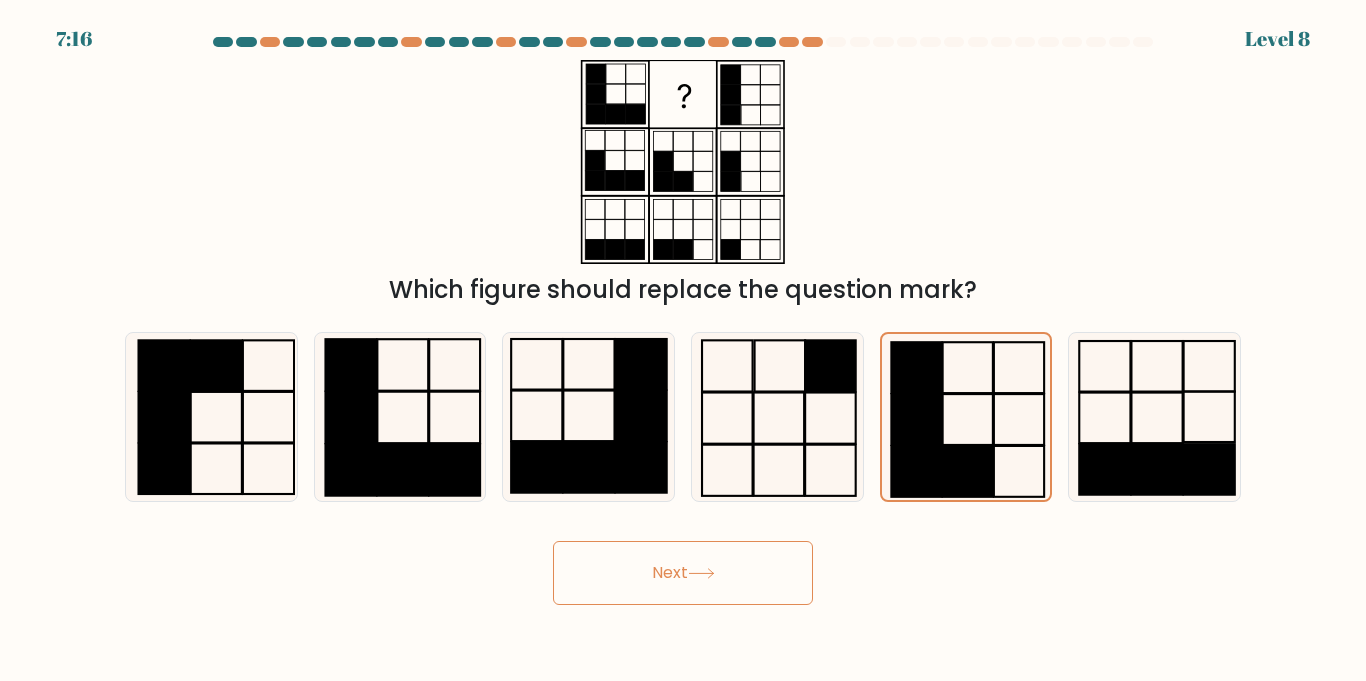 click 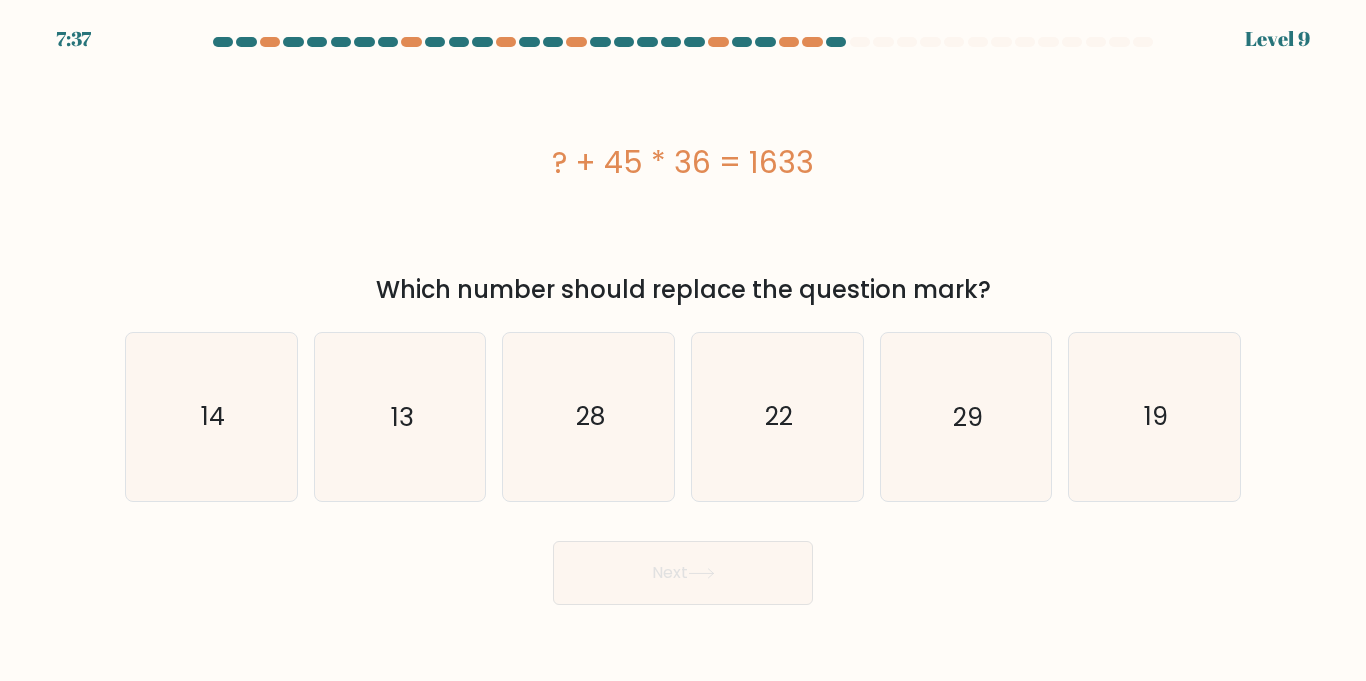 click on "a." at bounding box center (683, 321) 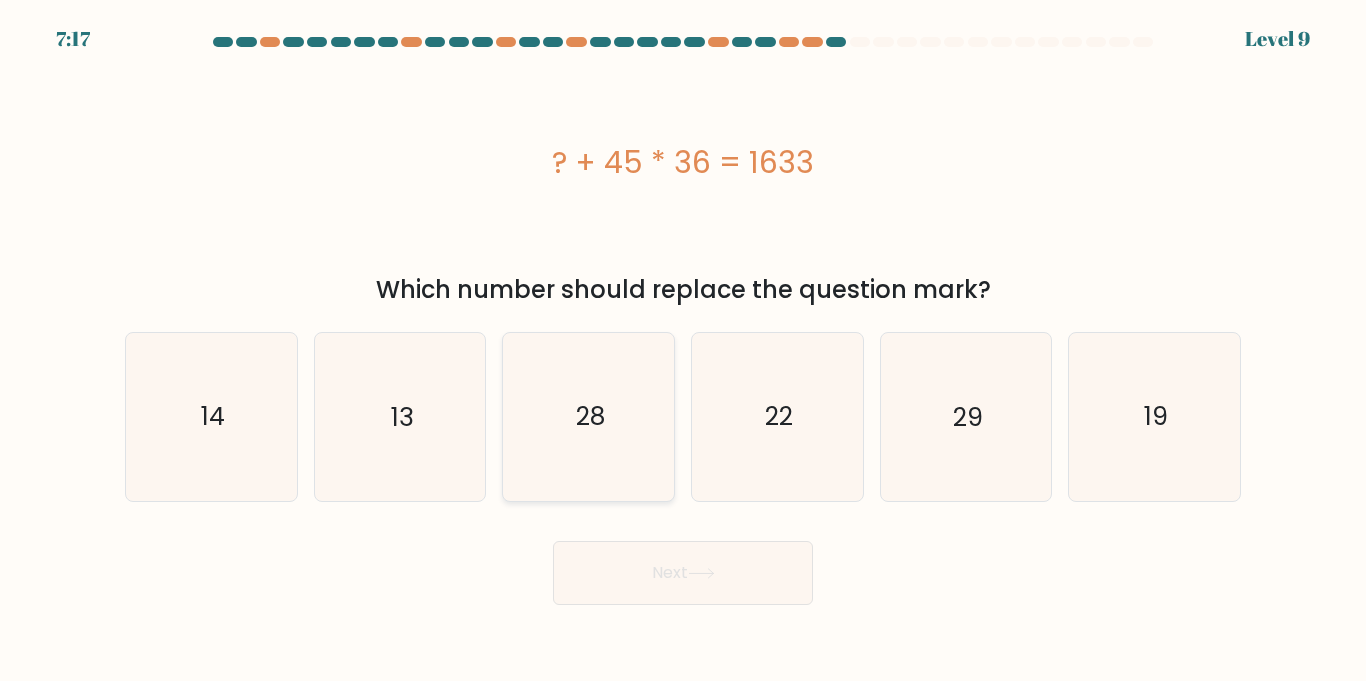 click on "28" 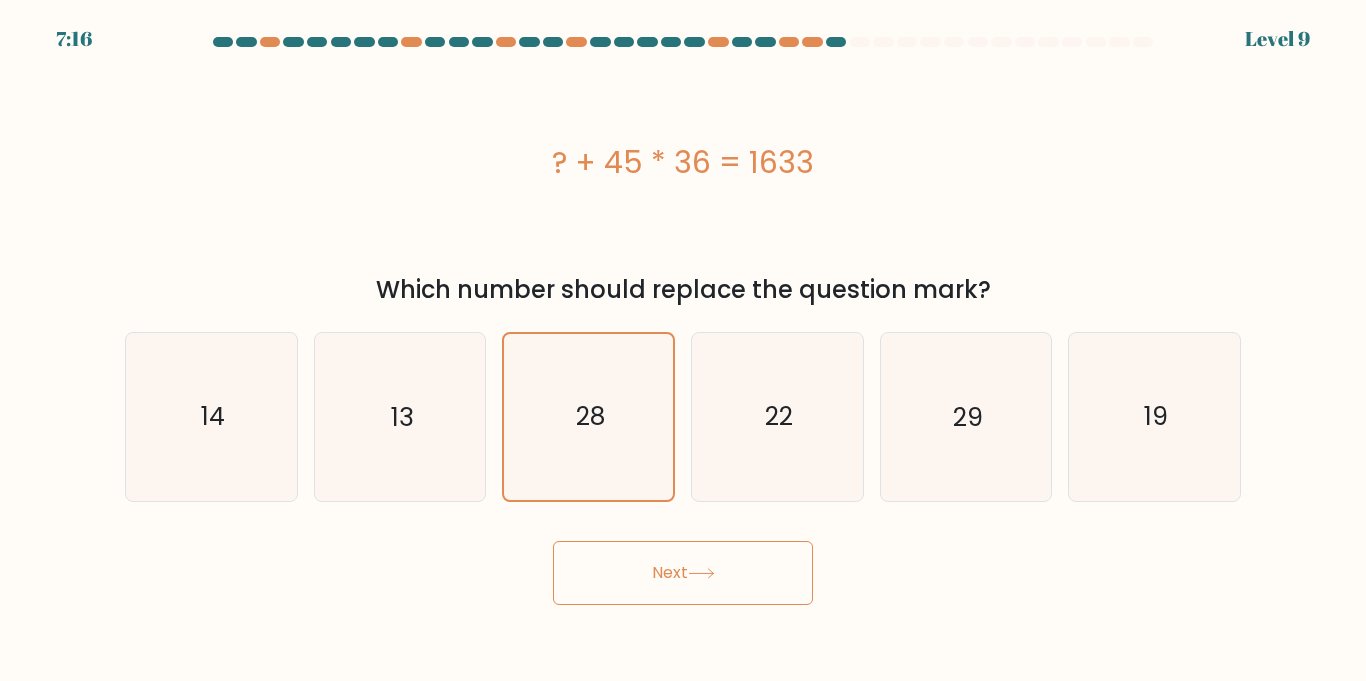 click on "Next" at bounding box center [683, 573] 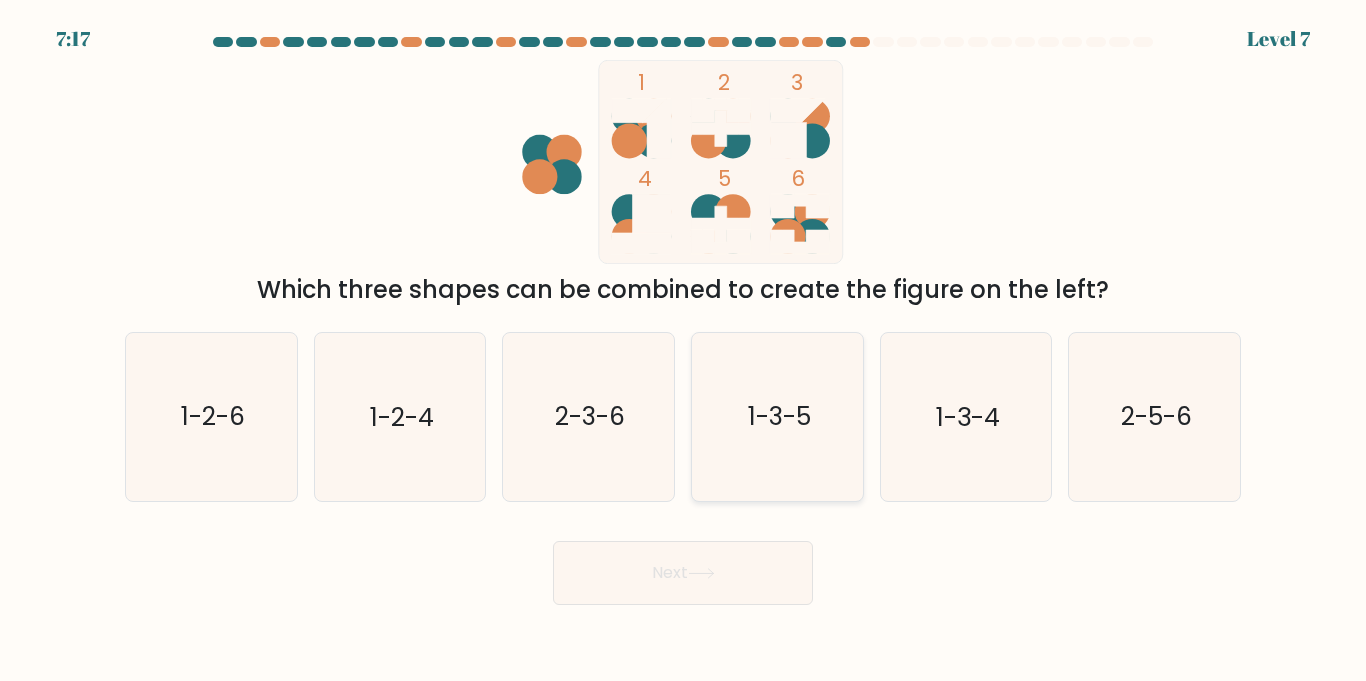 click on "1-3-5" 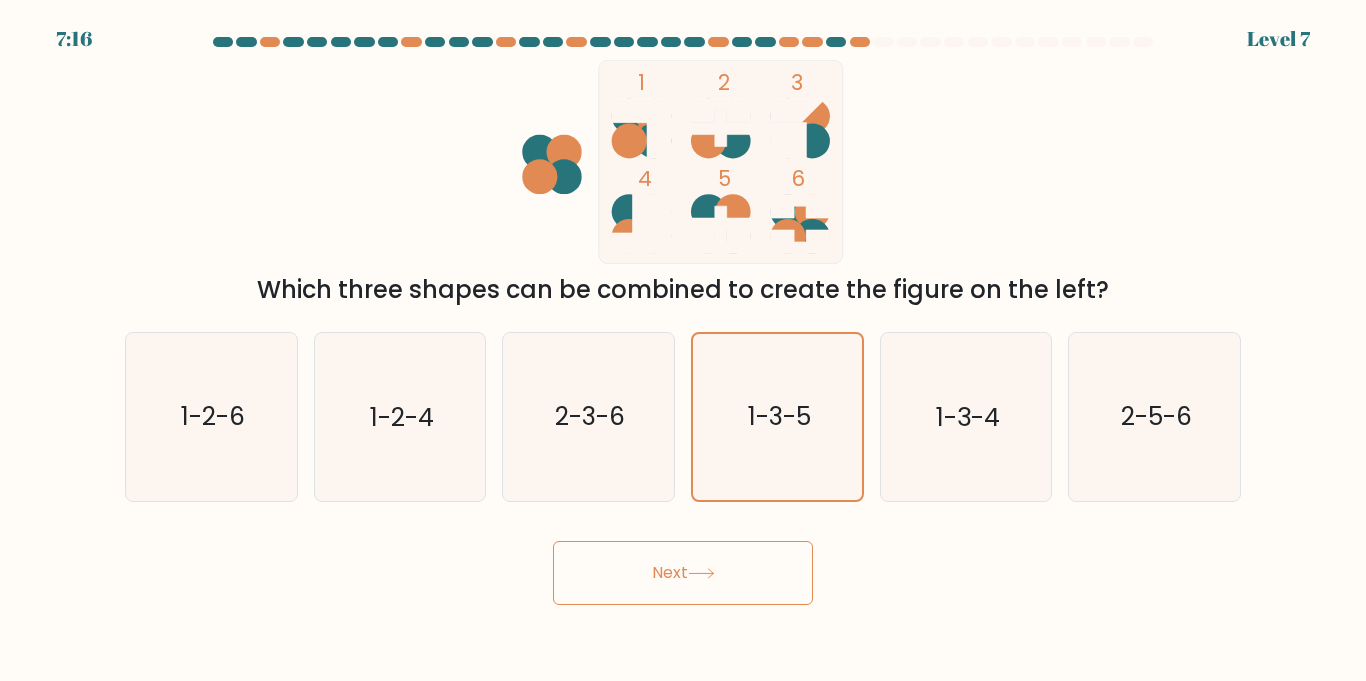 click on "7:16
Level 7" at bounding box center (683, 340) 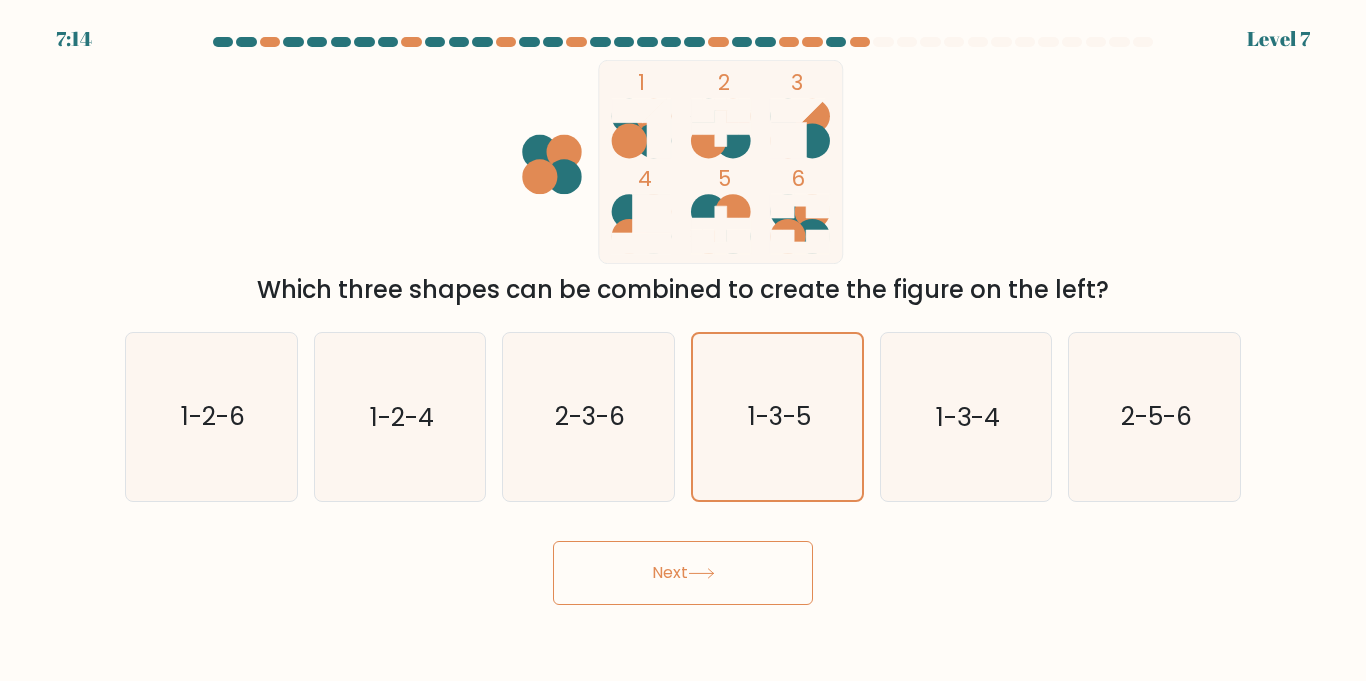 click on "Next" at bounding box center (683, 573) 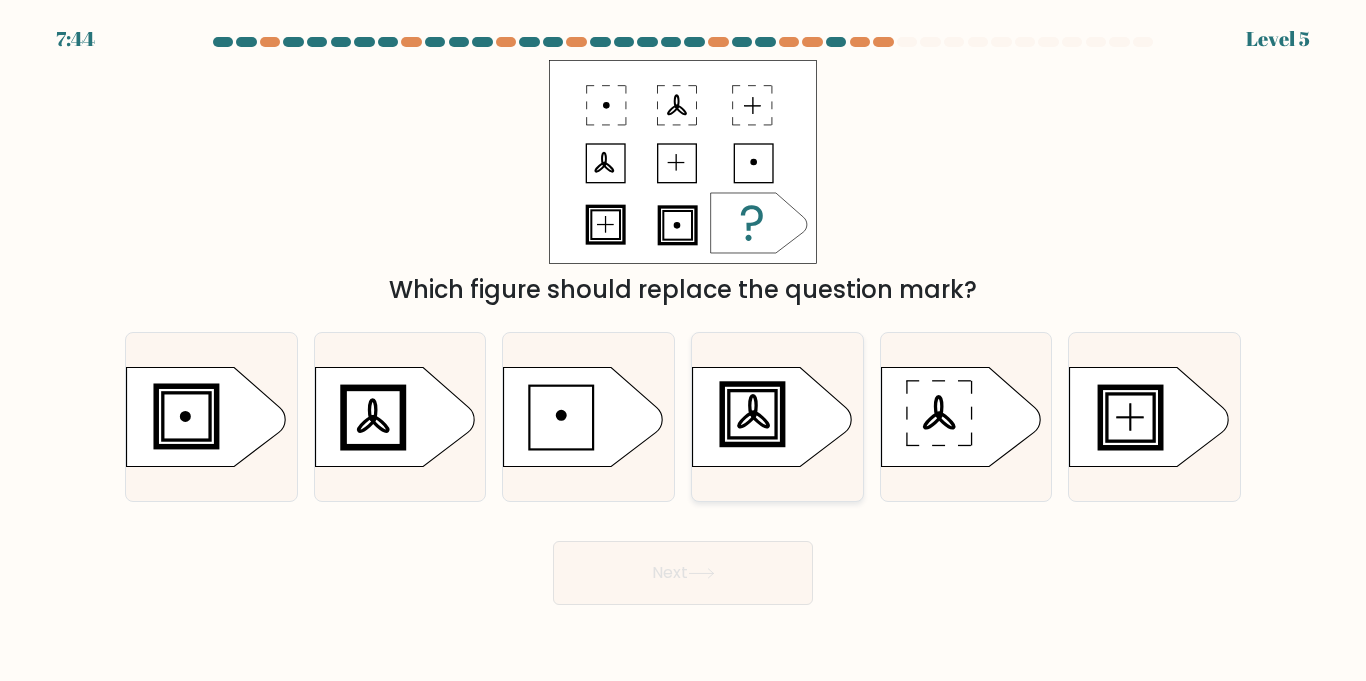 drag, startPoint x: 719, startPoint y: 580, endPoint x: 777, endPoint y: 363, distance: 224.61745 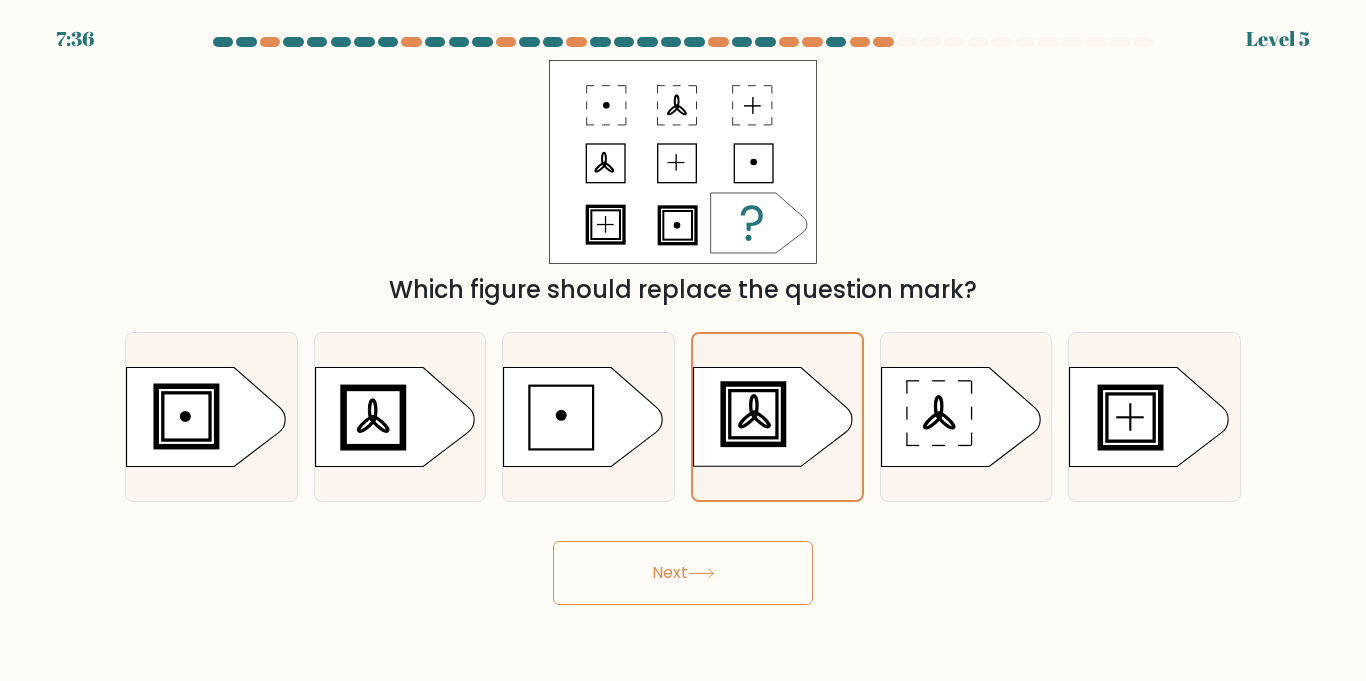 click on "Next" at bounding box center [683, 573] 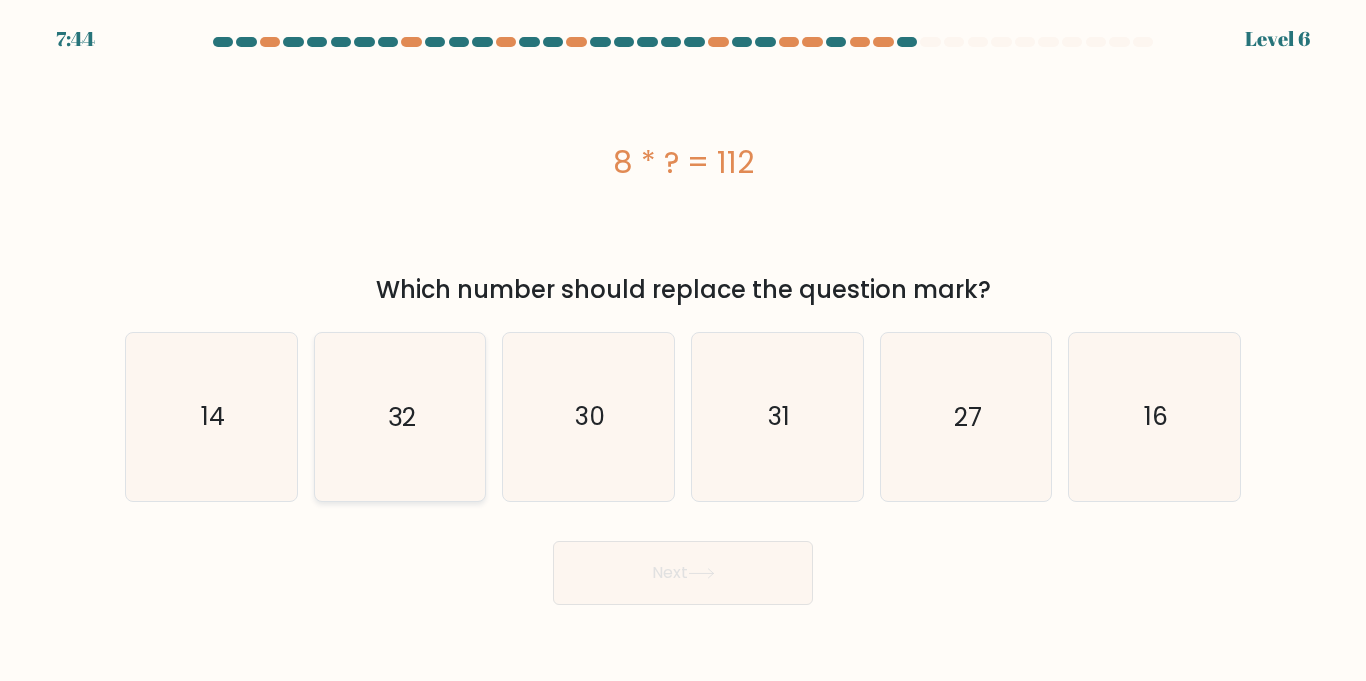 click on "32" 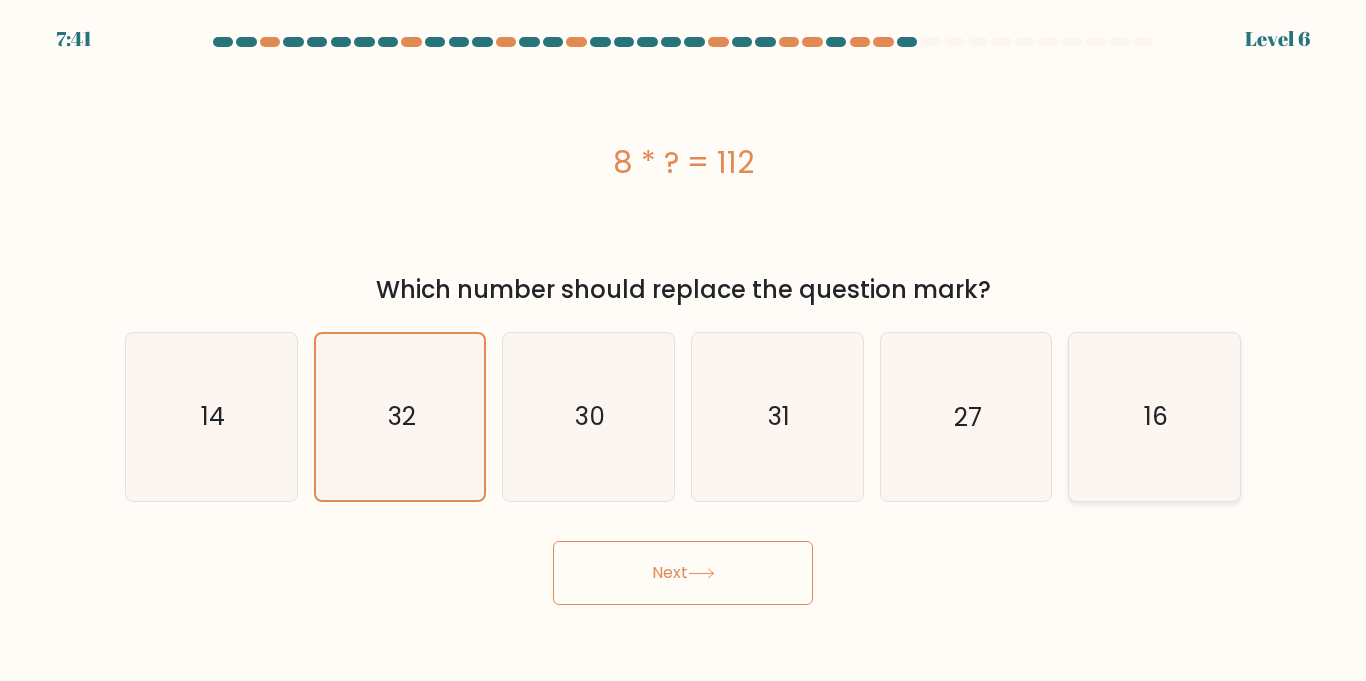 click on "16" 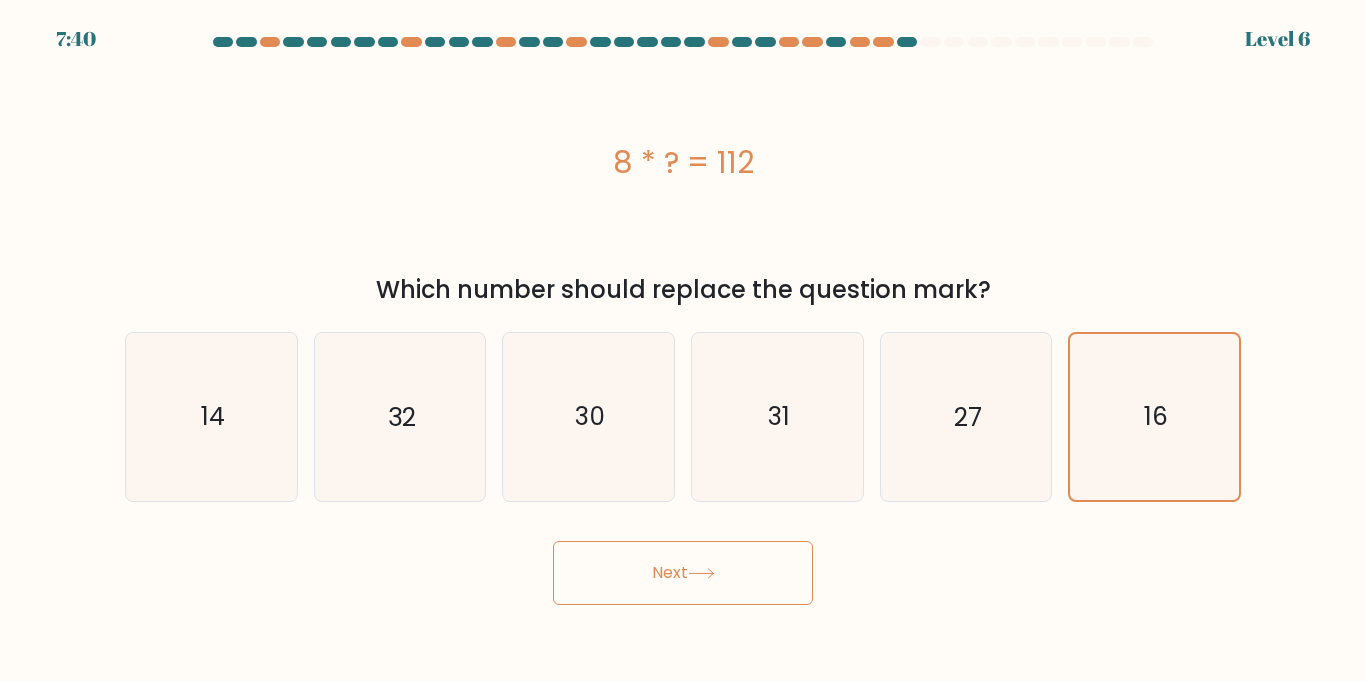 click on "Next" at bounding box center (683, 573) 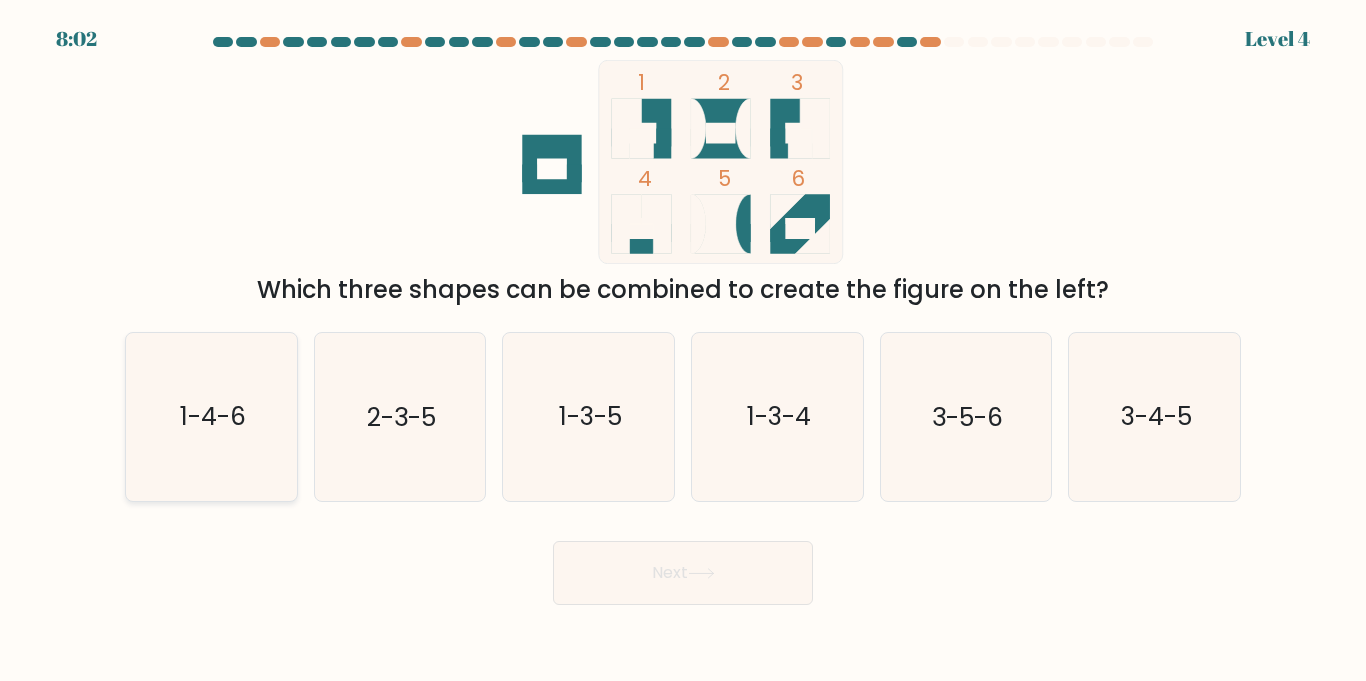 click on "1-4-6" 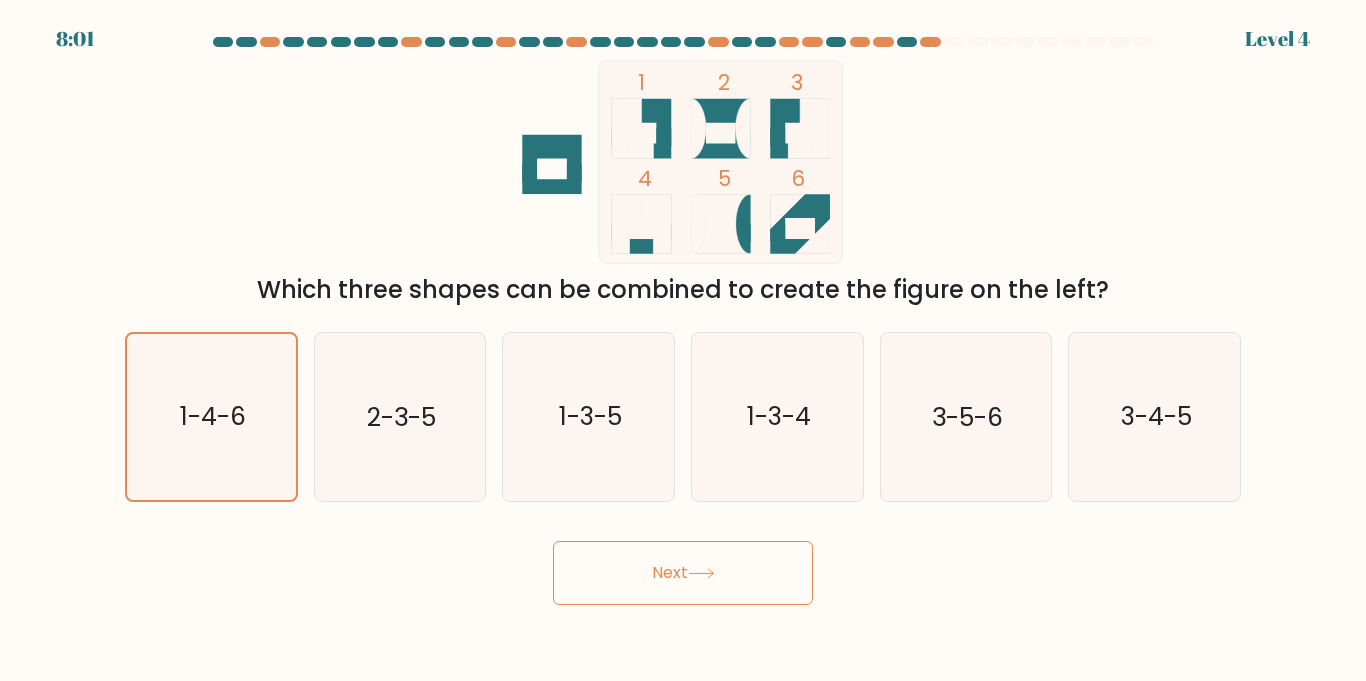 click on "Next" at bounding box center [683, 573] 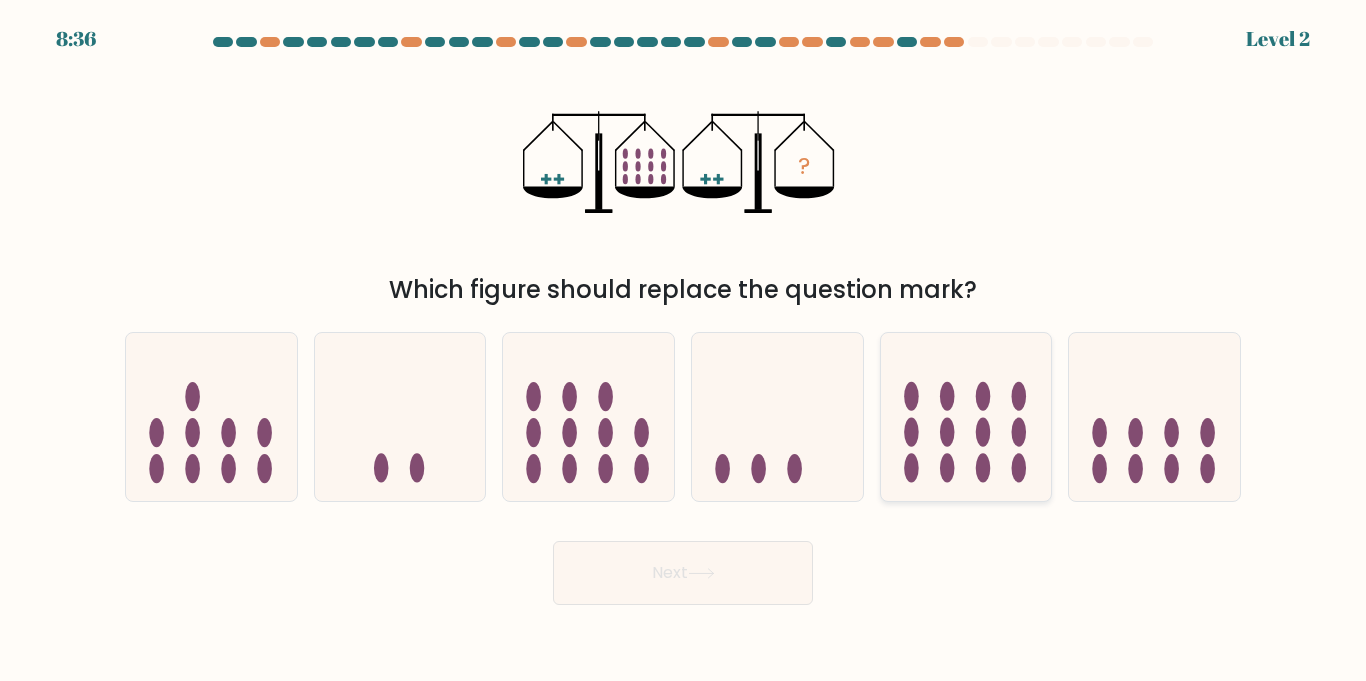 click 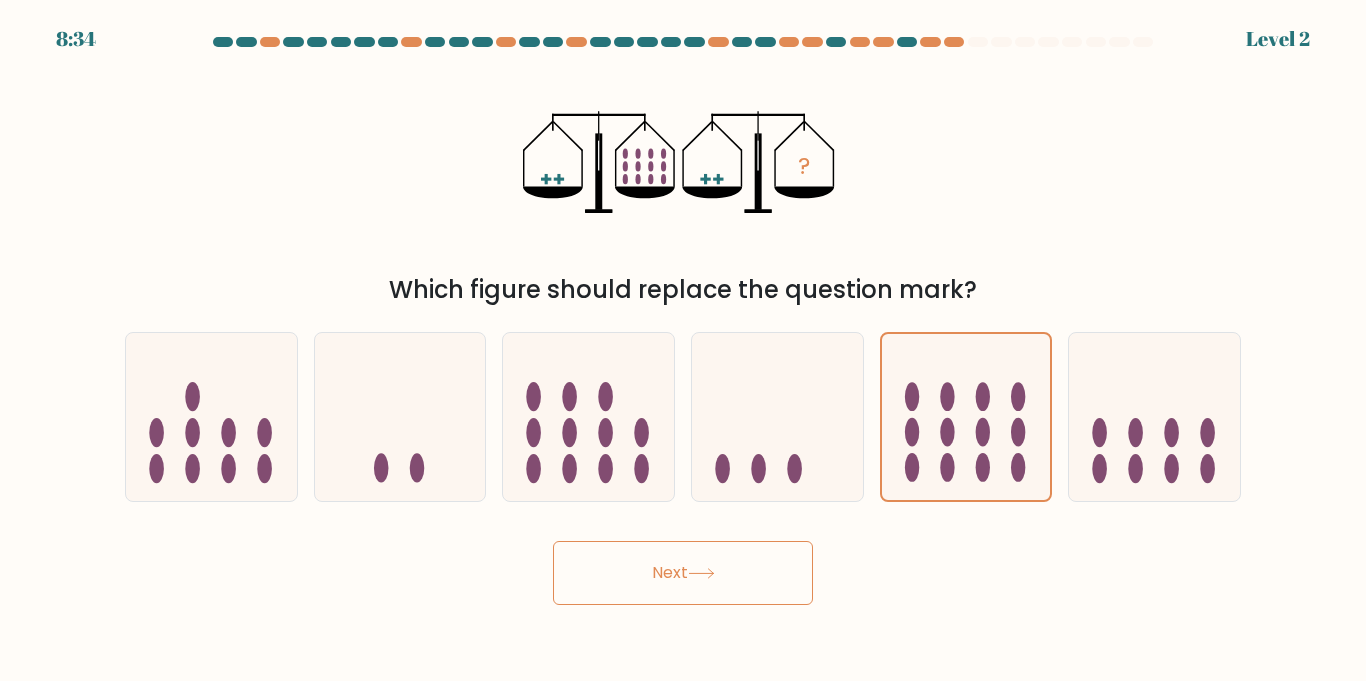click on "Next" at bounding box center (683, 573) 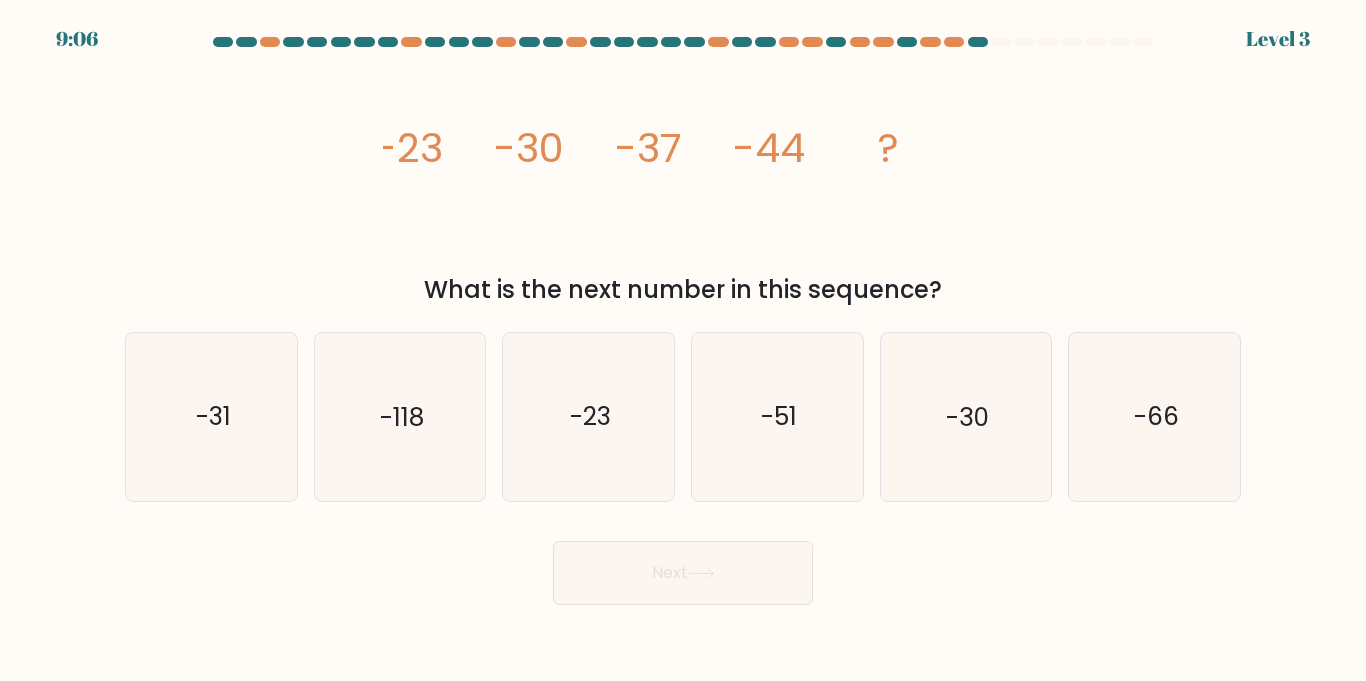 click at bounding box center [683, 321] 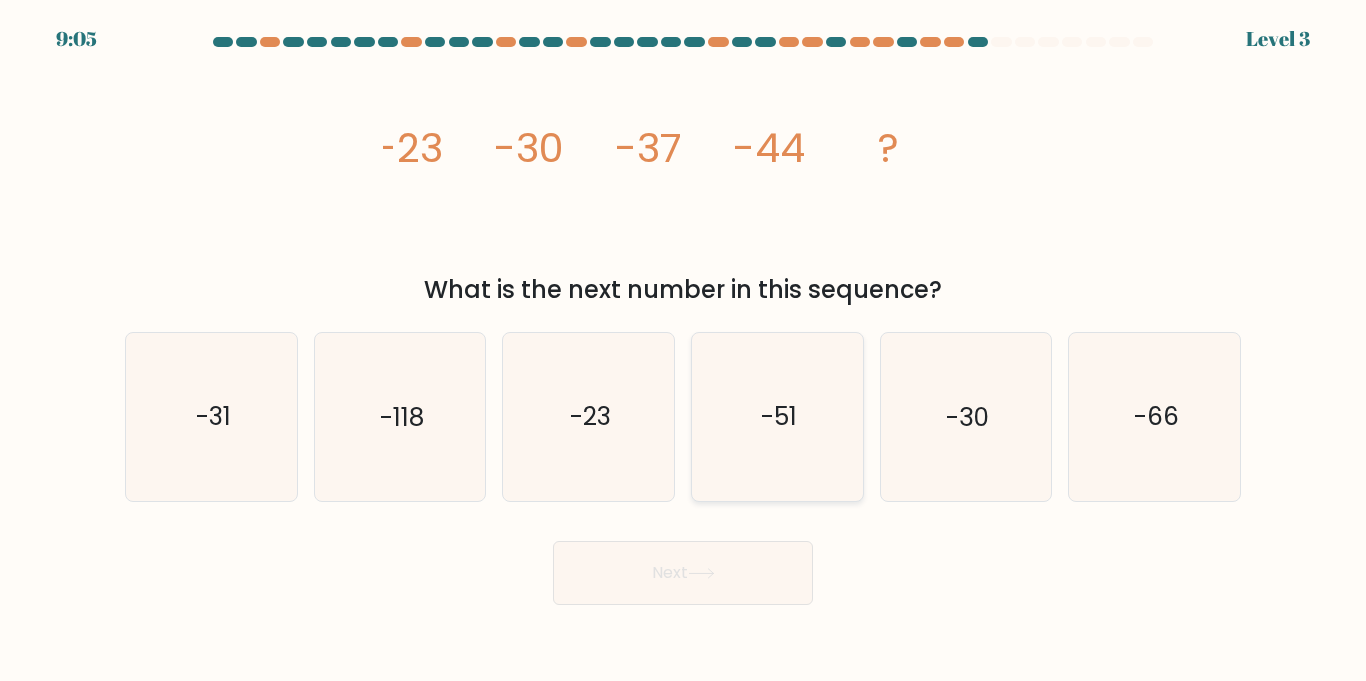 click on "-51" 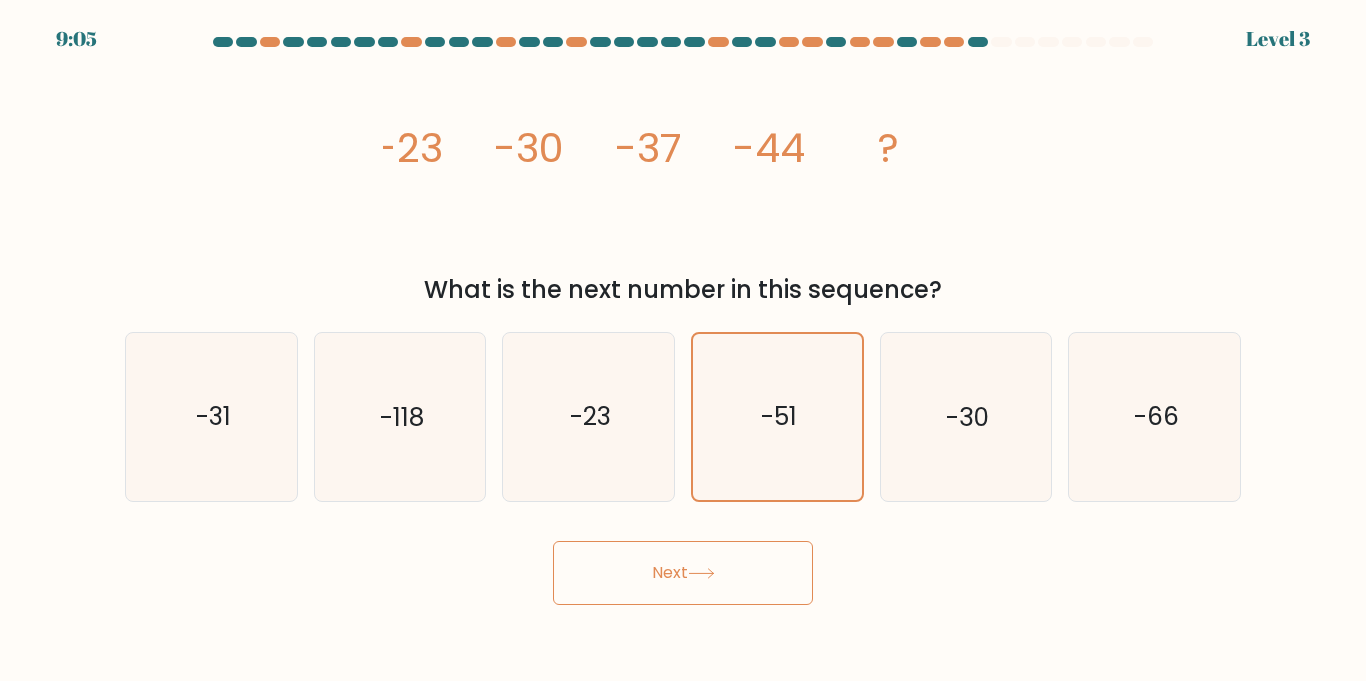 click on "Next" at bounding box center (683, 573) 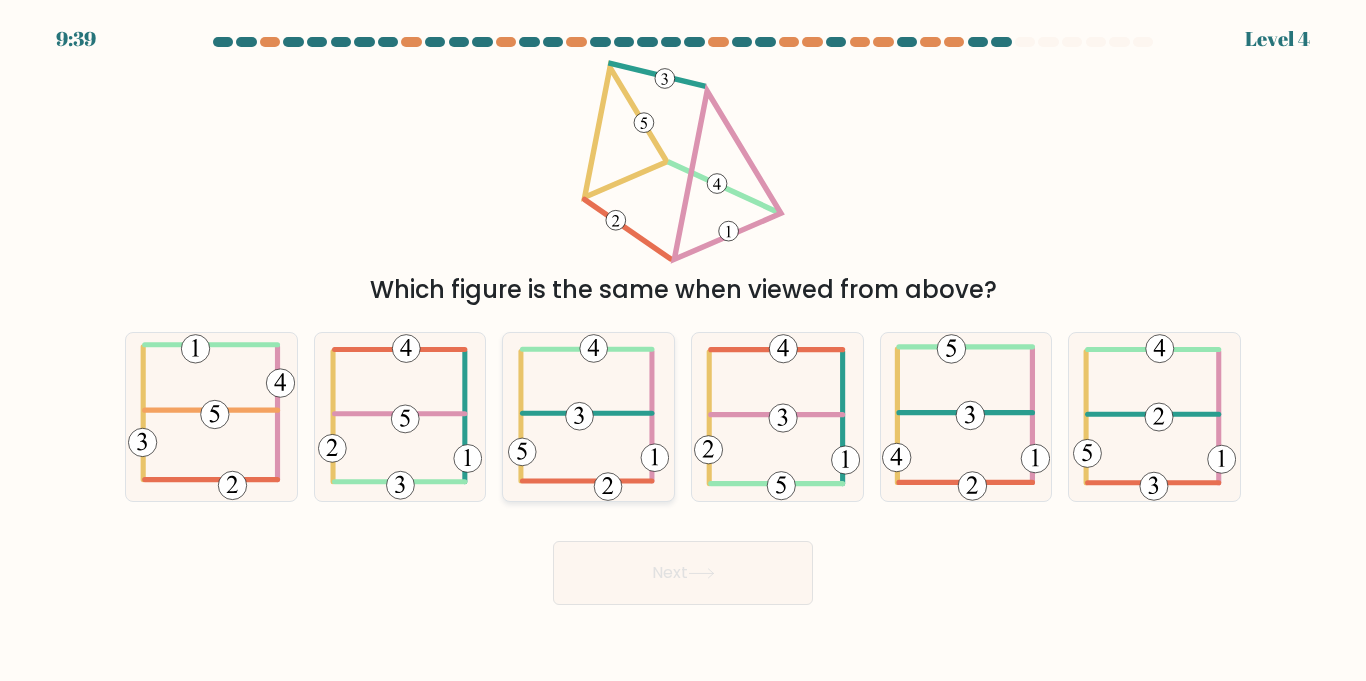 click 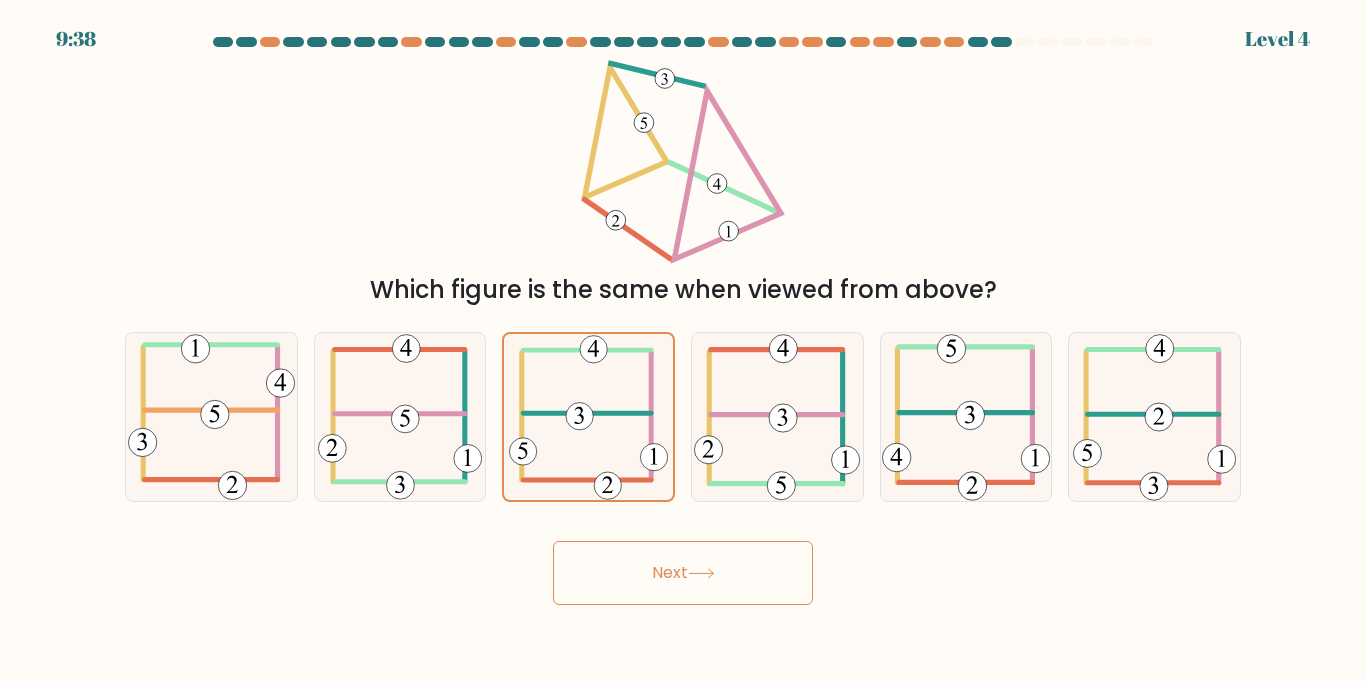 click 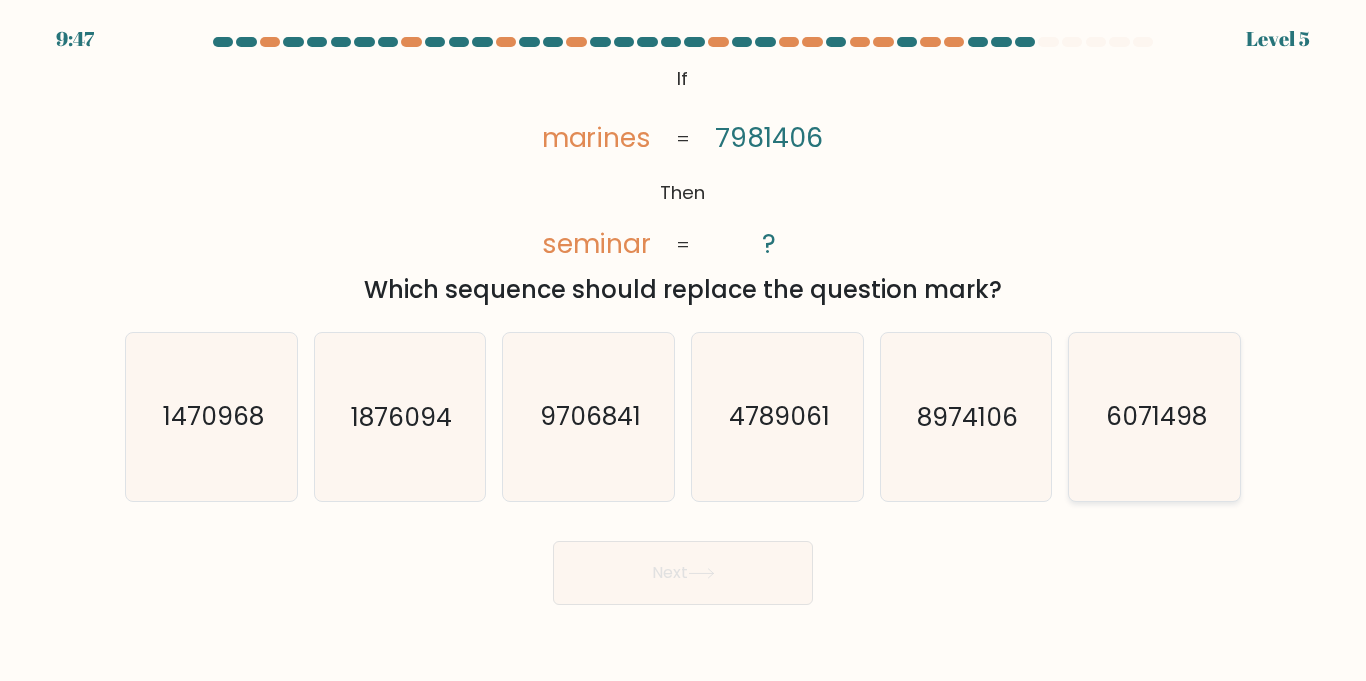 click on "6071498" 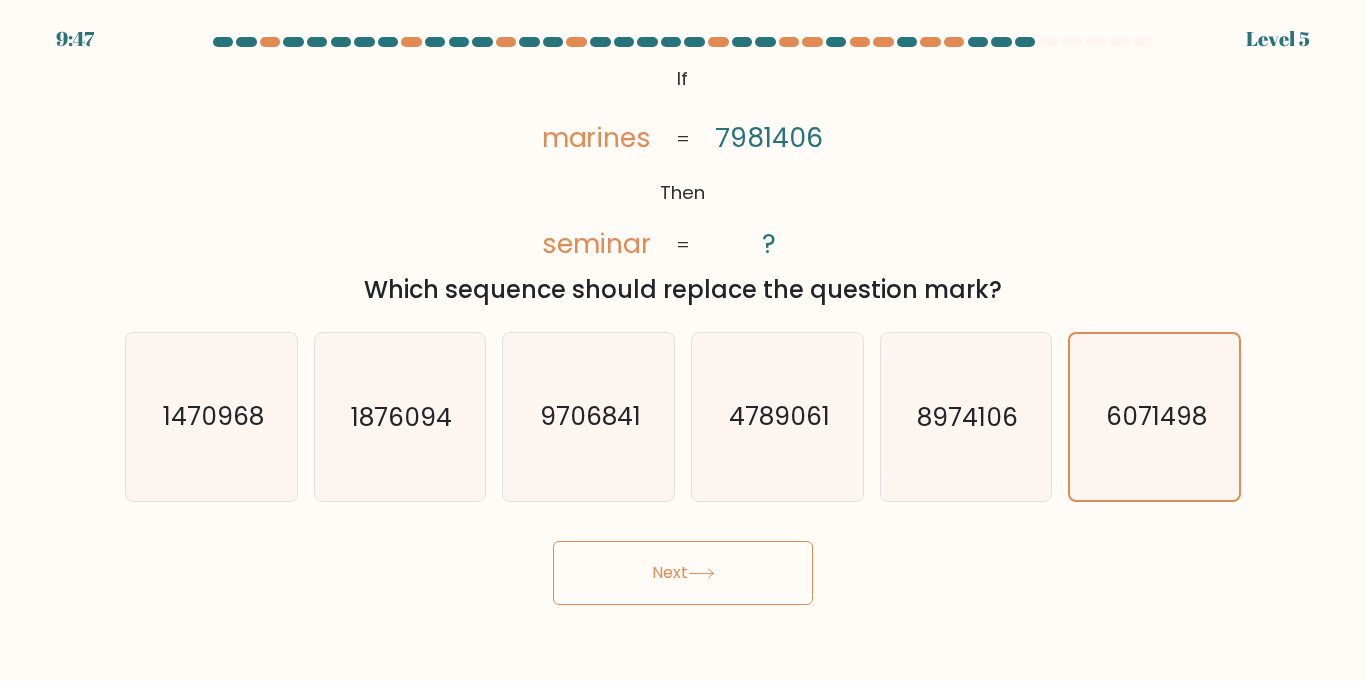 click on "Next" at bounding box center [683, 573] 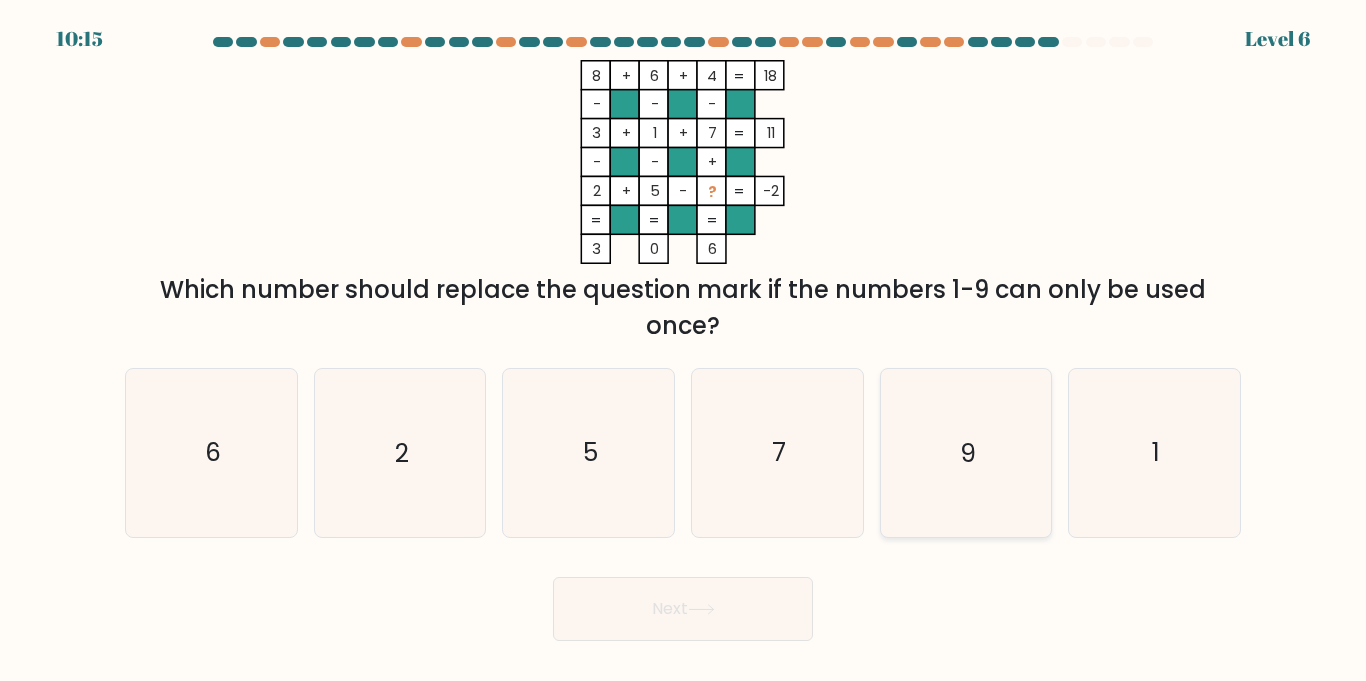 click on "9" 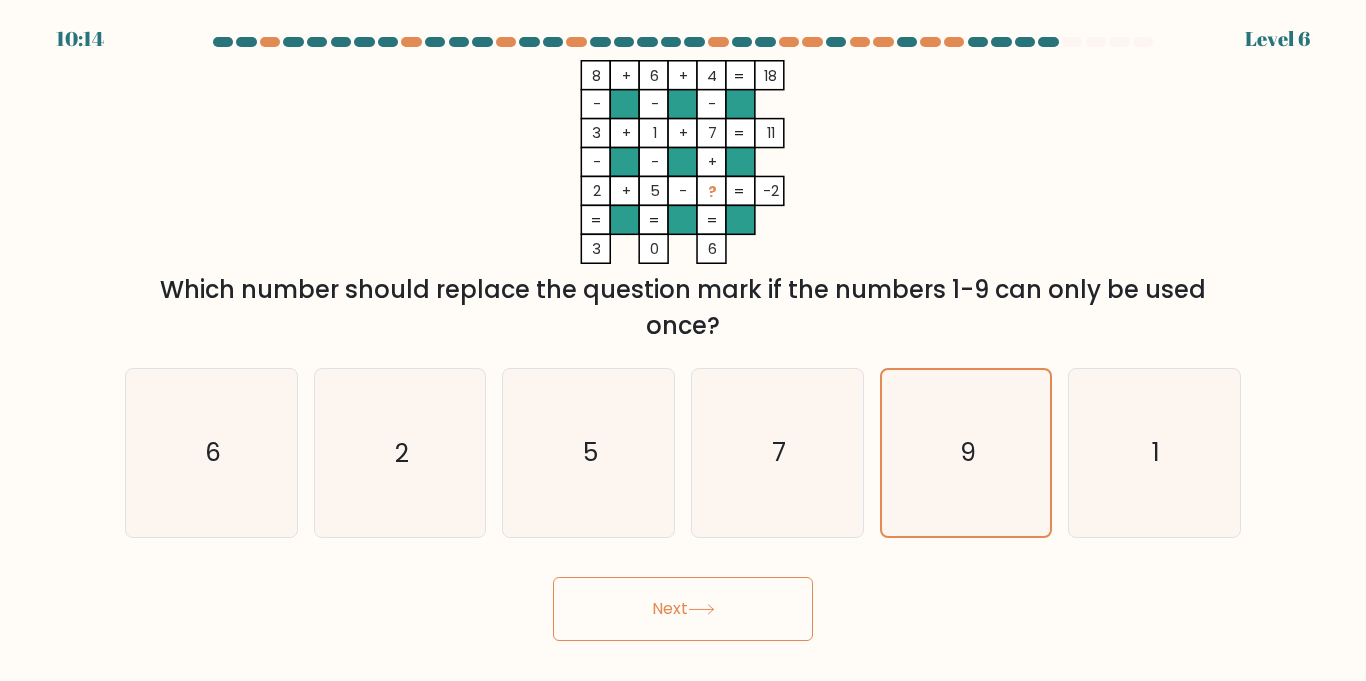 click on "Next" at bounding box center (683, 609) 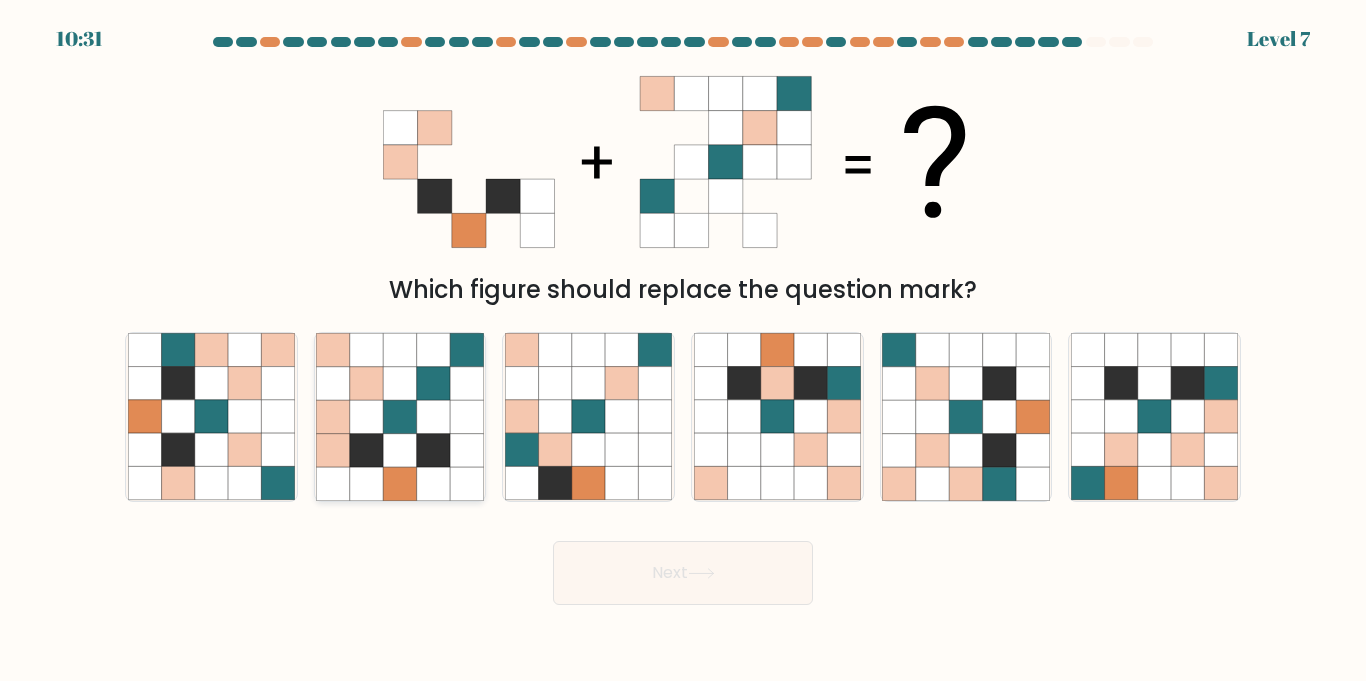 click 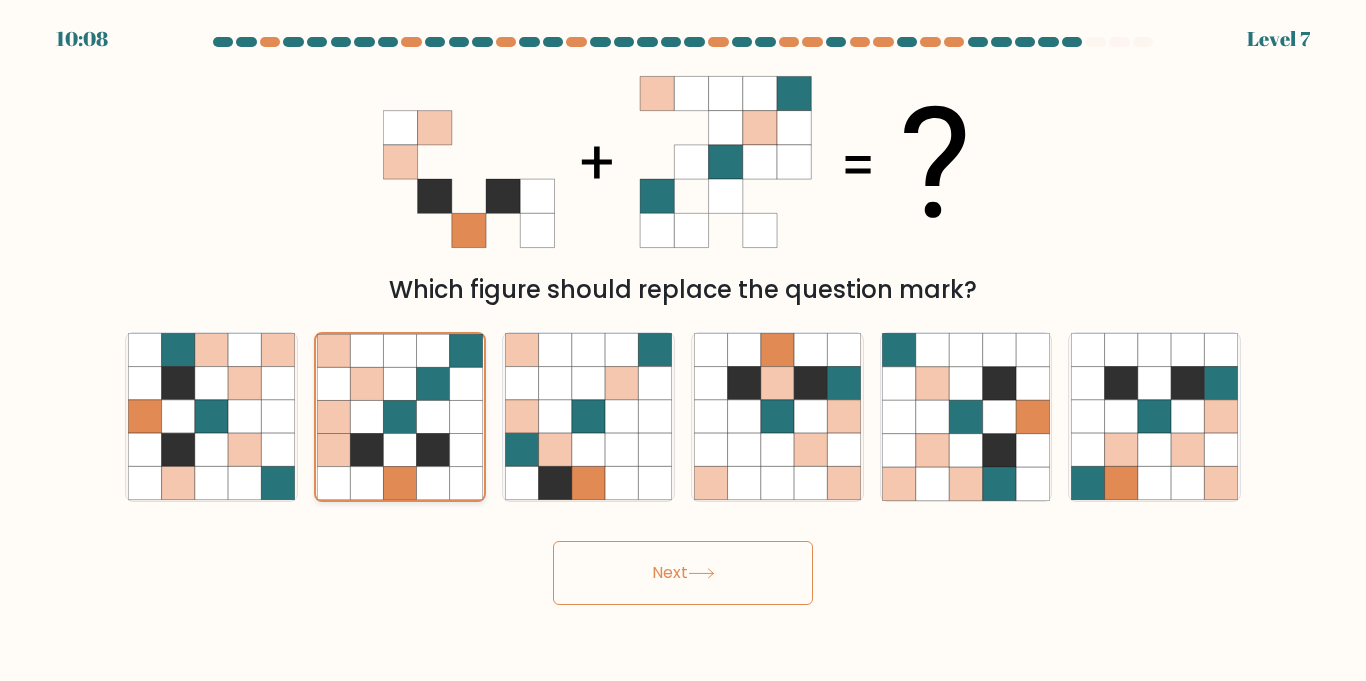 click 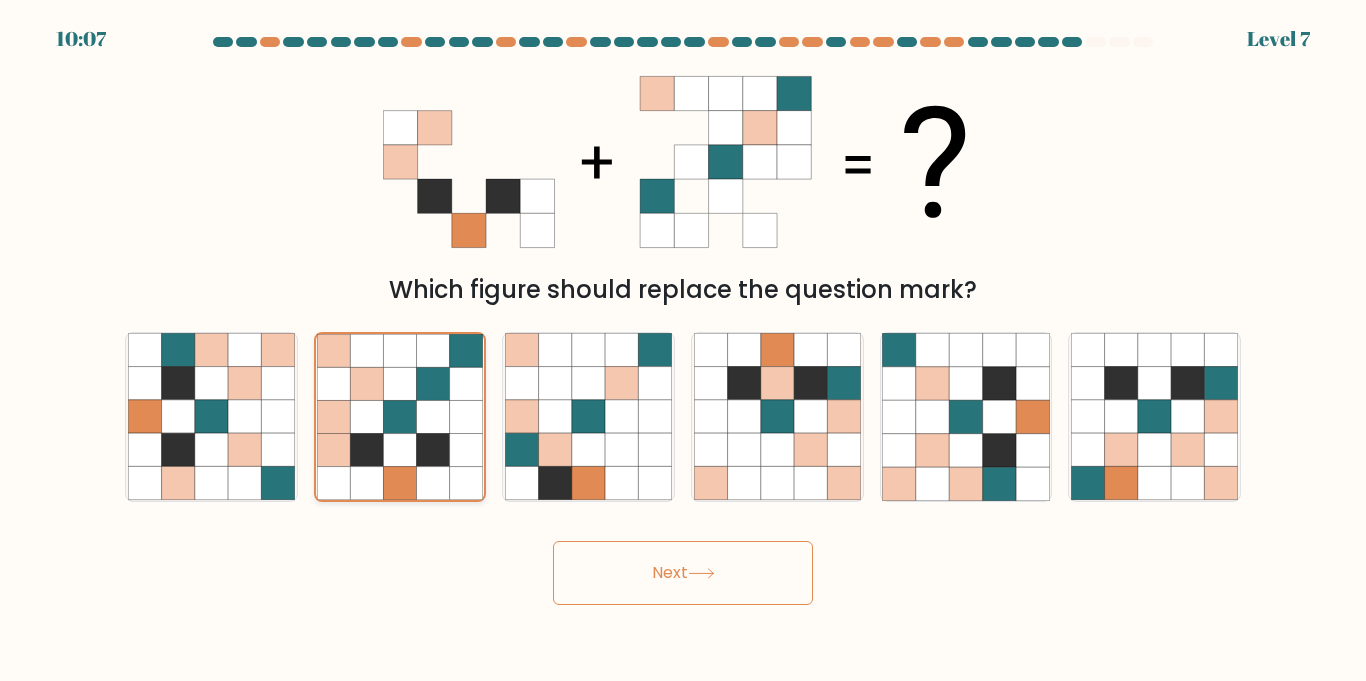 click 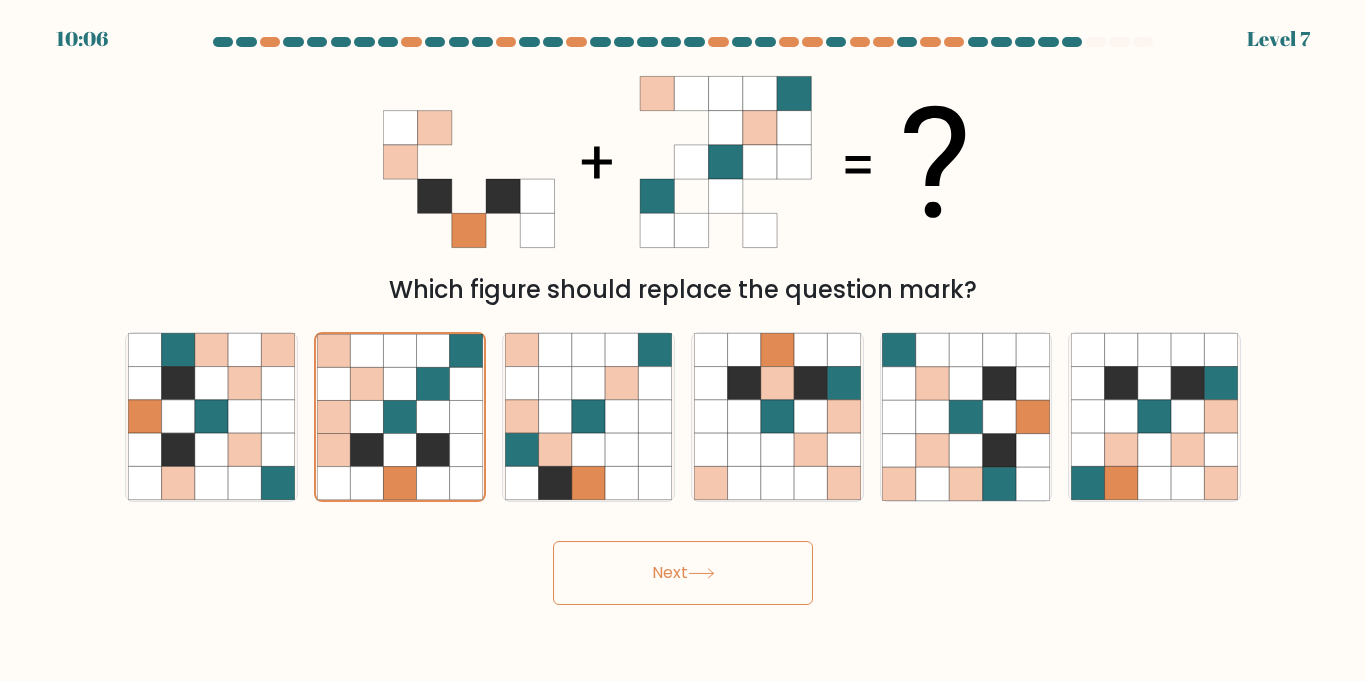 click on "Next" at bounding box center (683, 565) 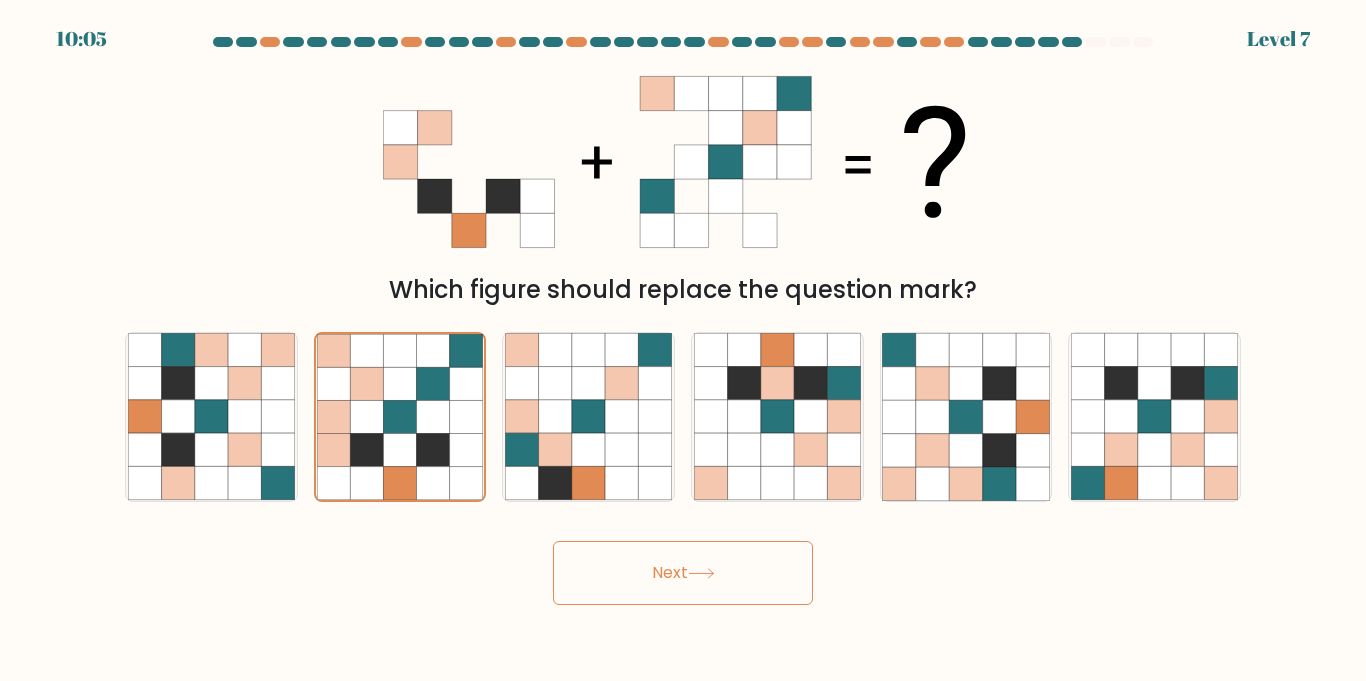click on "Next" at bounding box center (683, 573) 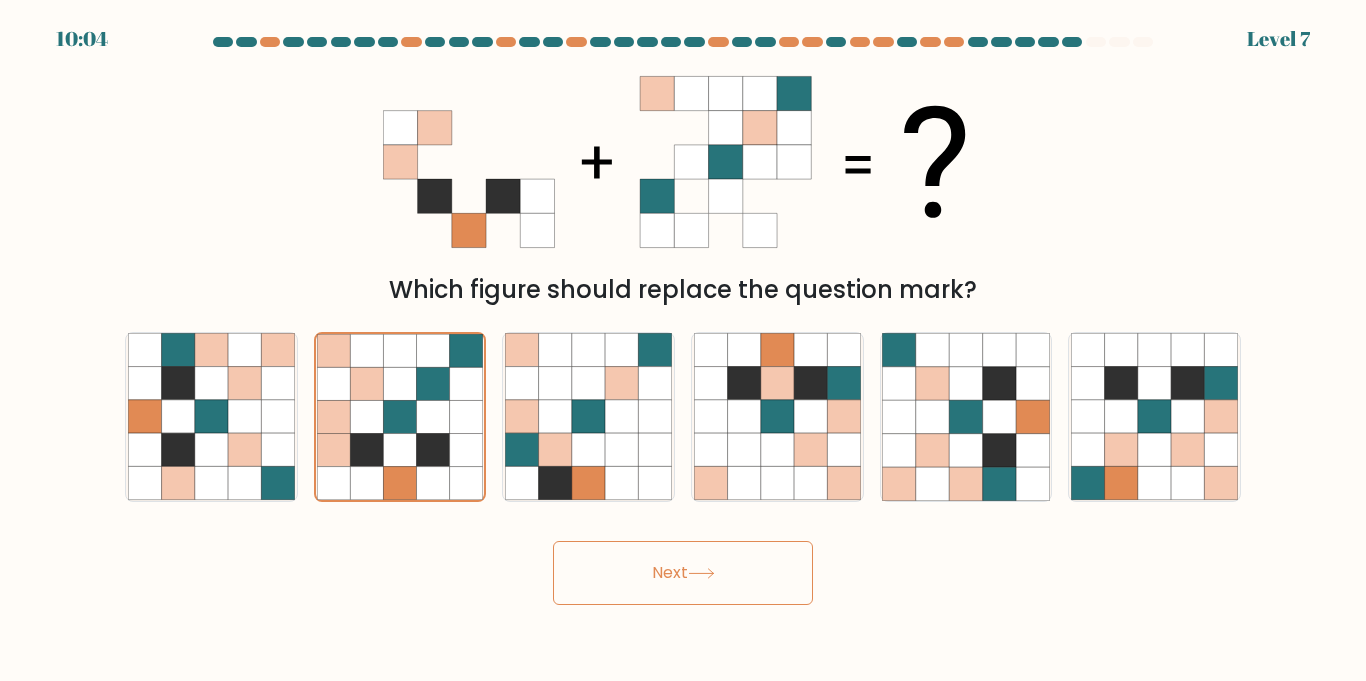 click on "Next" at bounding box center [683, 573] 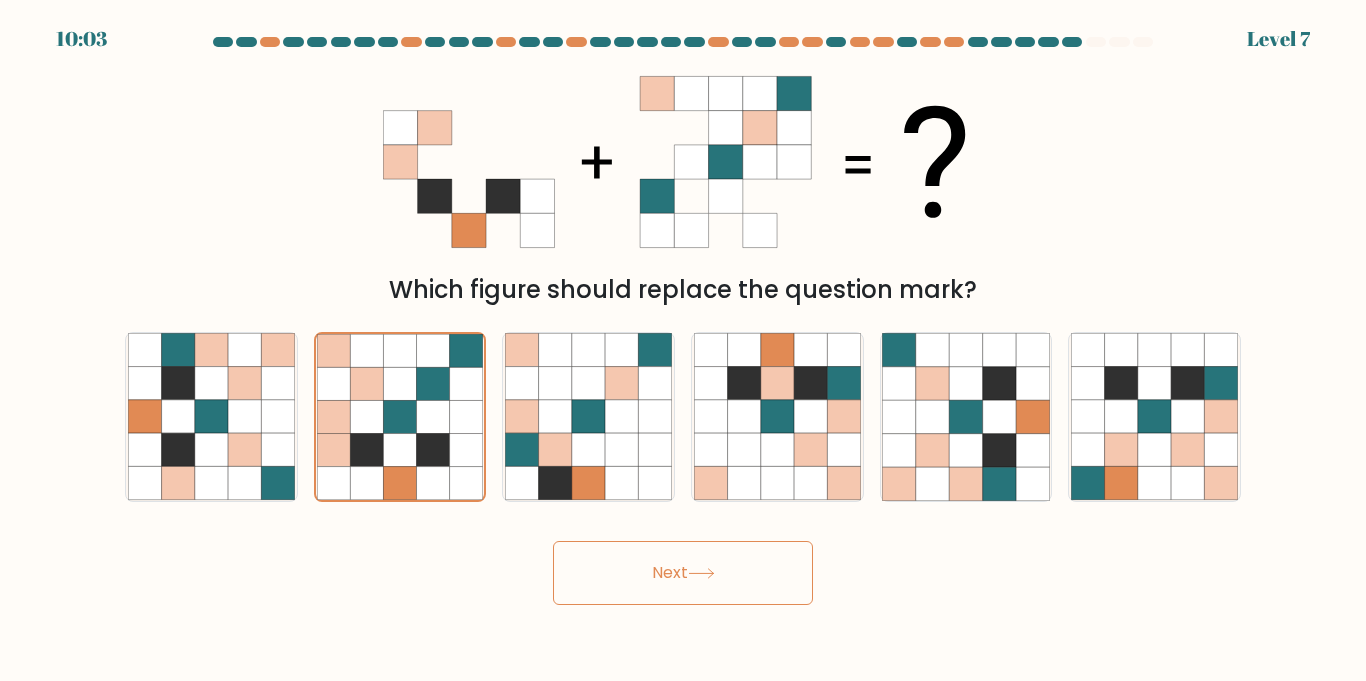 click on "Next" at bounding box center (683, 573) 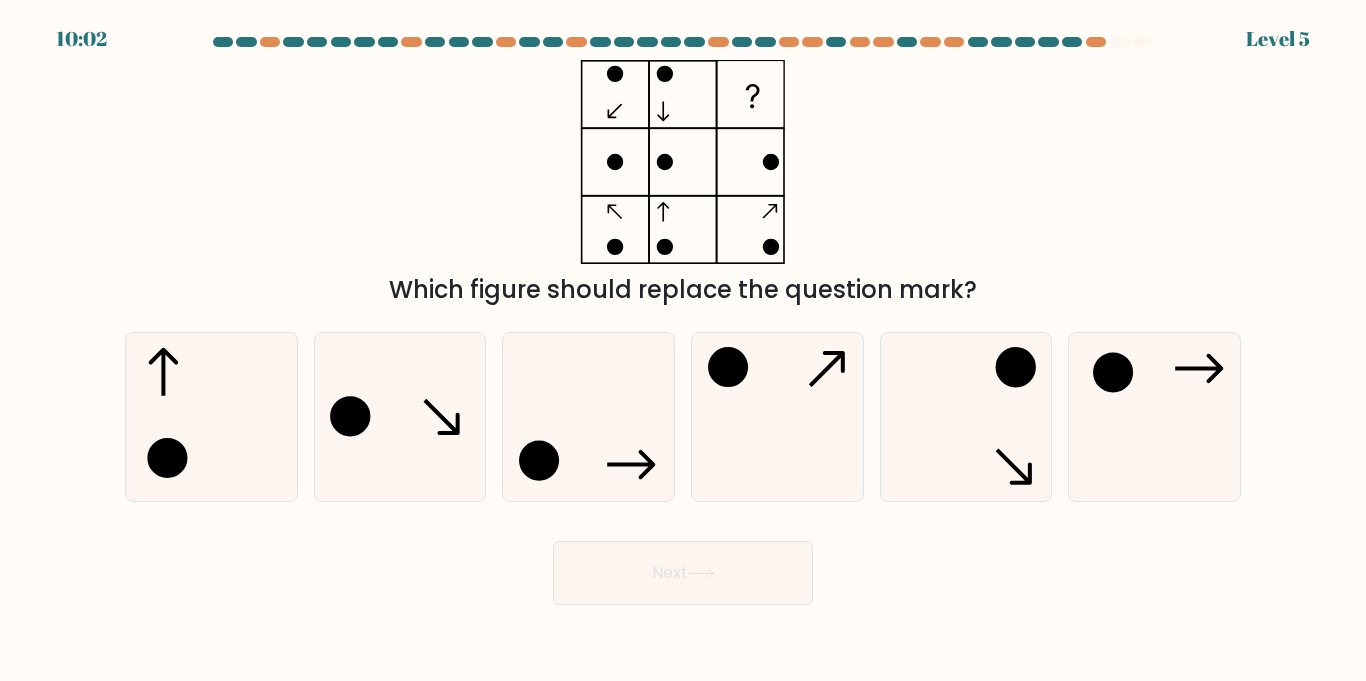 click on "Next" at bounding box center [683, 573] 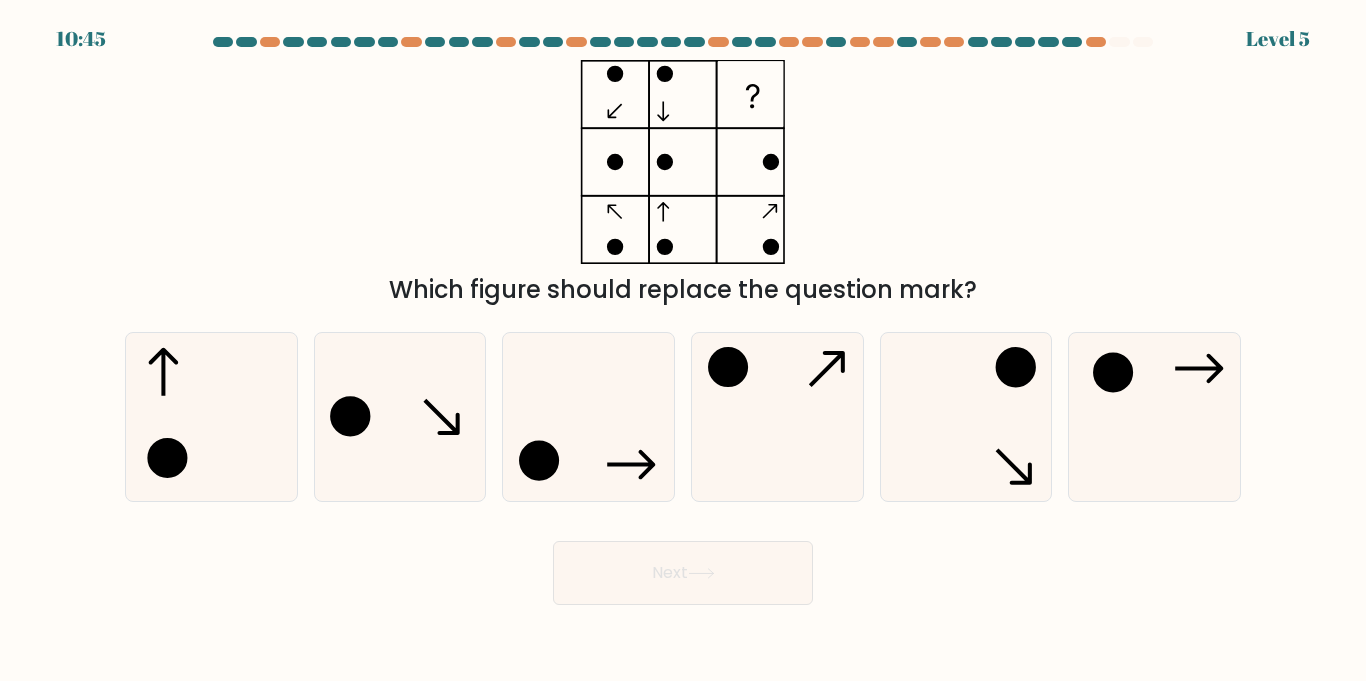 click on "Which figure should replace the question mark?" at bounding box center (683, 184) 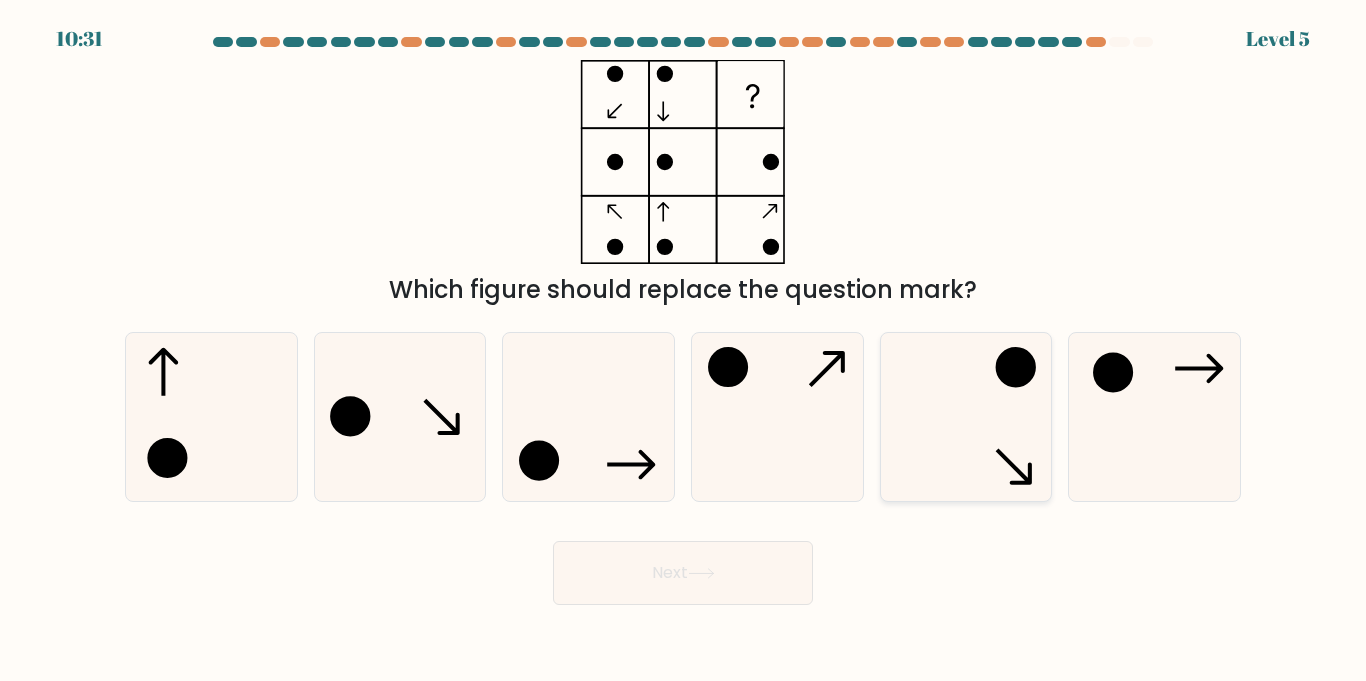 click 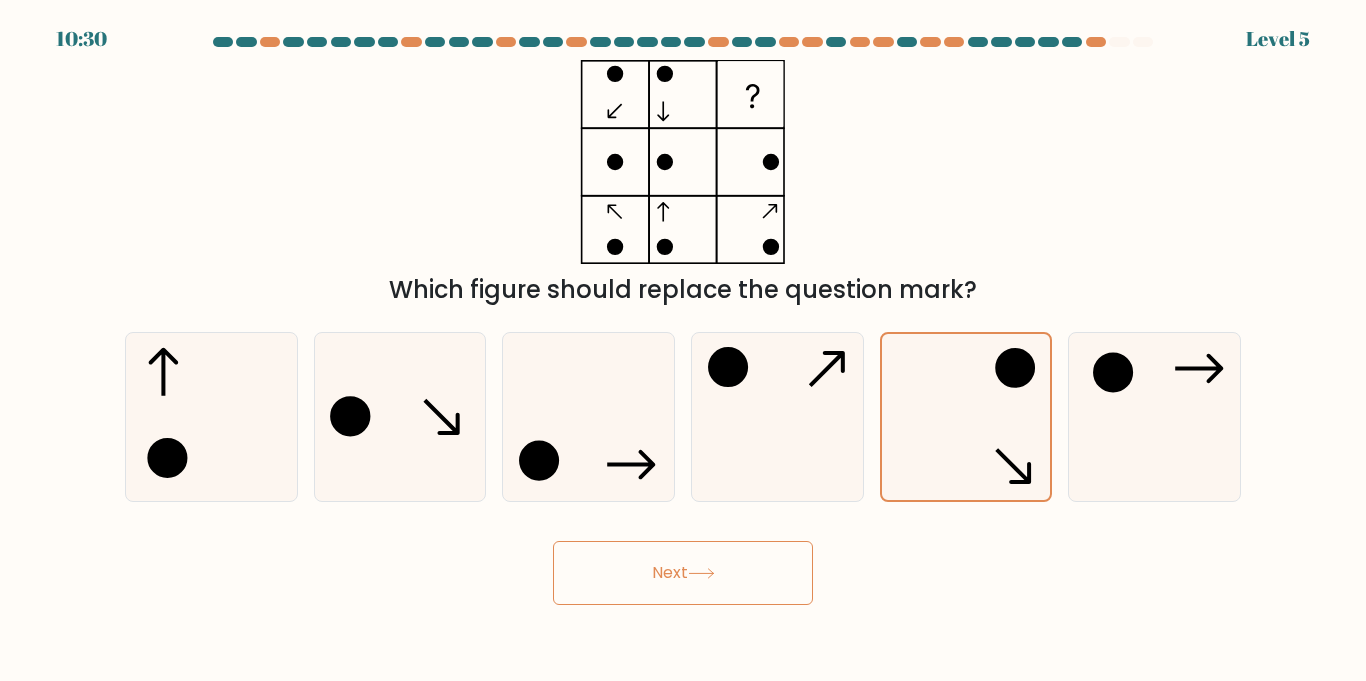 click on "10:30
Level 5" at bounding box center [683, 340] 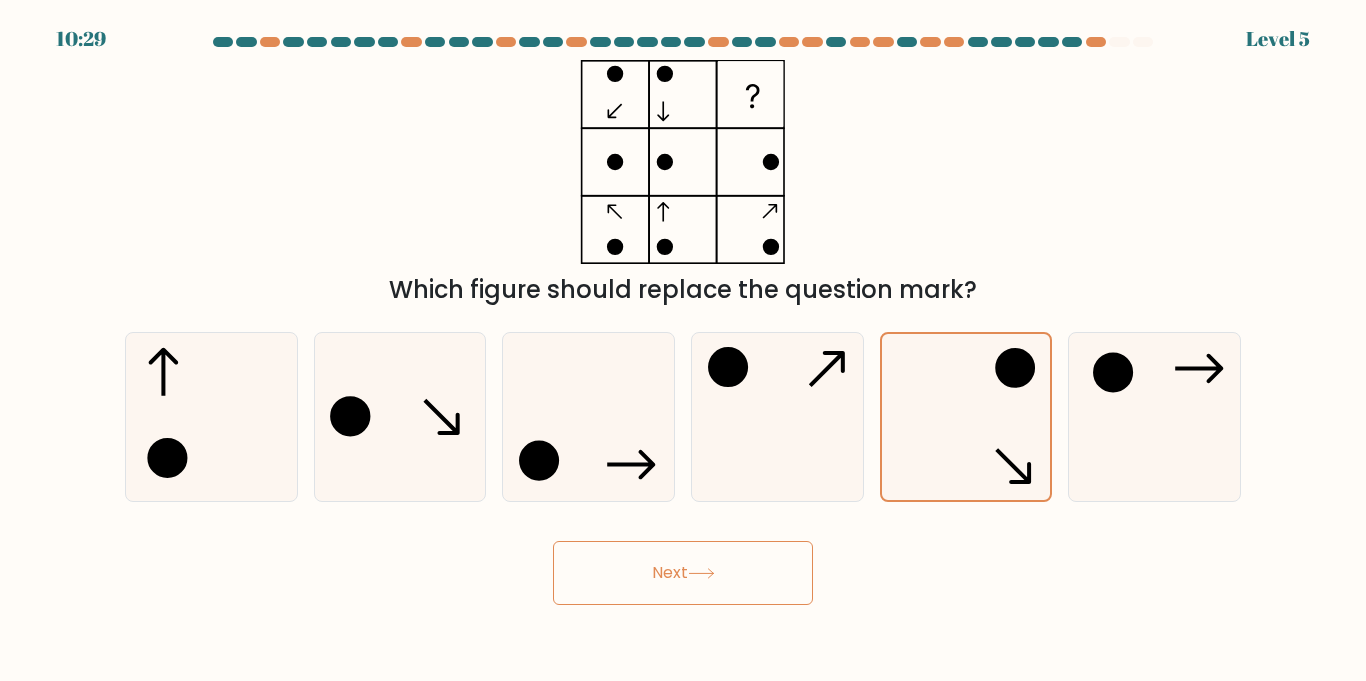 click 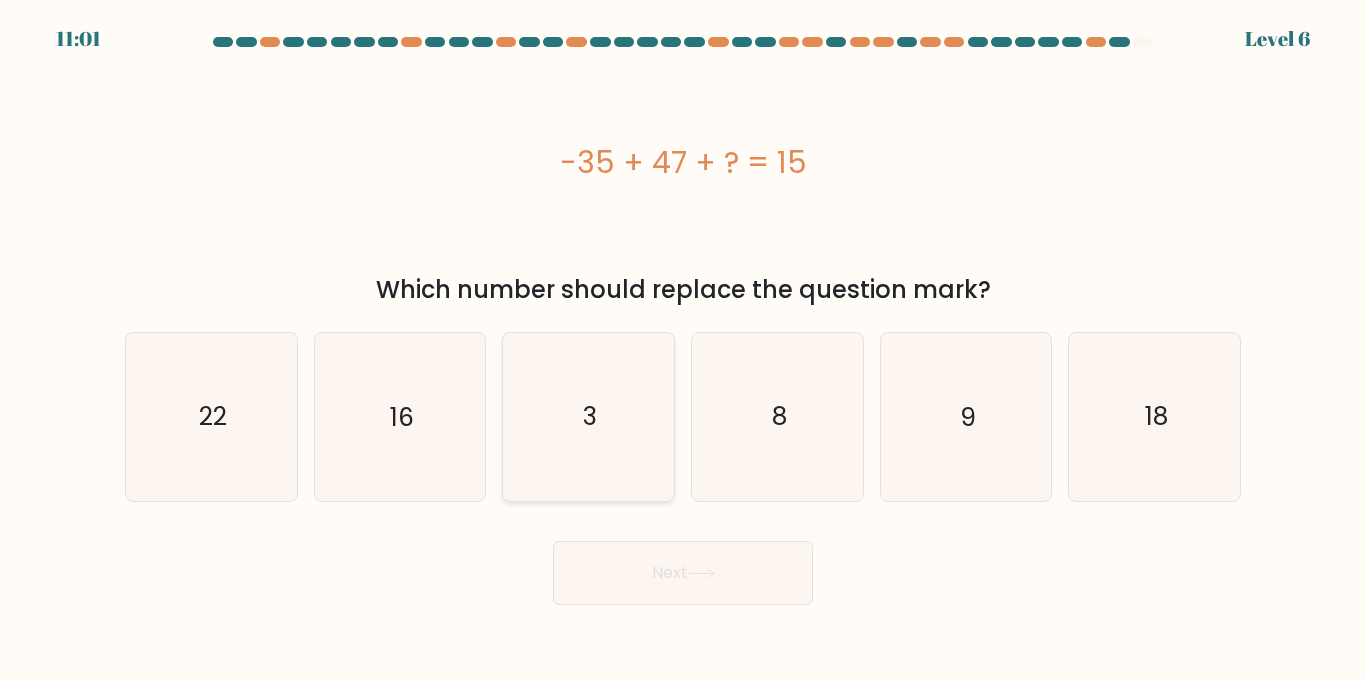 click on "3" 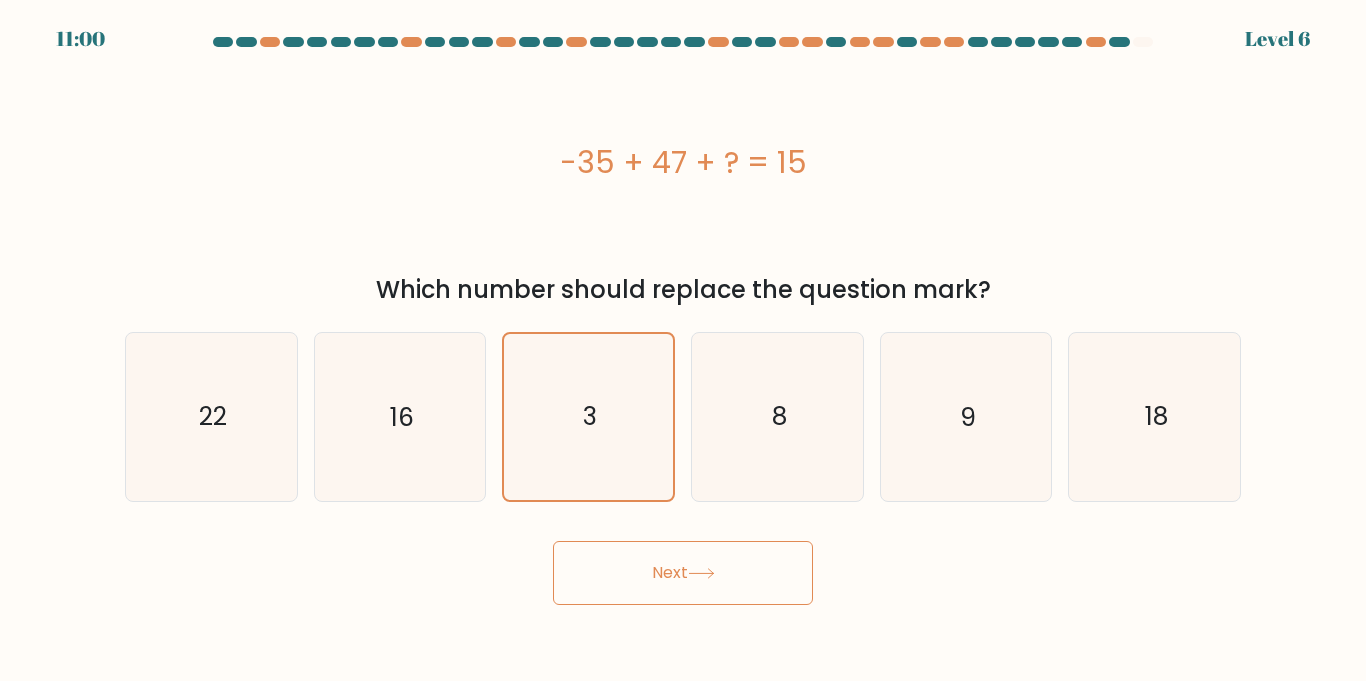 click on "Next" at bounding box center [683, 573] 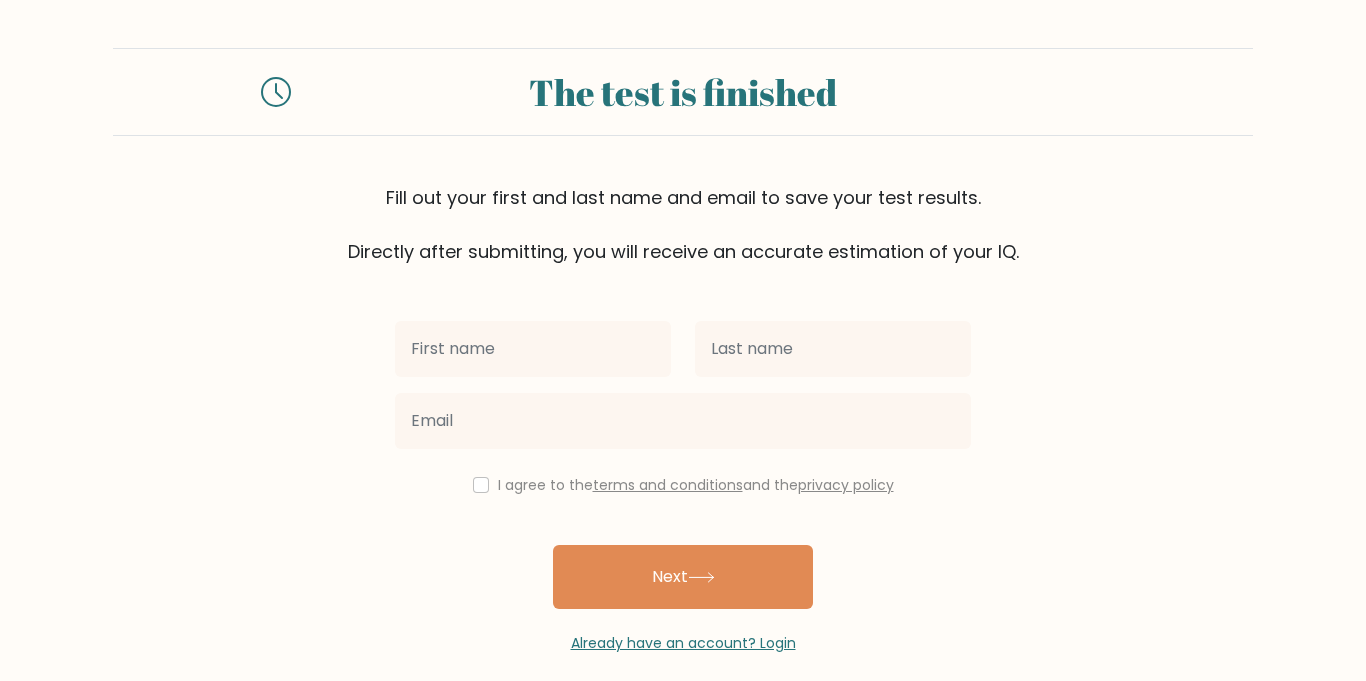 scroll, scrollTop: 0, scrollLeft: 0, axis: both 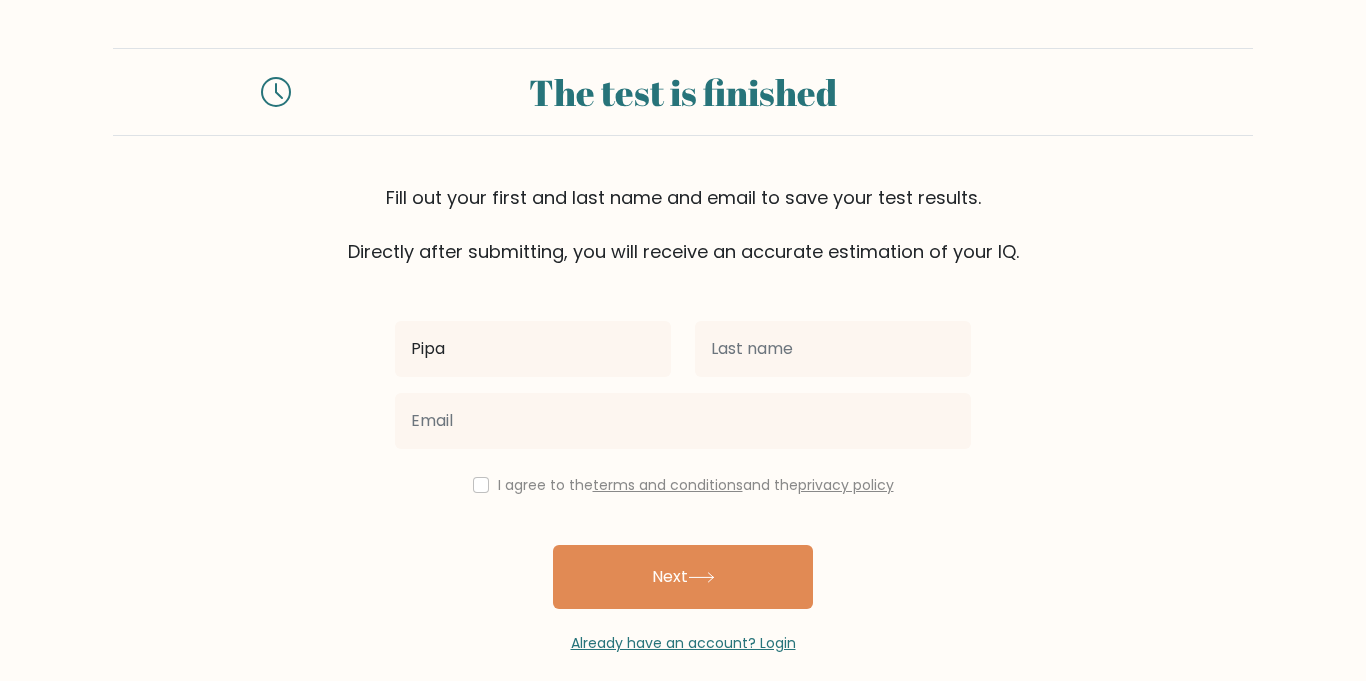 type on "Pipa" 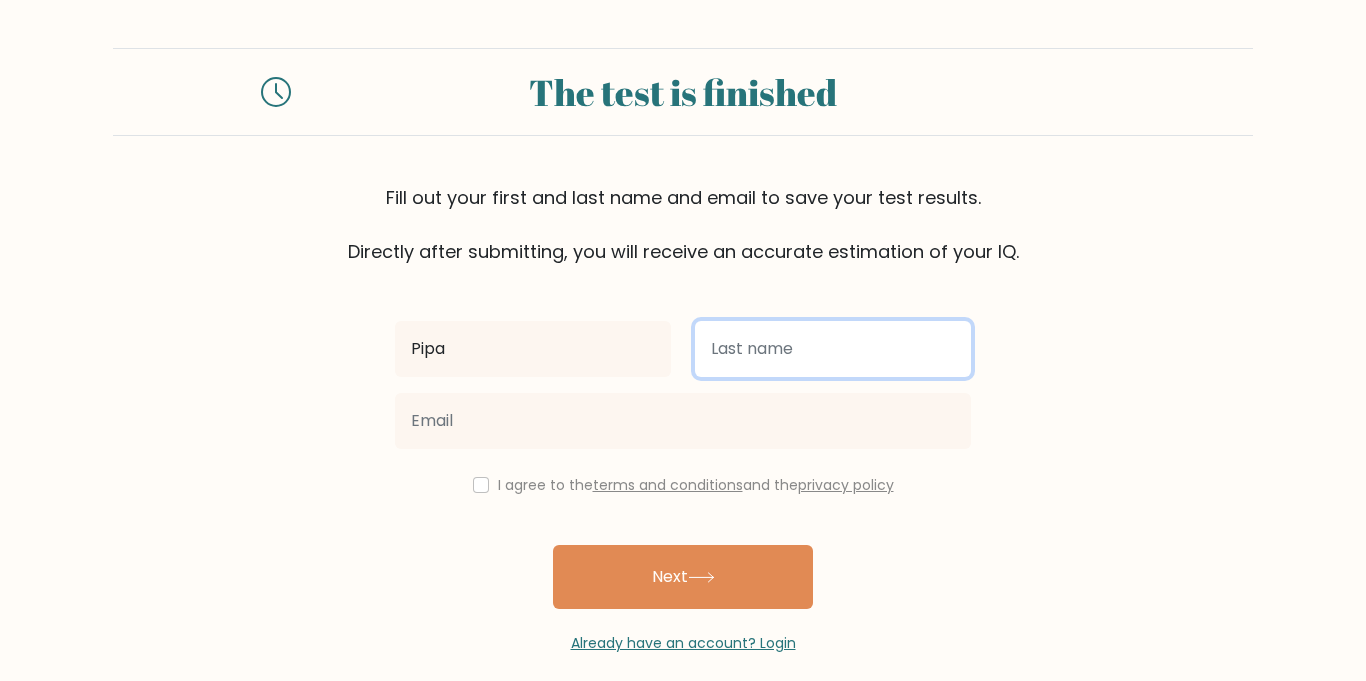 click at bounding box center [833, 349] 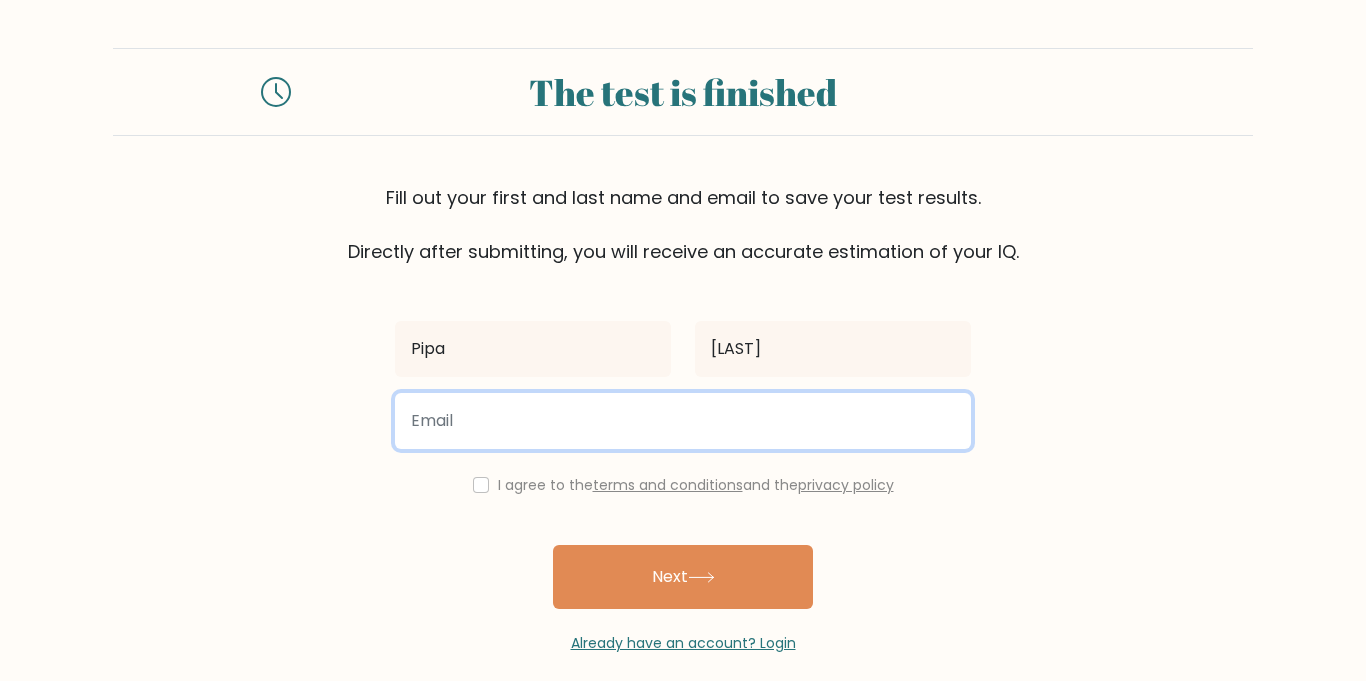 click at bounding box center (683, 421) 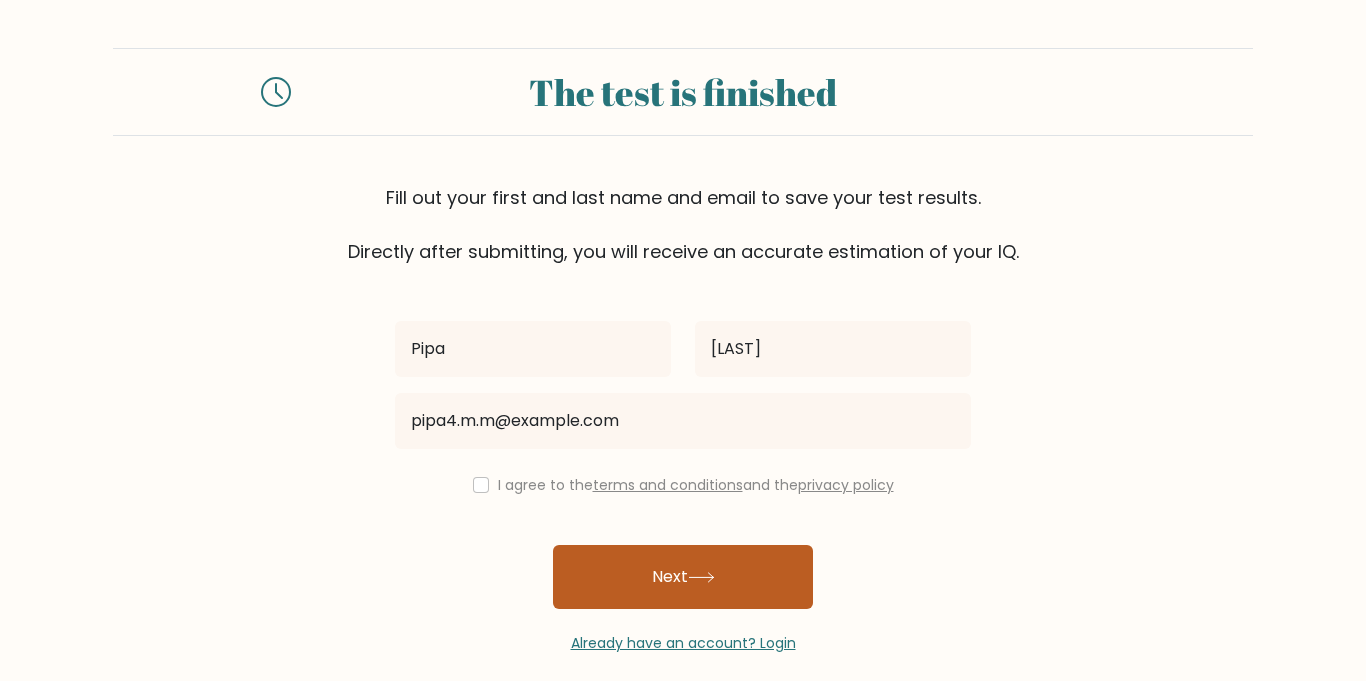 click on "Next" at bounding box center (683, 577) 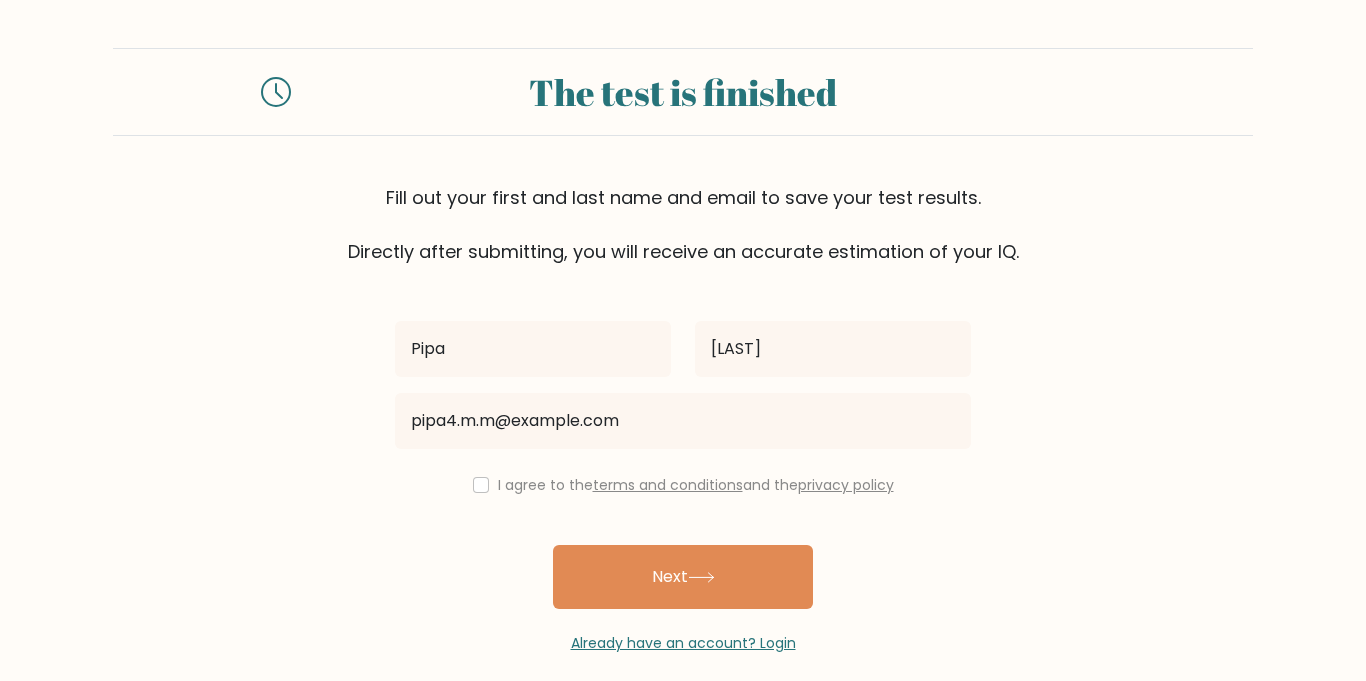 click on "I agree to the  terms and conditions  and the  privacy policy" at bounding box center [683, 485] 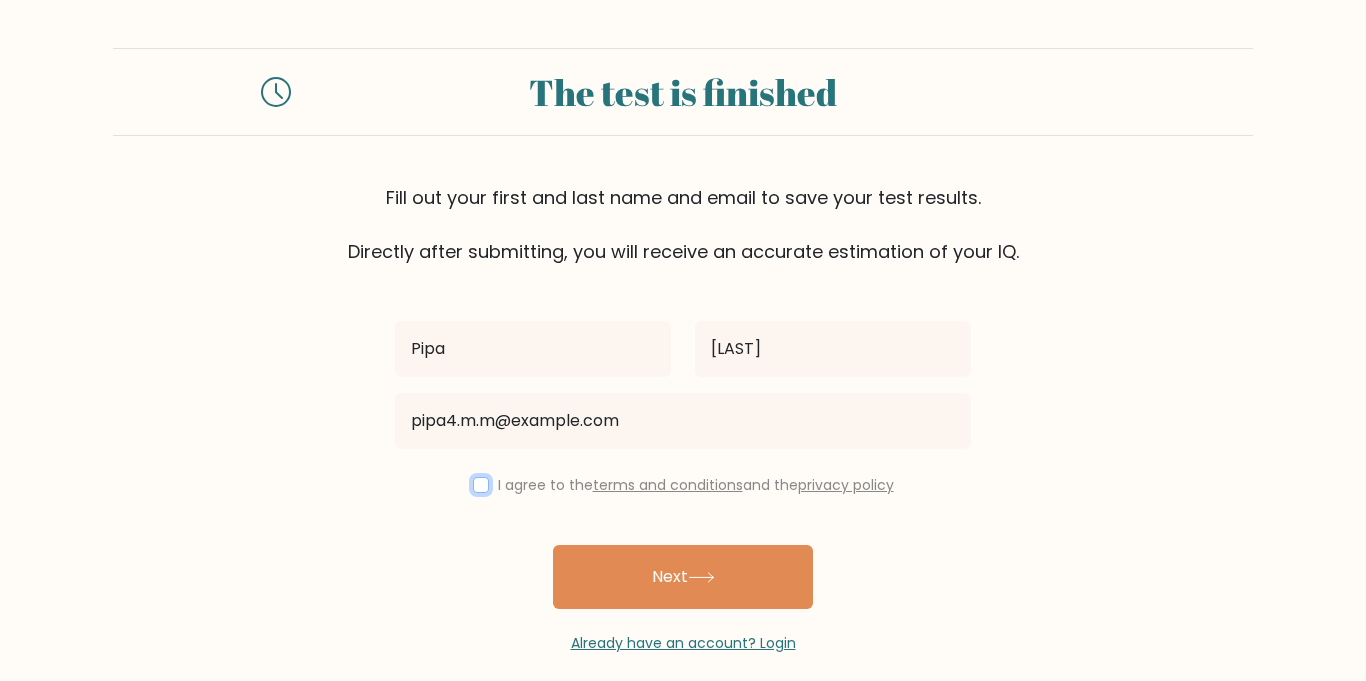 click at bounding box center [481, 485] 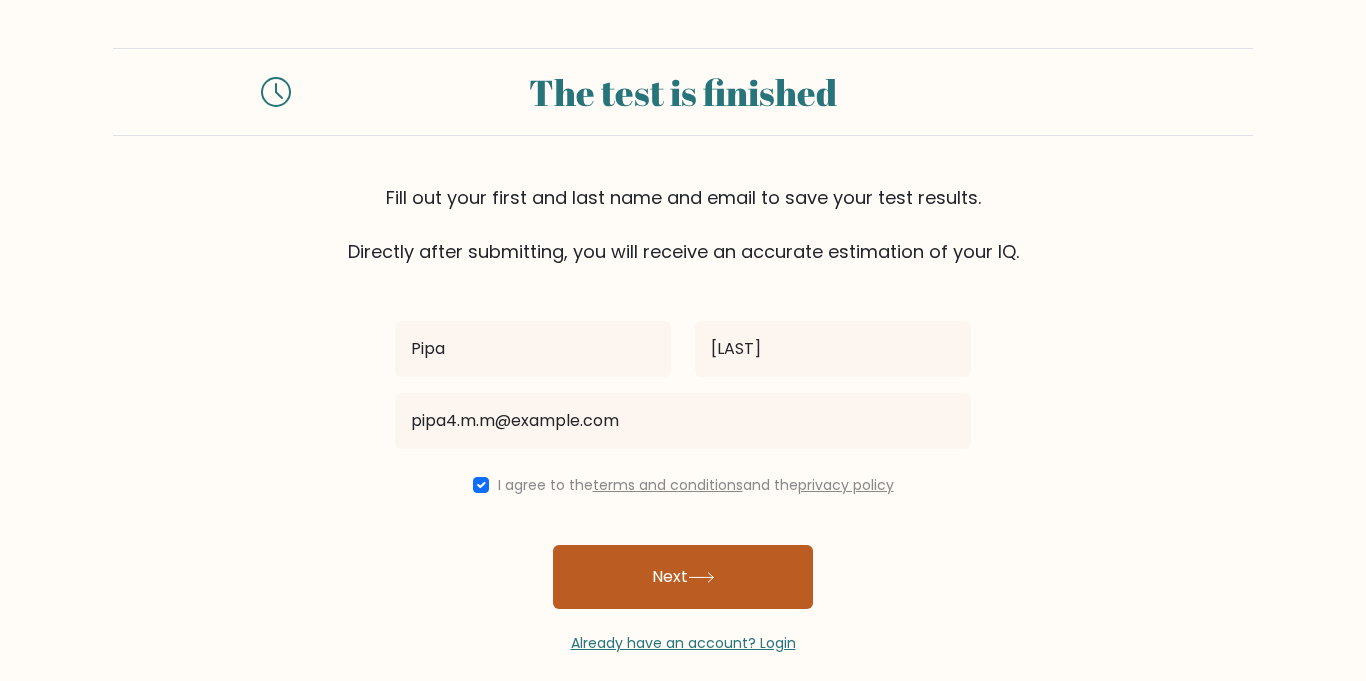 click on "Next" at bounding box center [683, 577] 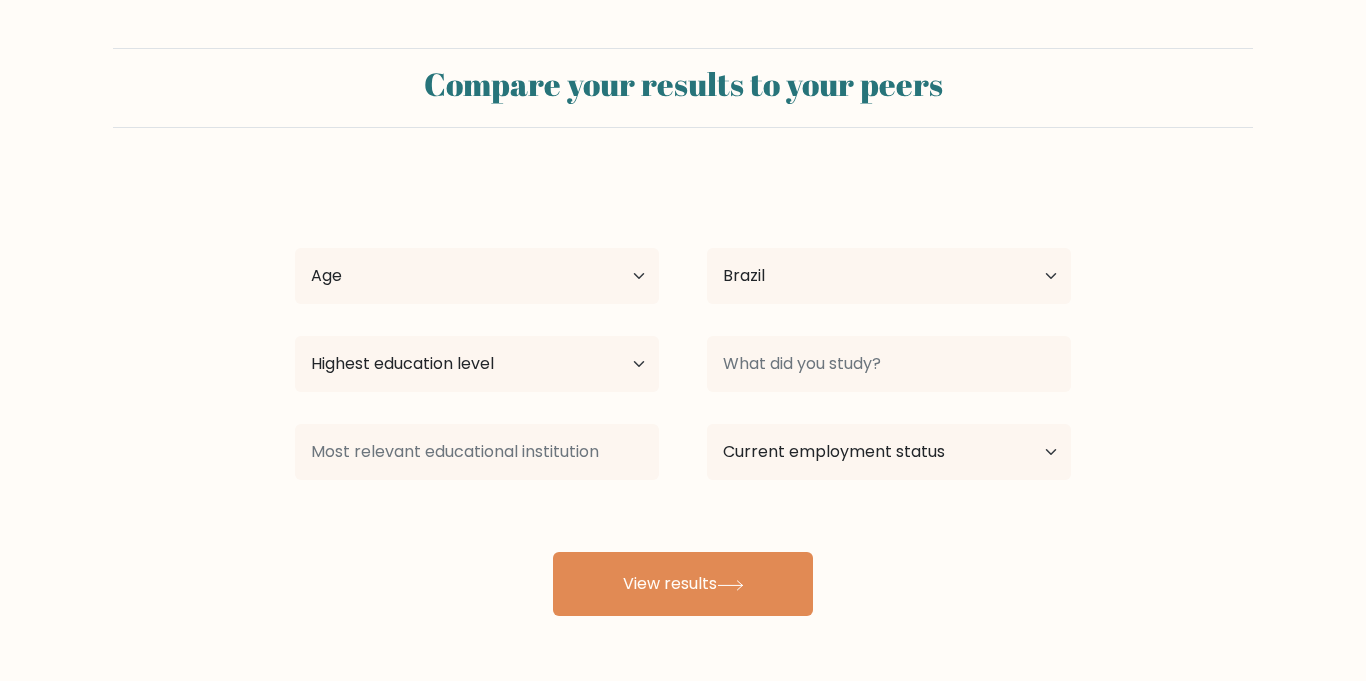 select on "BR" 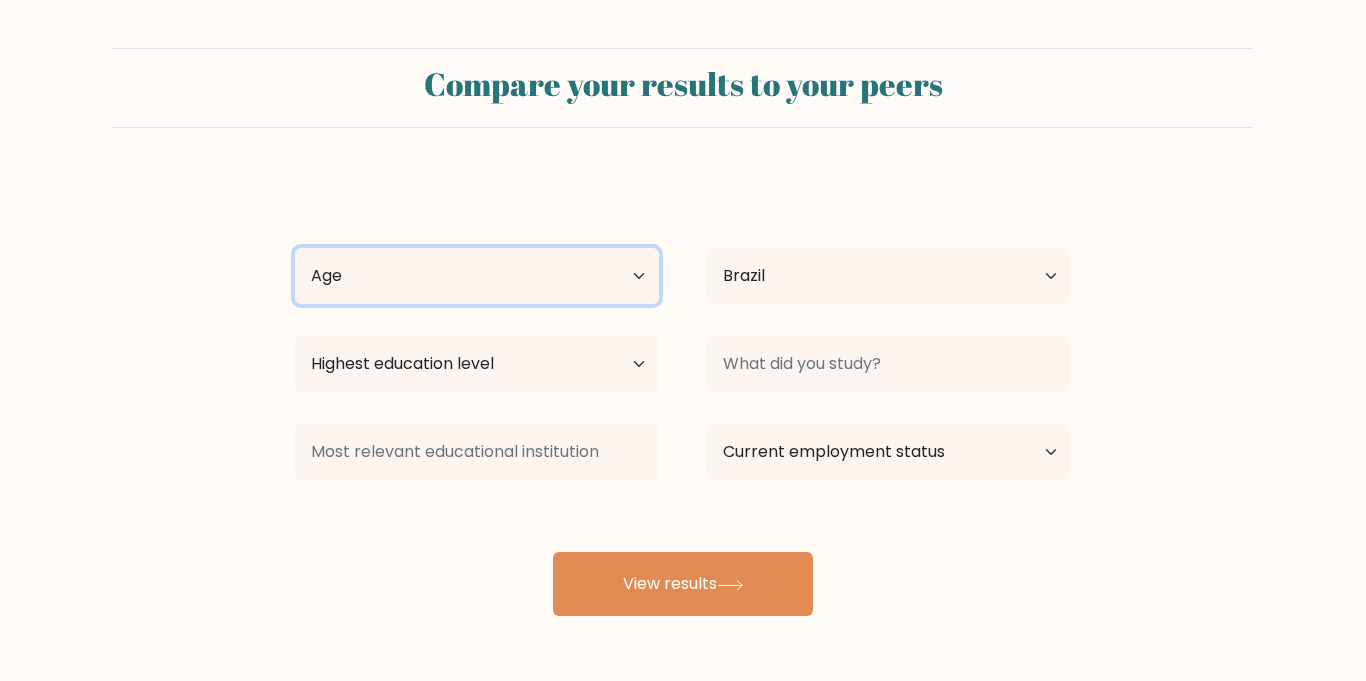 click on "Age
Under 18 years old
18-24 years old
25-34 years old
35-44 years old
45-54 years old
55-64 years old
65 years old and above" at bounding box center [477, 276] 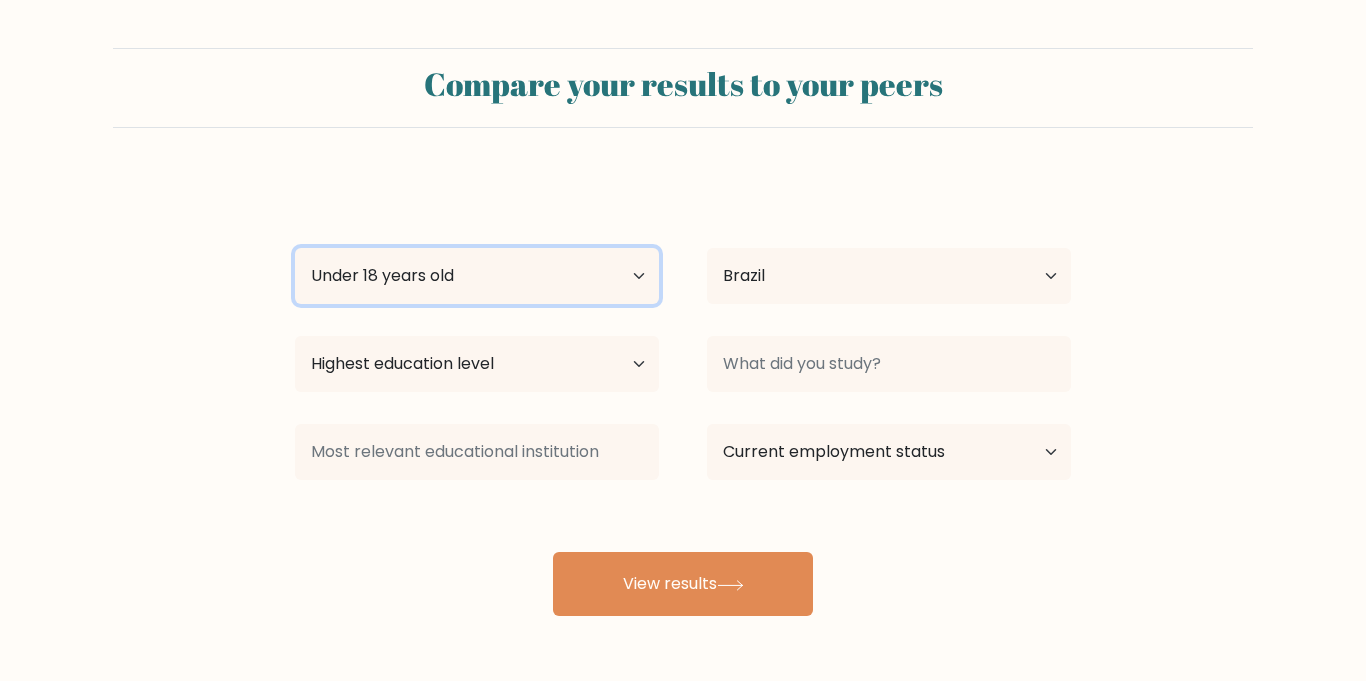 click on "Age
Under 18 years old
18-24 years old
25-34 years old
35-44 years old
45-54 years old
55-64 years old
65 years old and above" at bounding box center (477, 276) 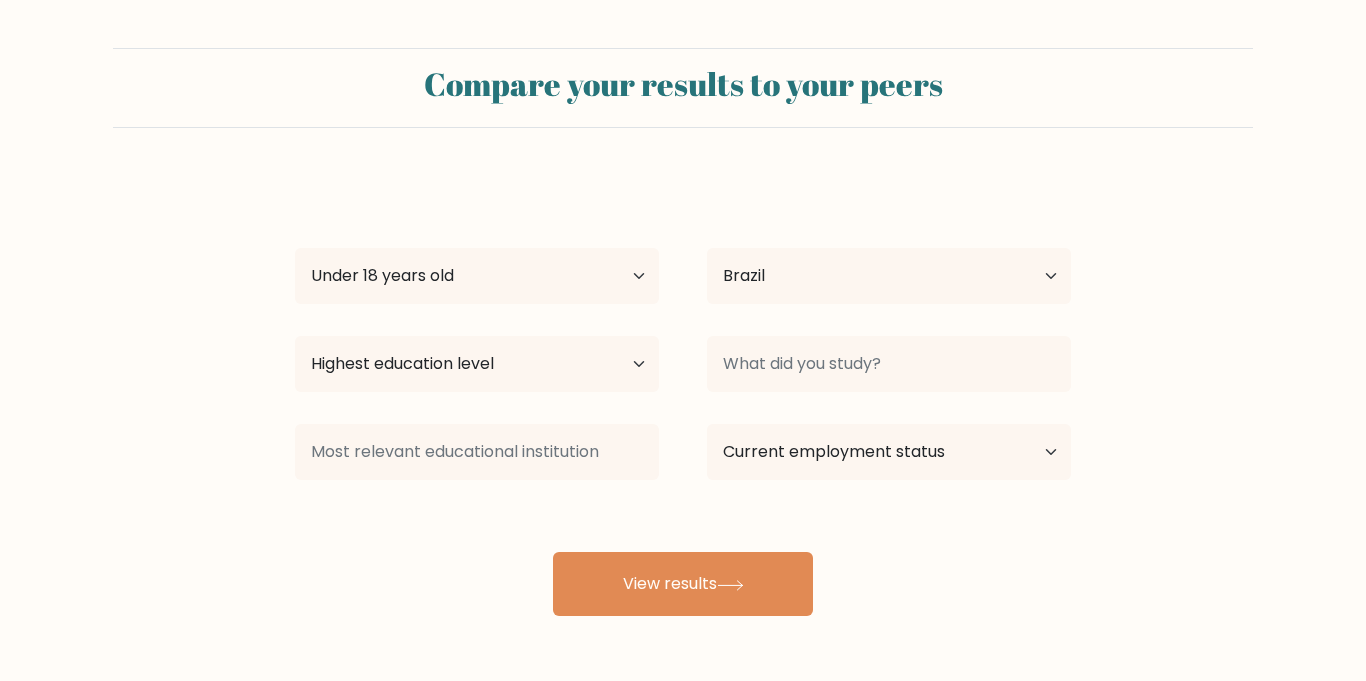click on "Highest education level
No schooling
Primary
Lower Secondary
Upper Secondary
Occupation Specific
Bachelor's degree
Master's degree
Doctoral degree" at bounding box center (477, 364) 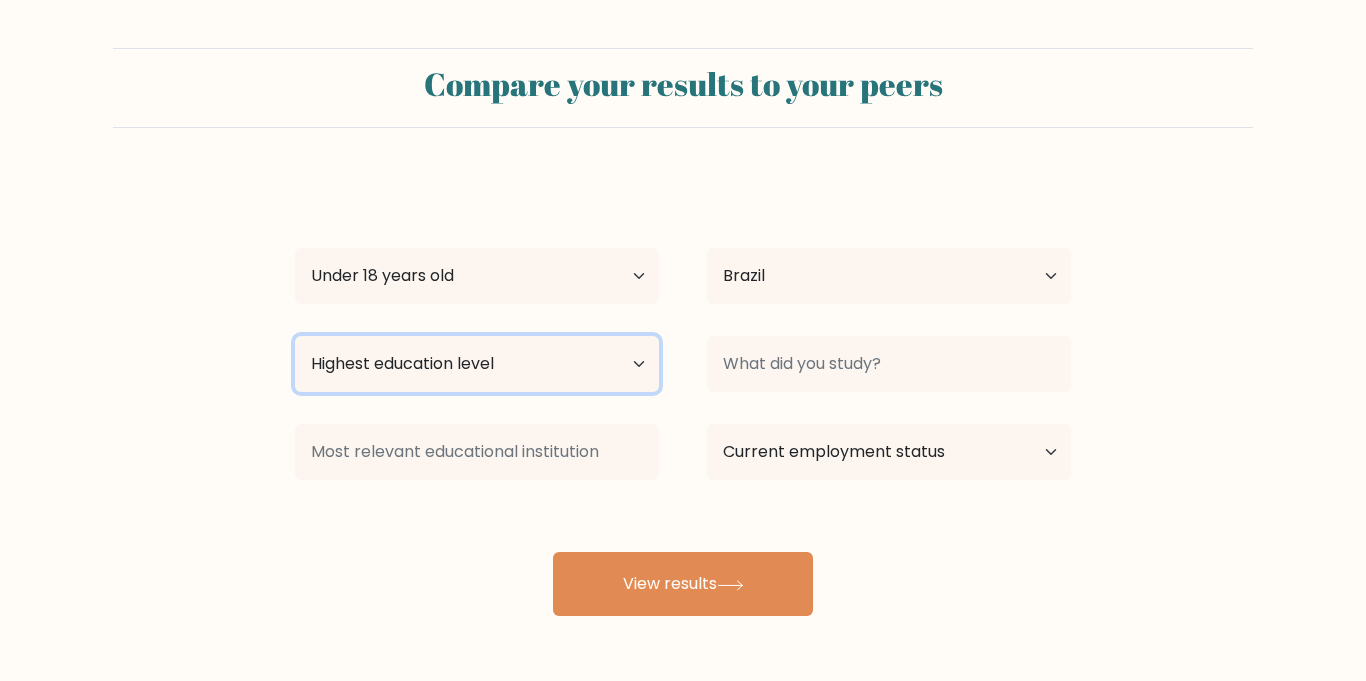click on "Highest education level
No schooling
Primary
Lower Secondary
Upper Secondary
Occupation Specific
Bachelor's degree
Master's degree
Doctoral degree" at bounding box center [477, 364] 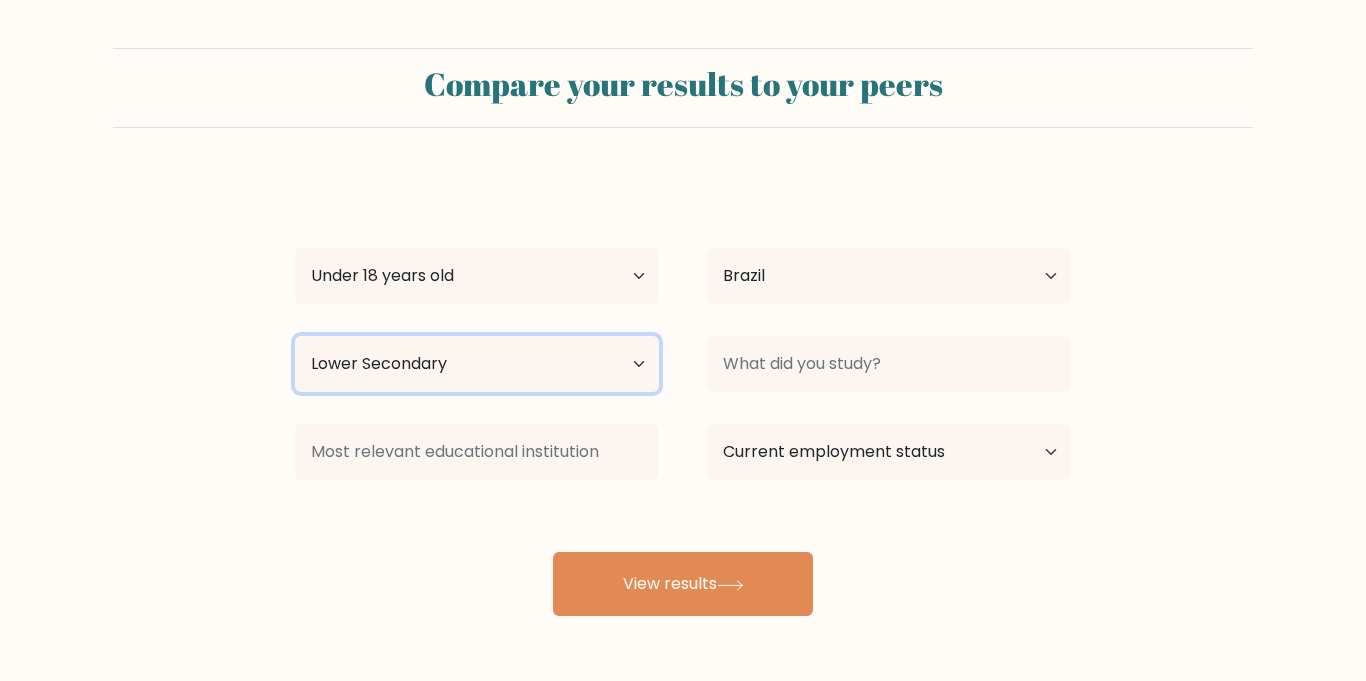 click on "Highest education level
No schooling
Primary
Lower Secondary
Upper Secondary
Occupation Specific
Bachelor's degree
Master's degree
Doctoral degree" at bounding box center (477, 364) 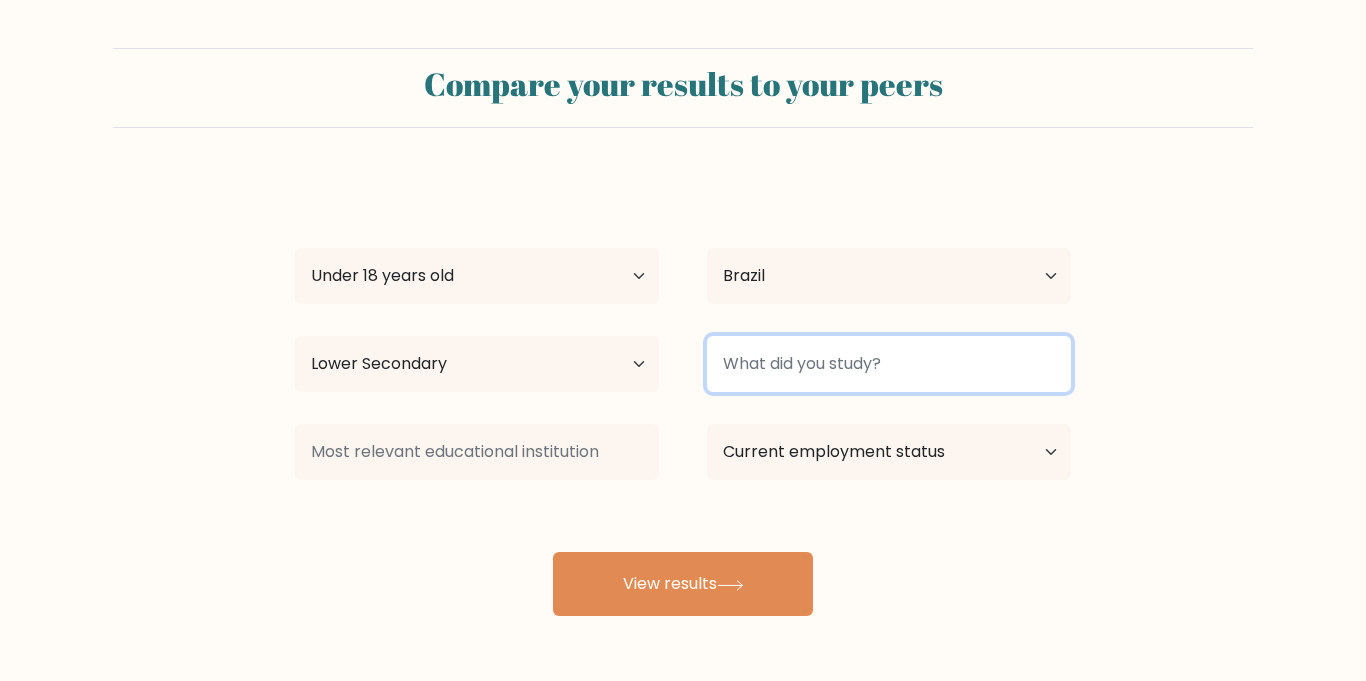 click at bounding box center (889, 364) 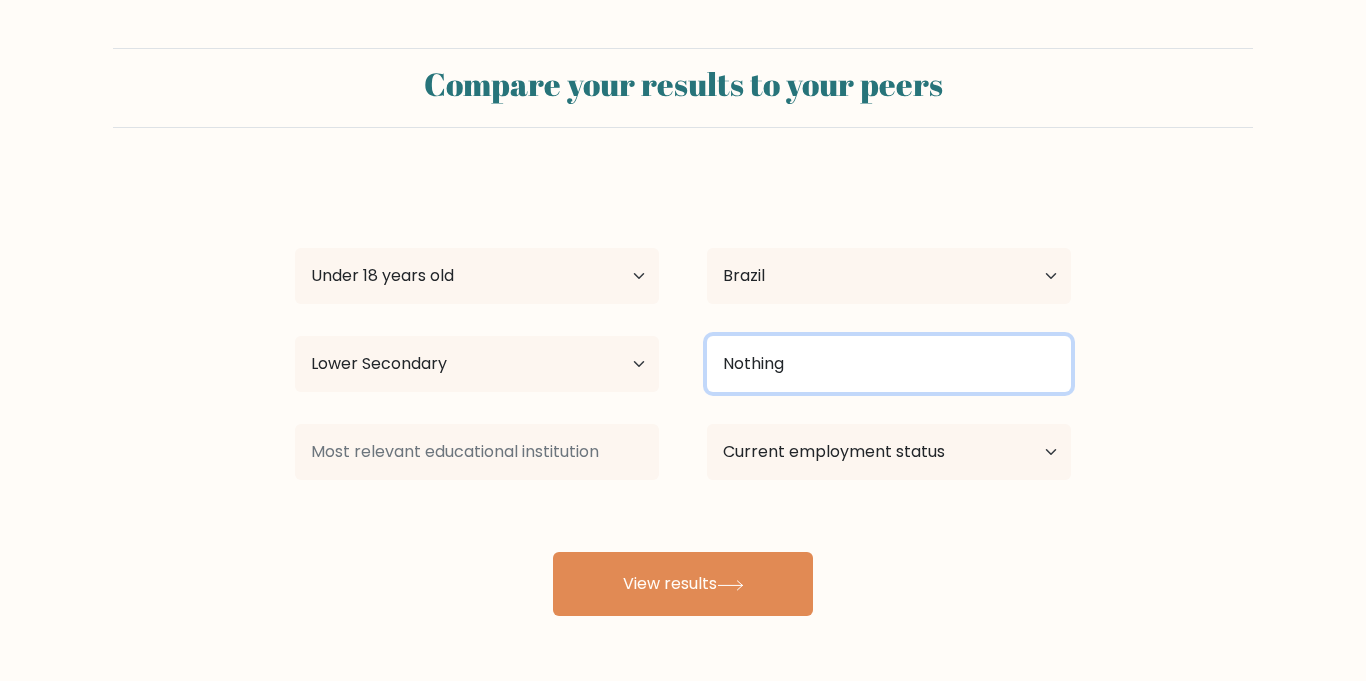 type on "Nothing" 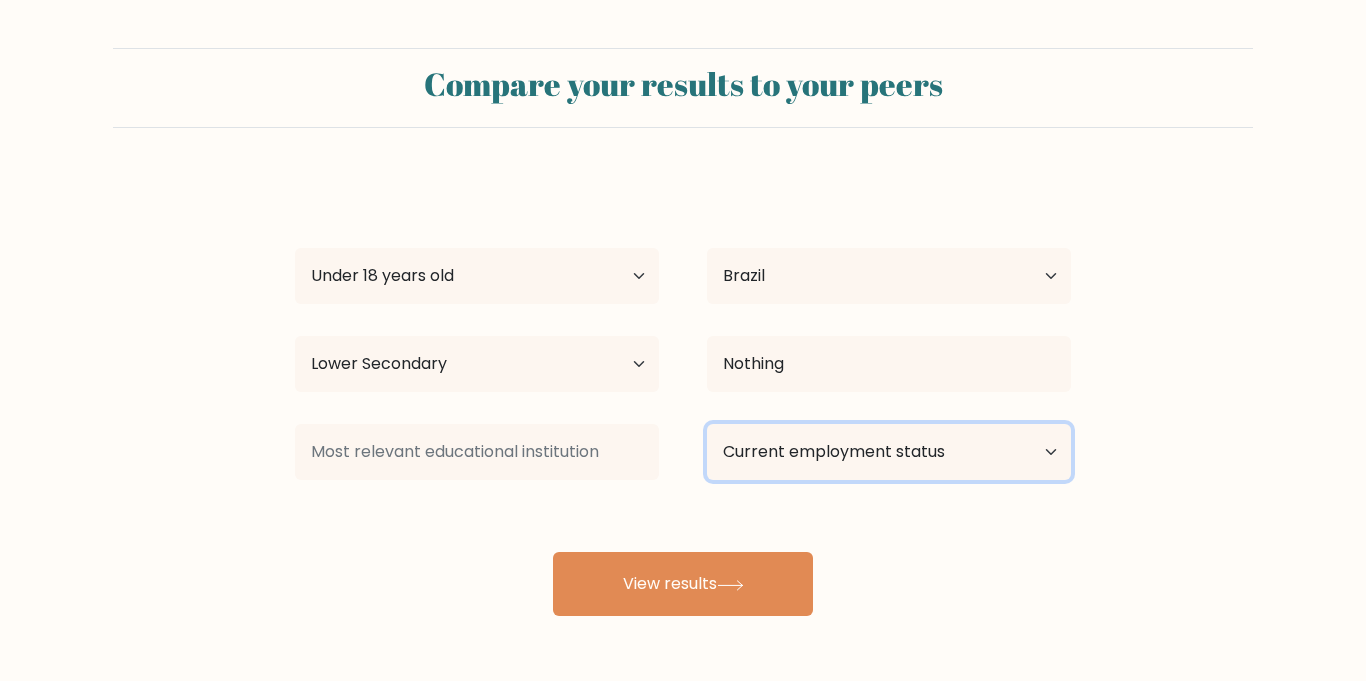 click on "Current employment status
Employed
Student
Retired
Other / prefer not to answer" at bounding box center (889, 452) 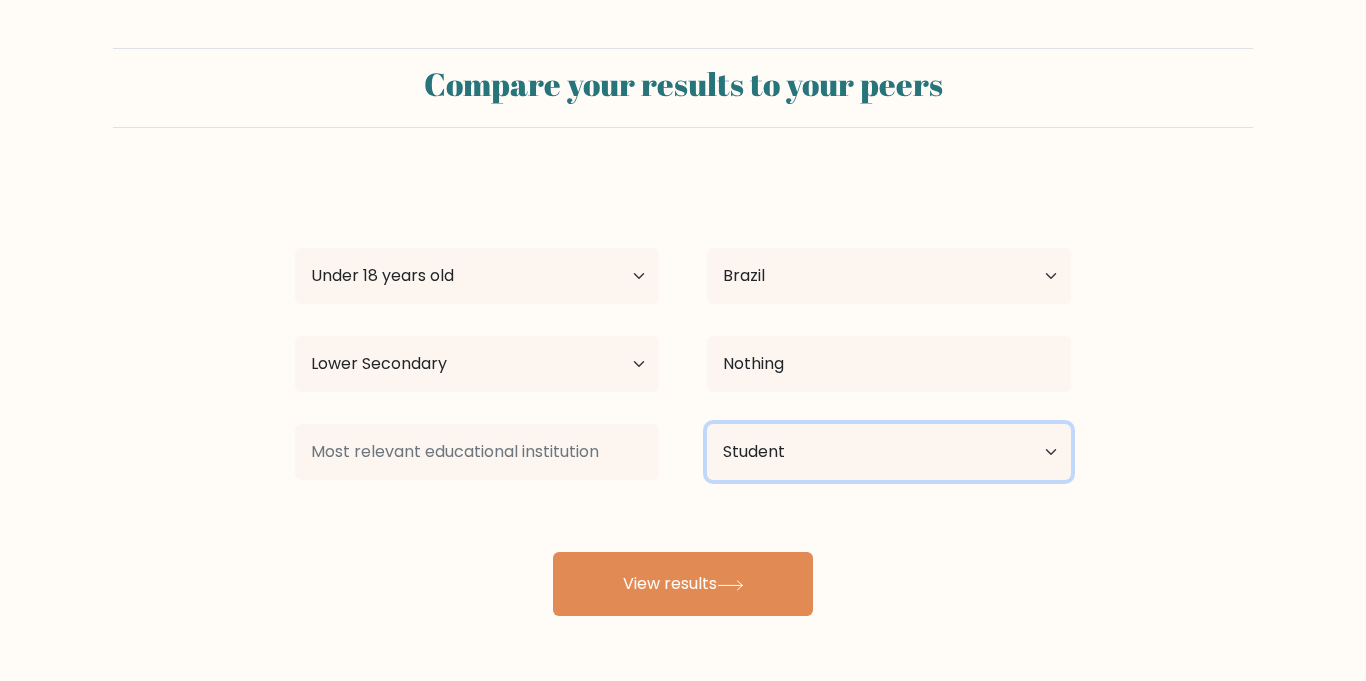 click on "Current employment status
Employed
Student
Retired
Other / prefer not to answer" at bounding box center (889, 452) 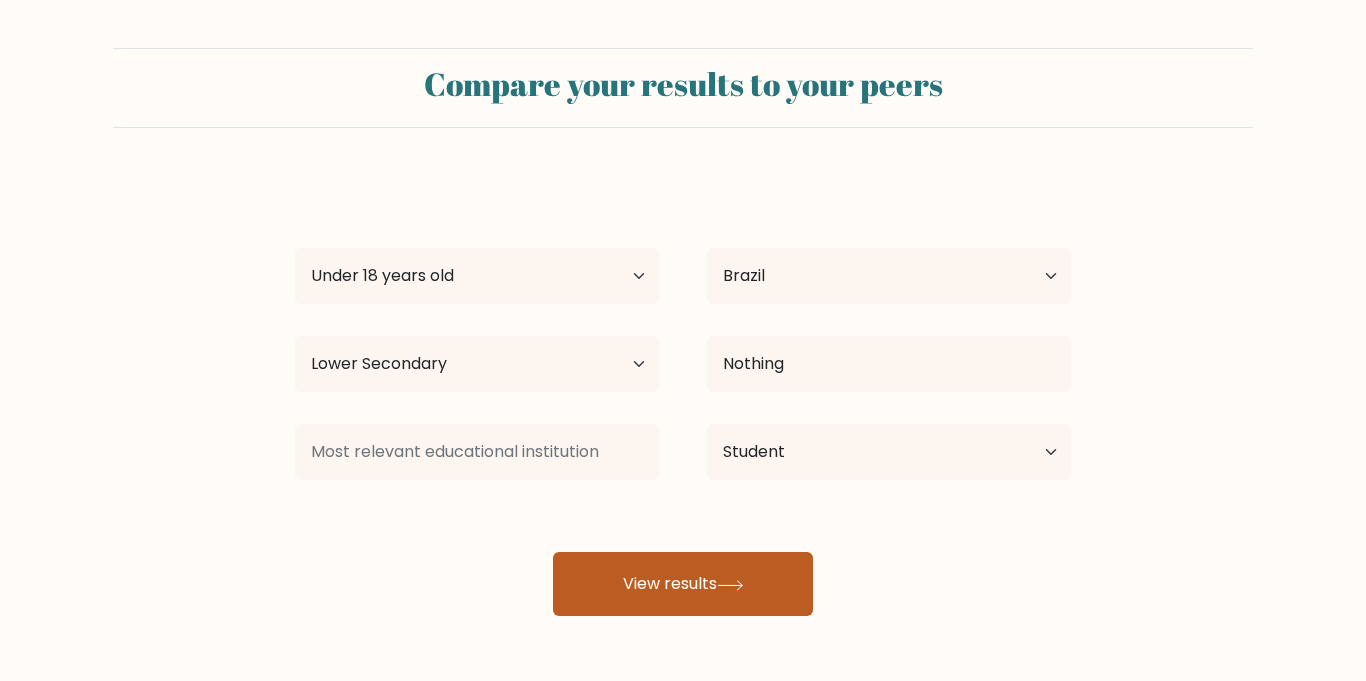 click on "View results" at bounding box center [683, 584] 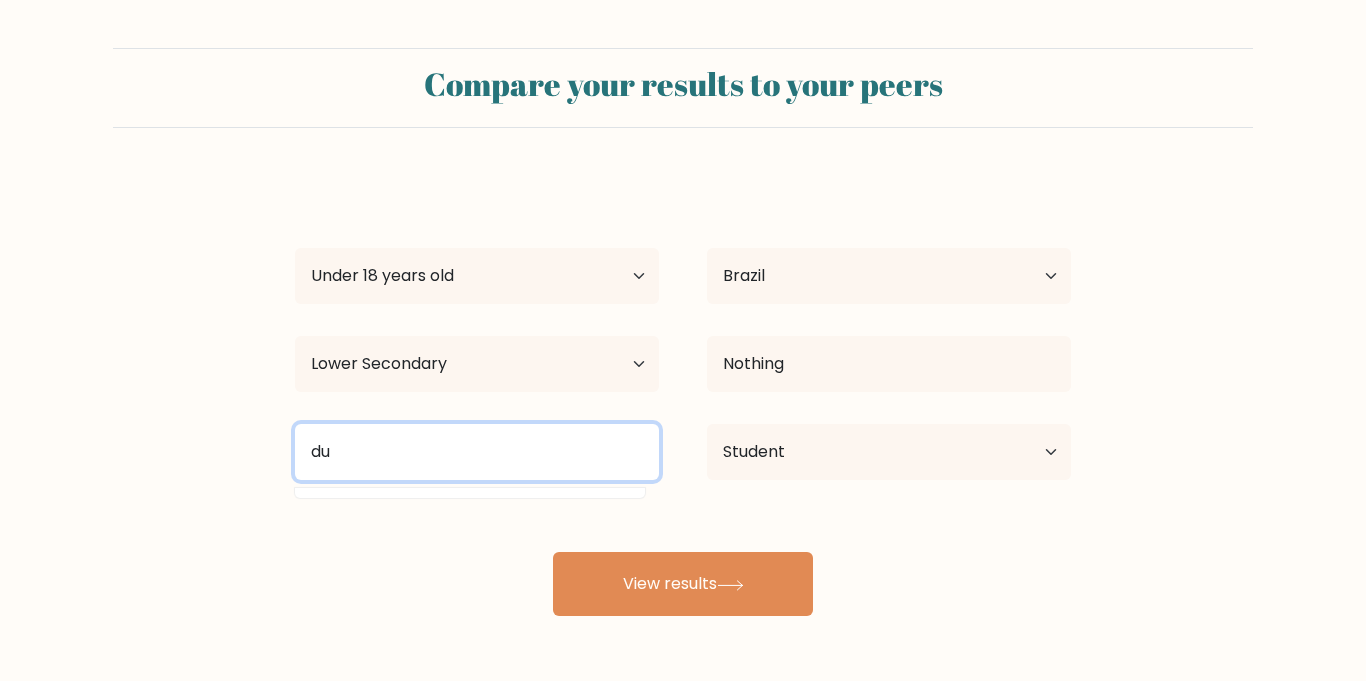 type on "d" 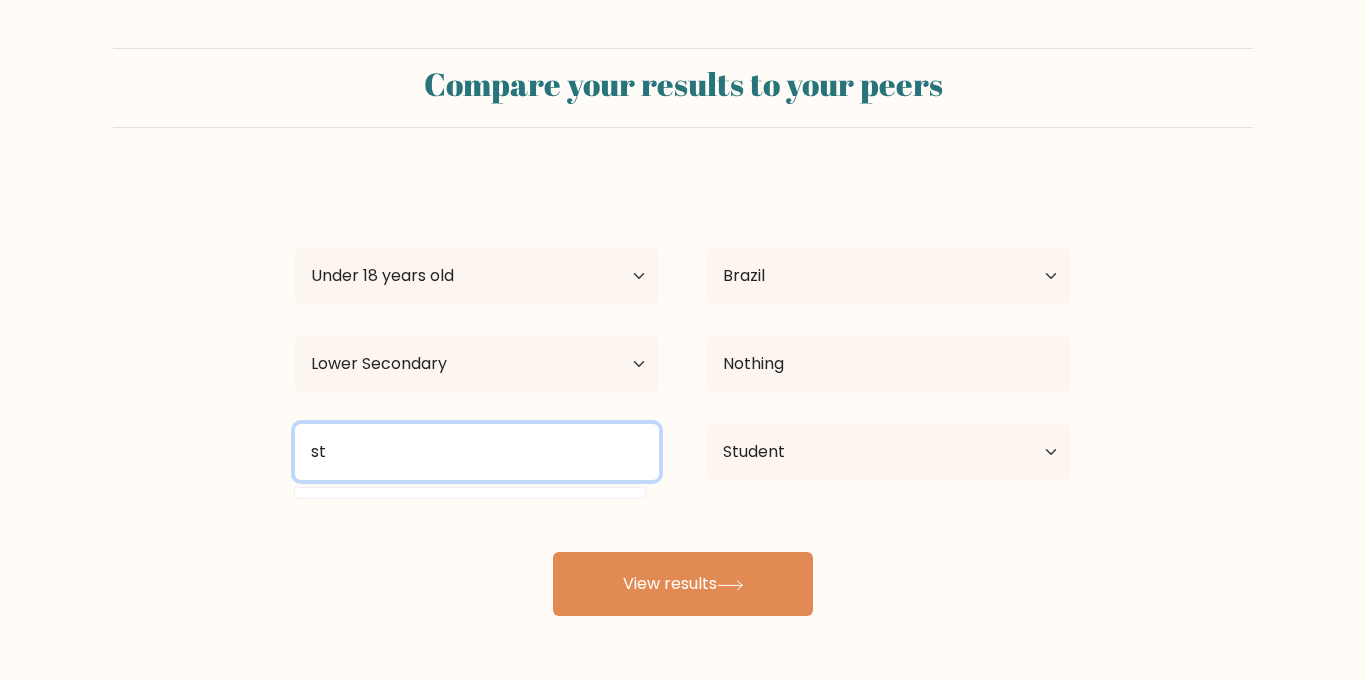 type on "s" 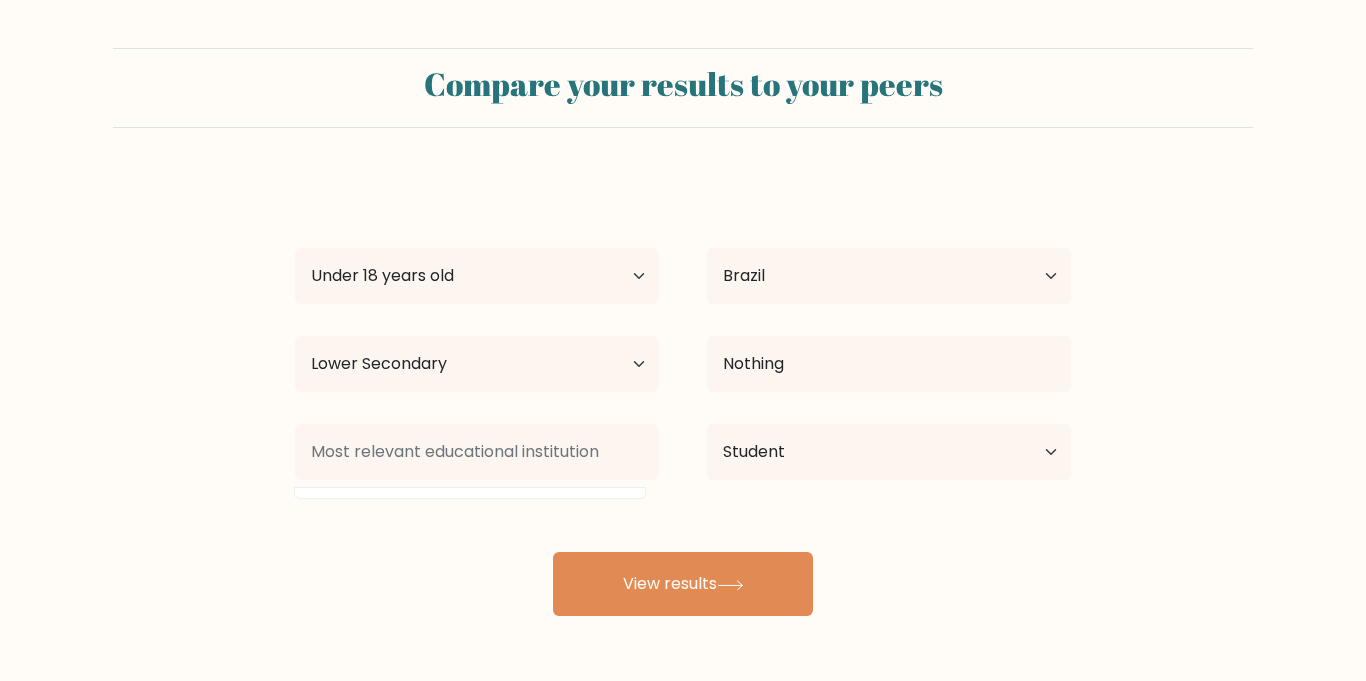 click at bounding box center (470, 493) 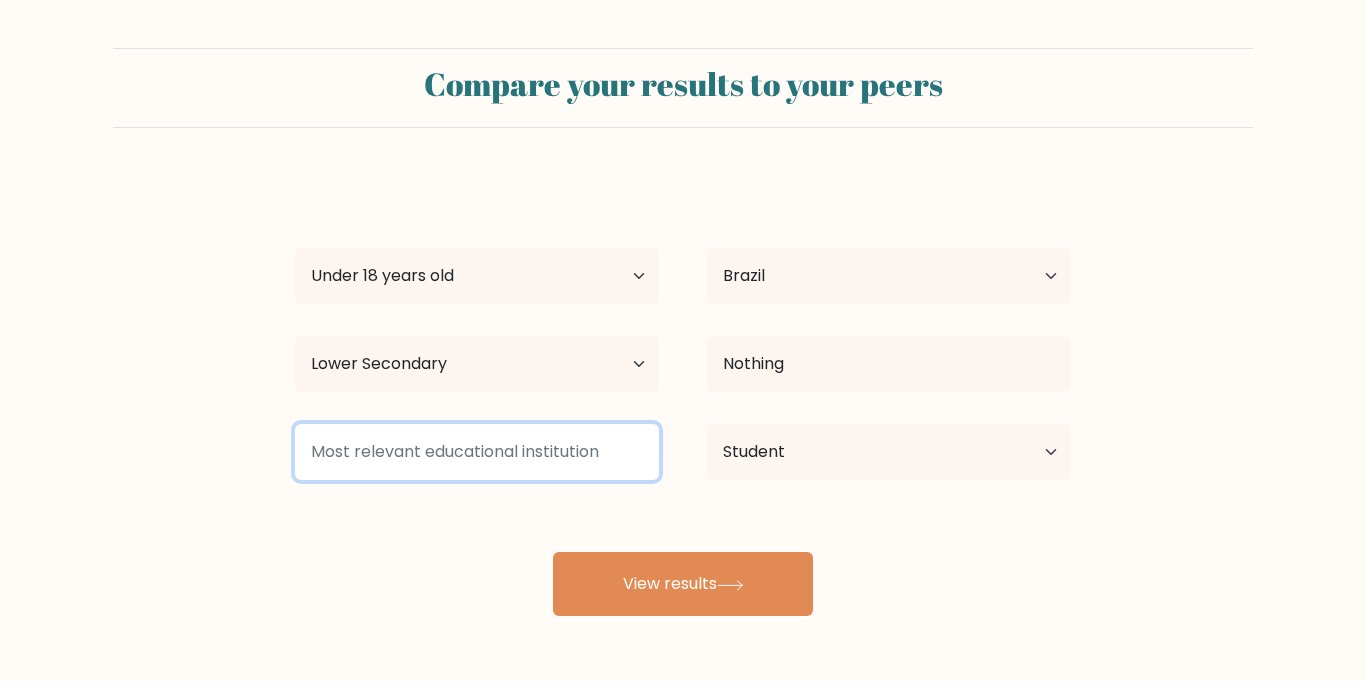 click at bounding box center [477, 452] 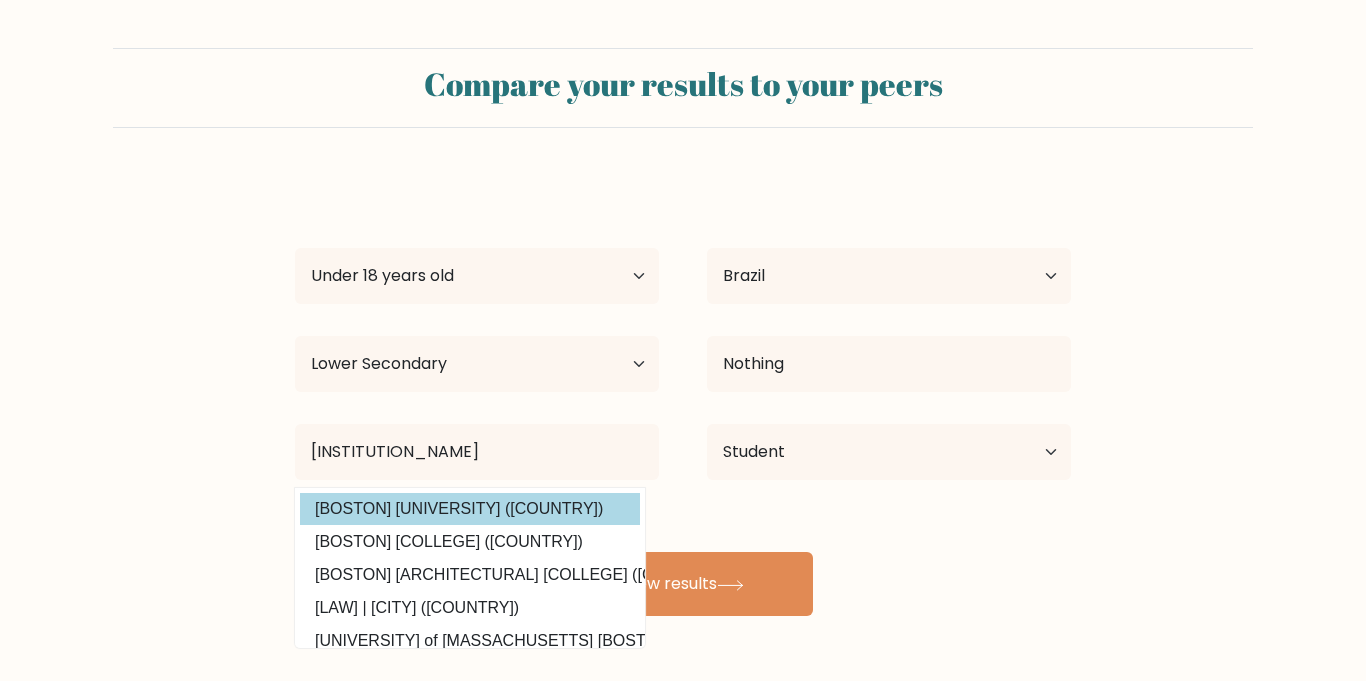 click on "Boston University (United States)" at bounding box center [470, 509] 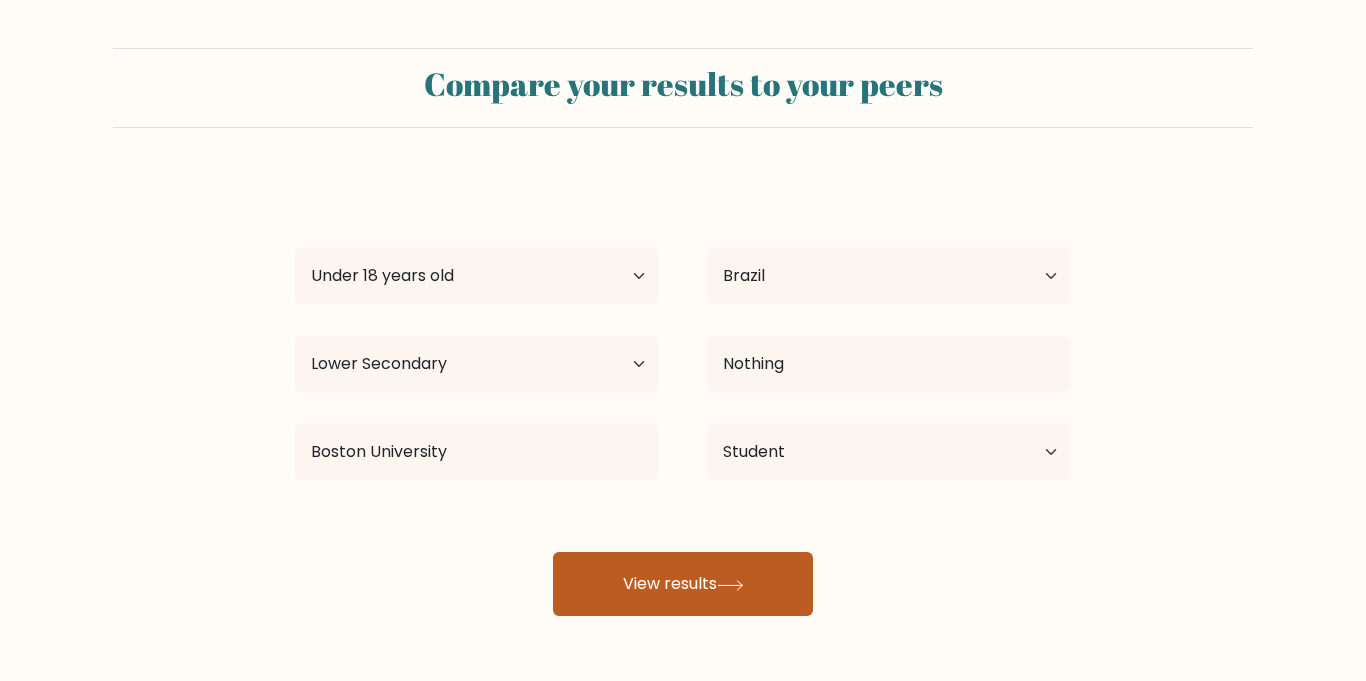 click on "View results" at bounding box center (683, 584) 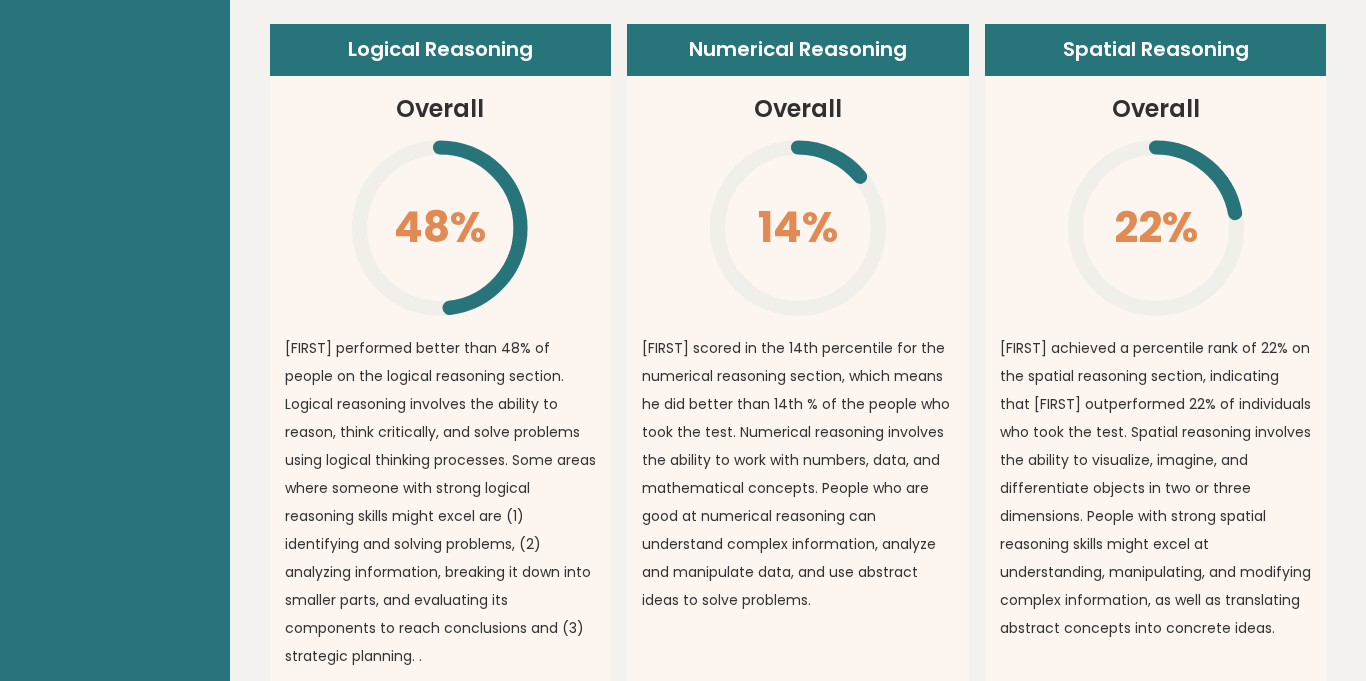 scroll, scrollTop: 1424, scrollLeft: 0, axis: vertical 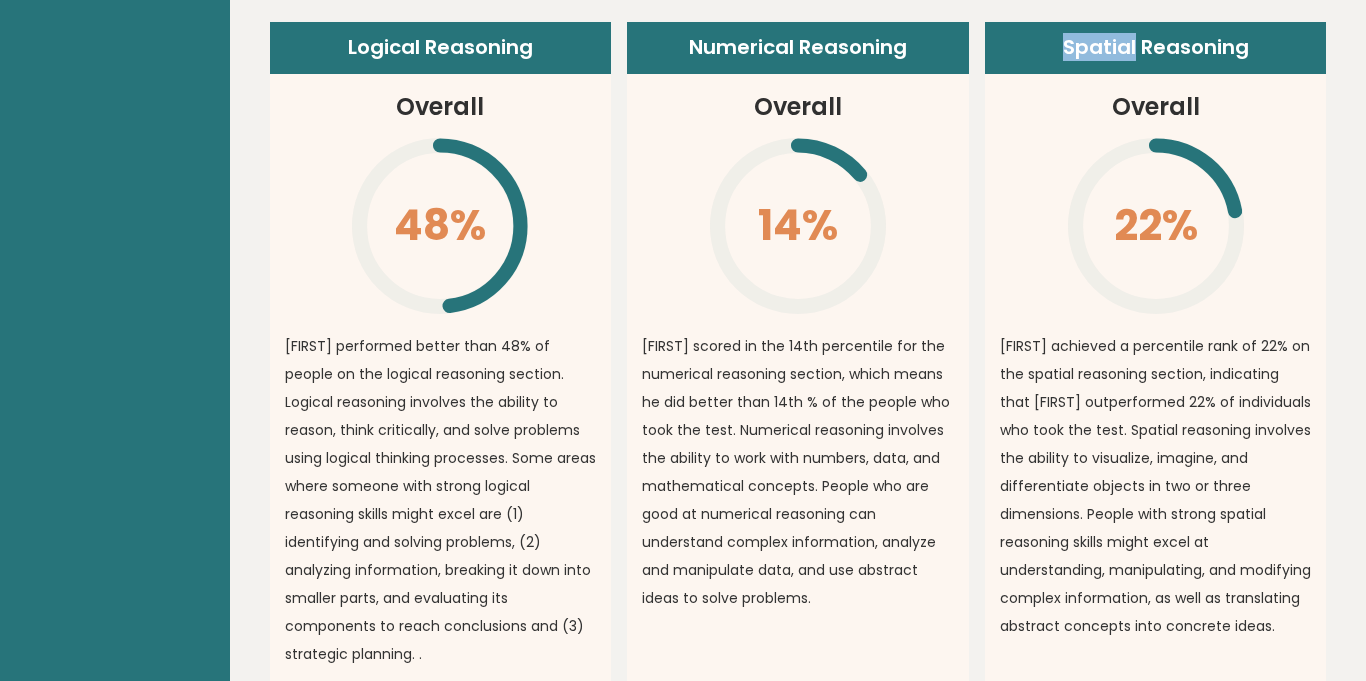 drag, startPoint x: 1133, startPoint y: 51, endPoint x: 1064, endPoint y: 55, distance: 69.115845 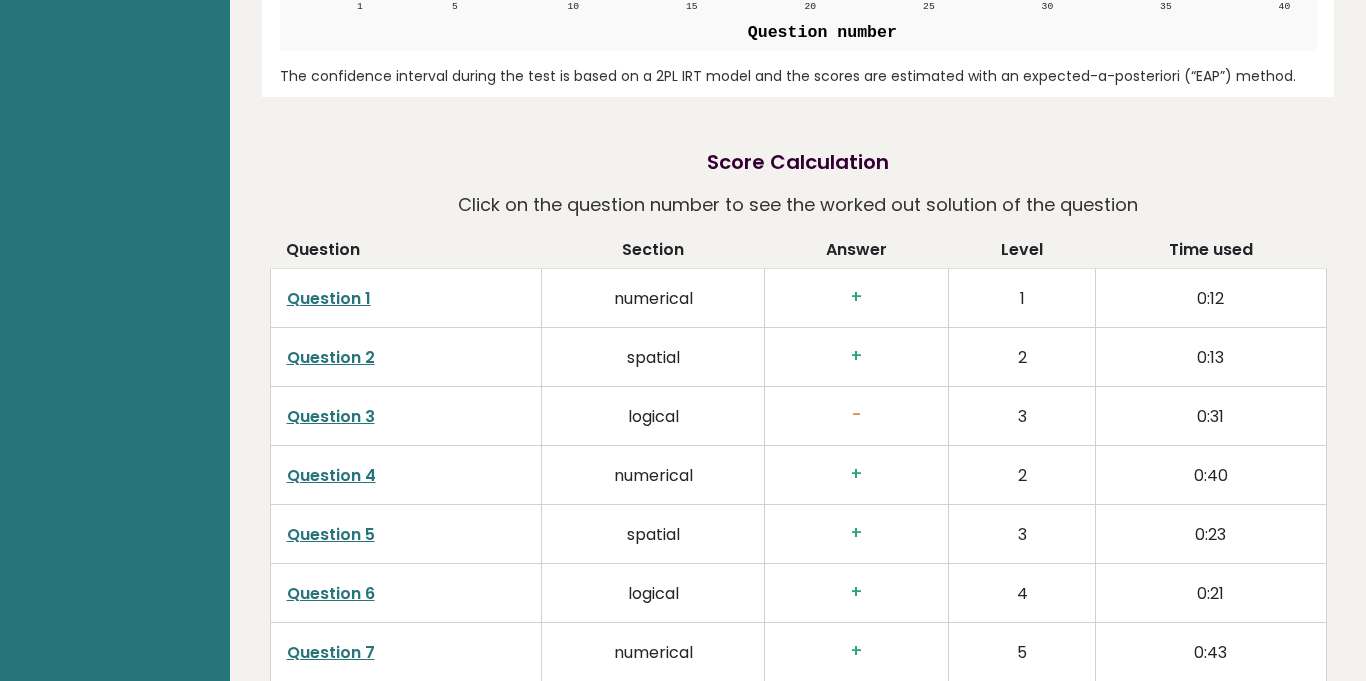 scroll, scrollTop: 2904, scrollLeft: 0, axis: vertical 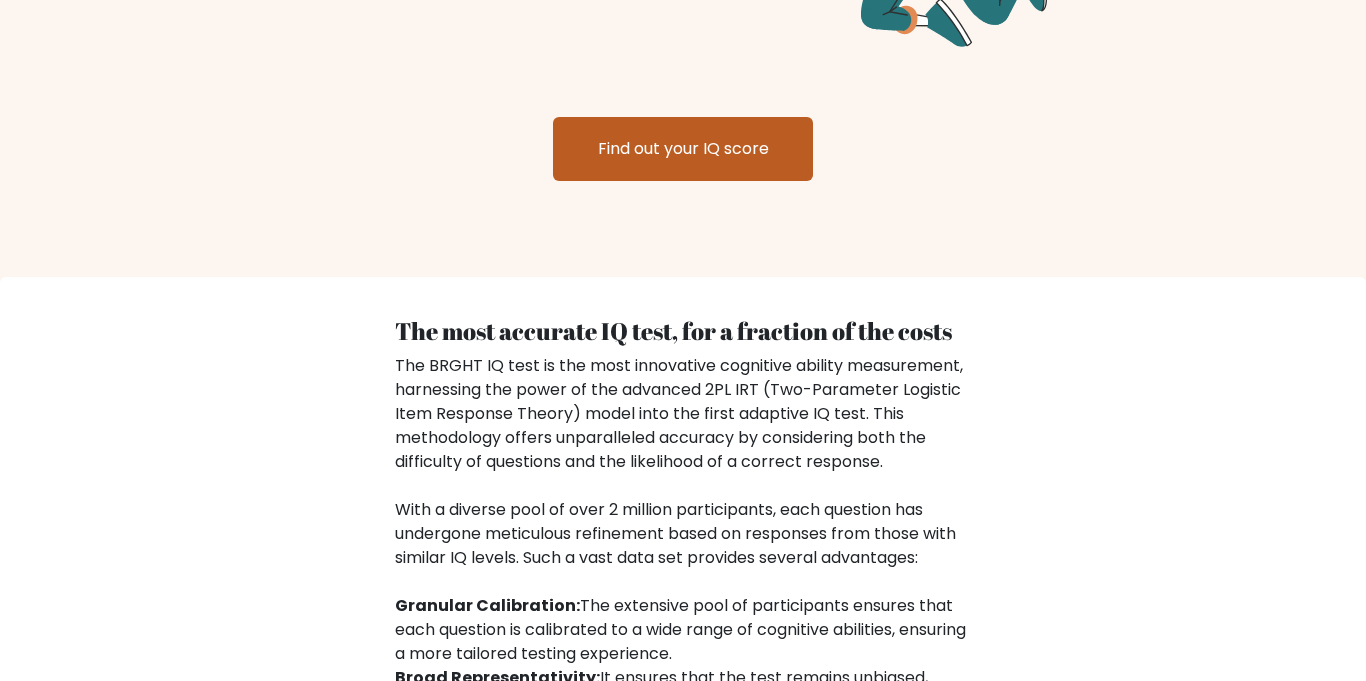 click on "Find out your IQ score" at bounding box center (683, 149) 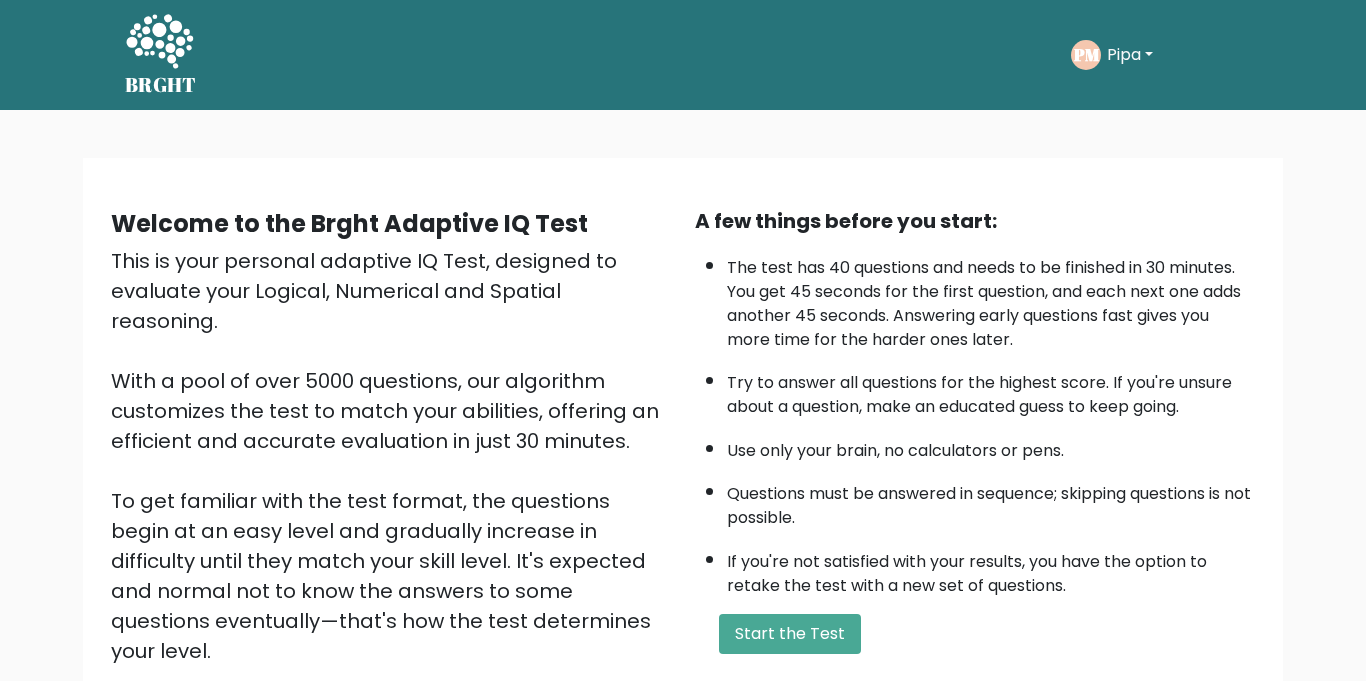 scroll, scrollTop: 0, scrollLeft: 0, axis: both 